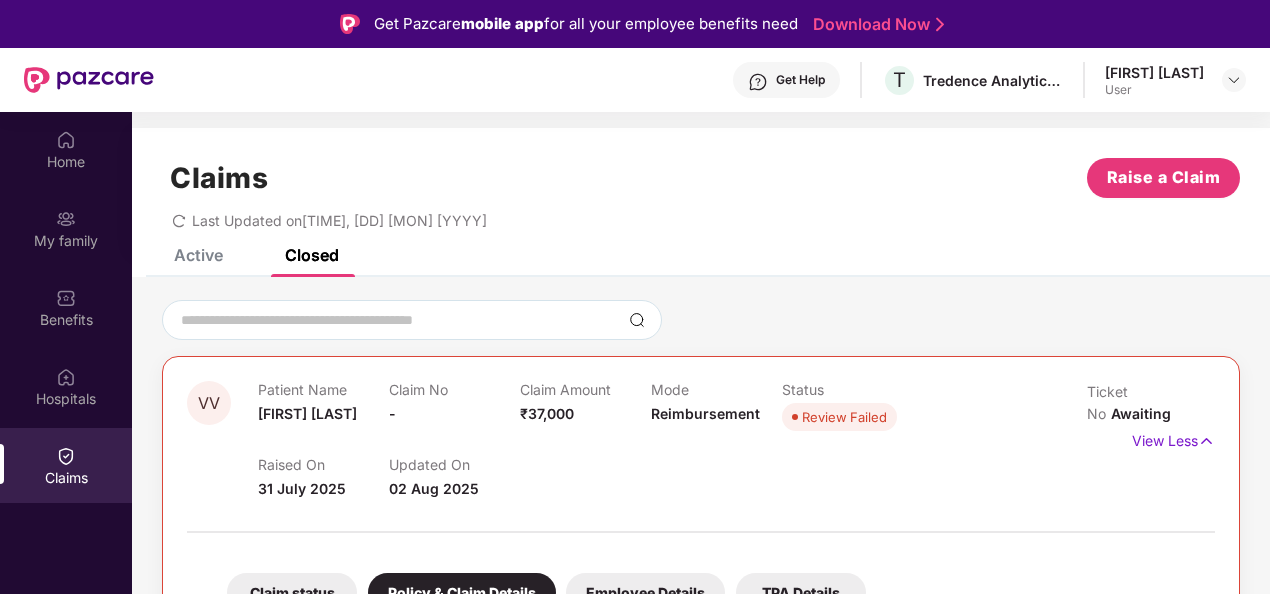 scroll, scrollTop: 86, scrollLeft: 0, axis: vertical 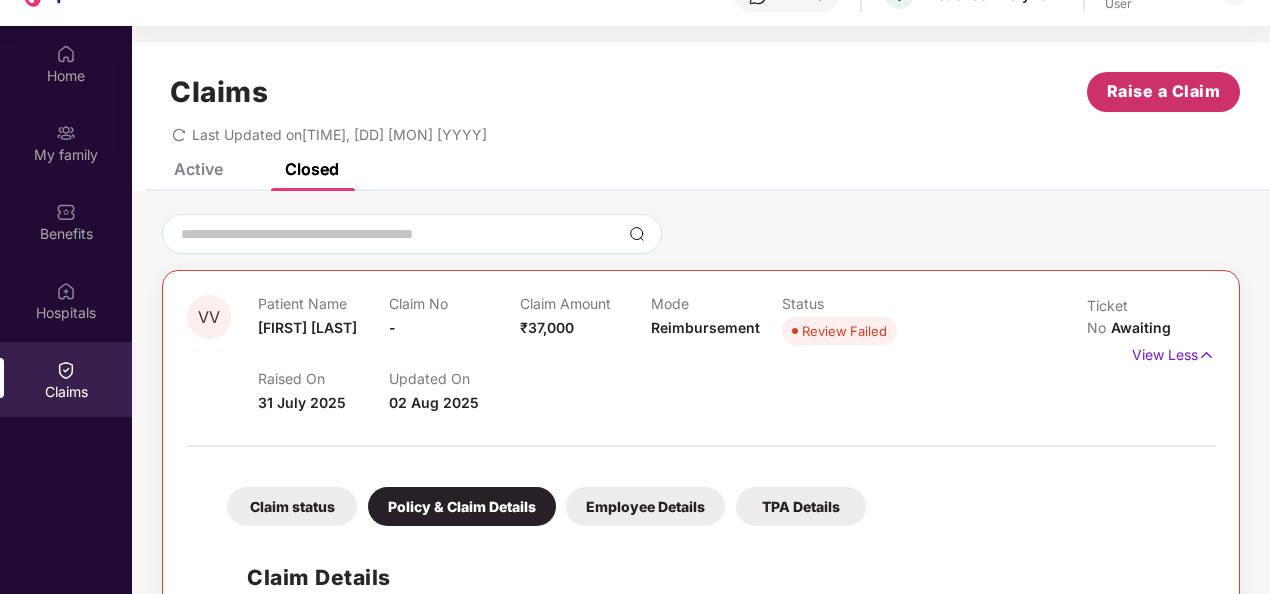 click on "Raise a Claim" at bounding box center (1163, 92) 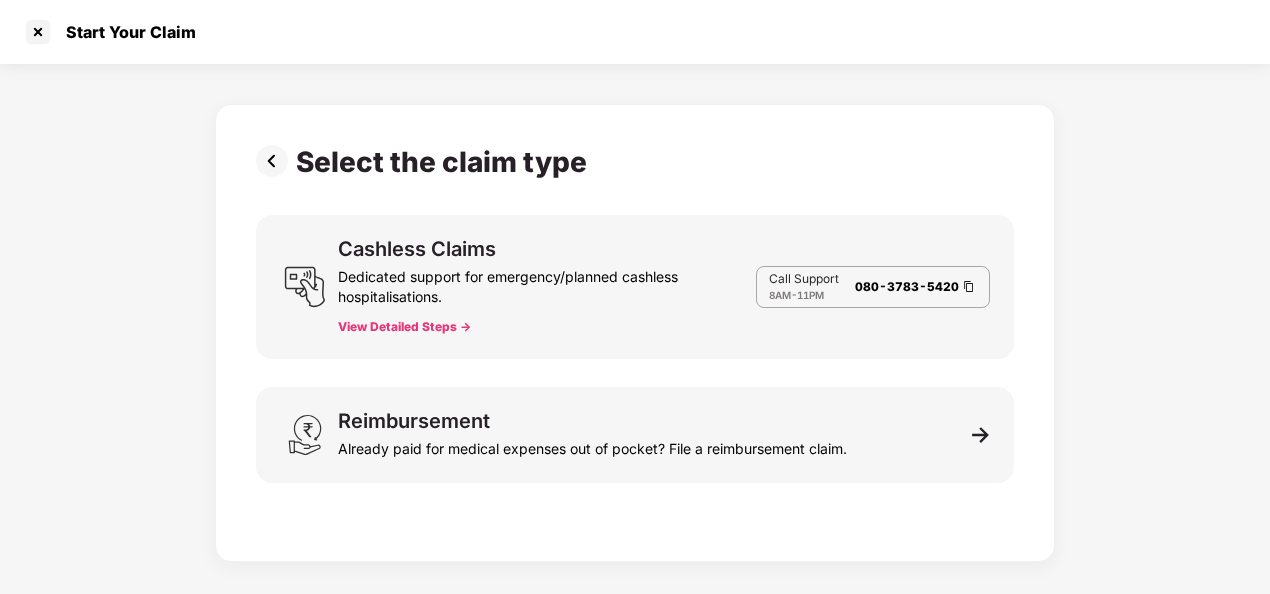 scroll, scrollTop: 22, scrollLeft: 0, axis: vertical 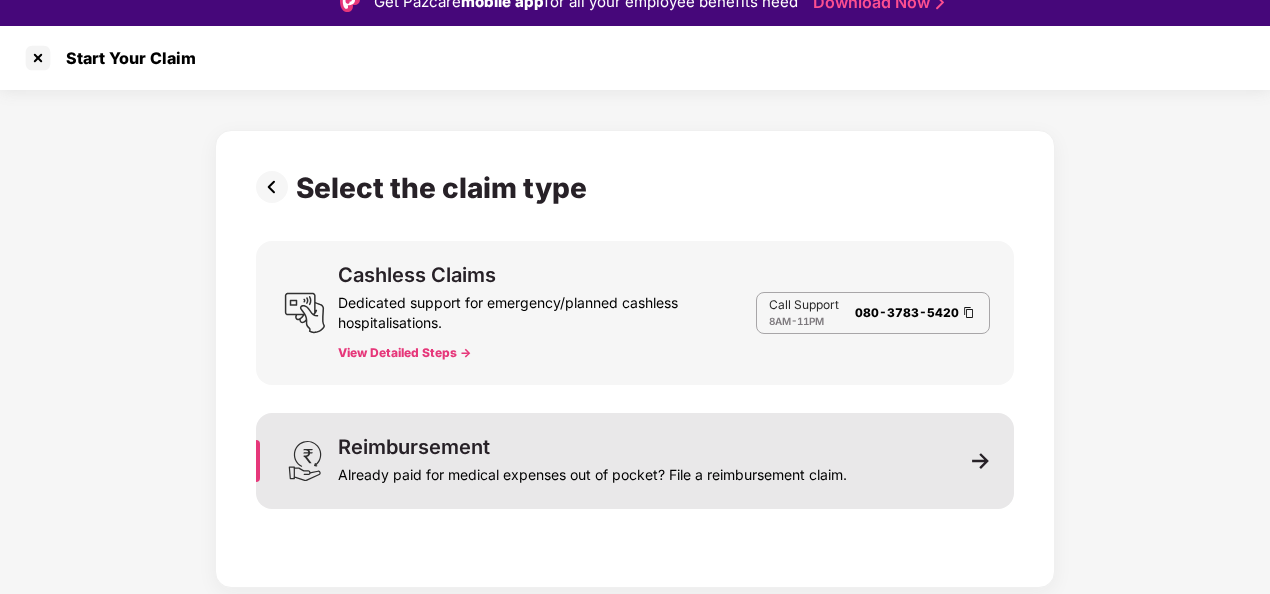 click on "Reimbursement Already paid for medical expenses out of pocket? File a reimbursement claim." at bounding box center (635, 461) 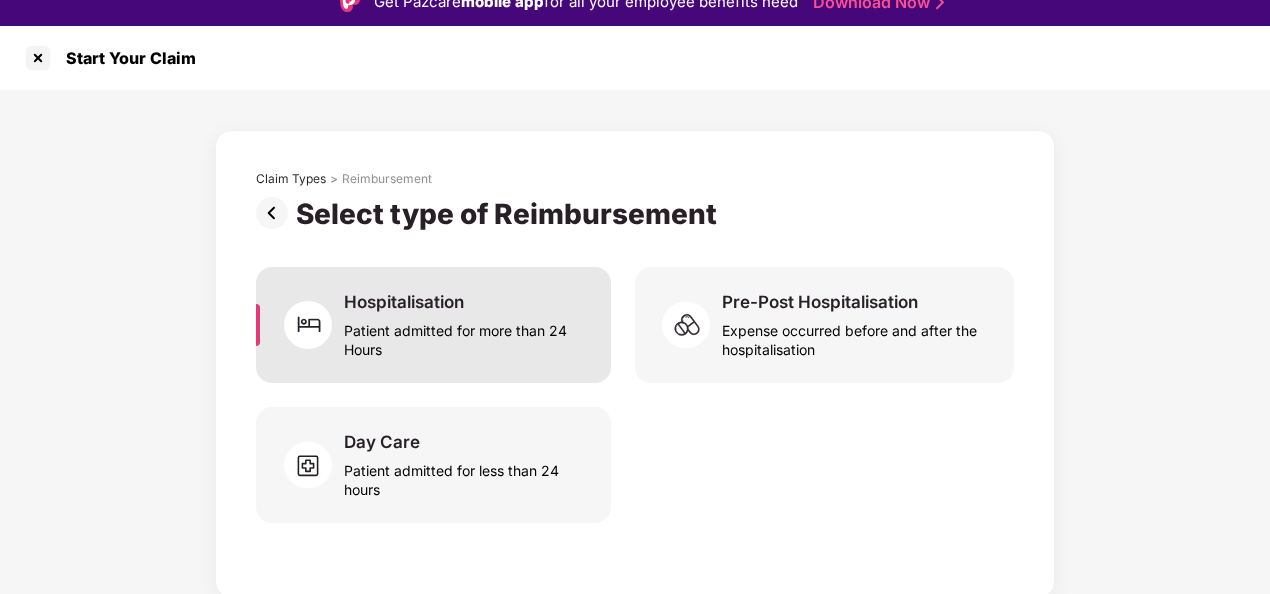 click at bounding box center [314, 325] 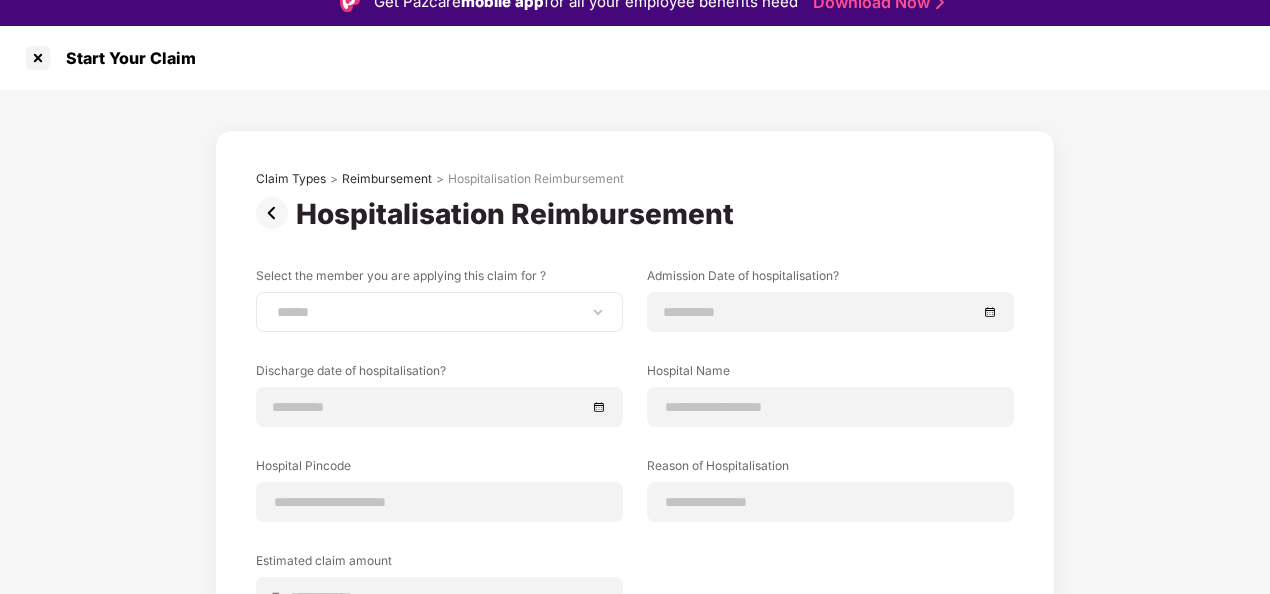 click on "**********" at bounding box center (439, 312) 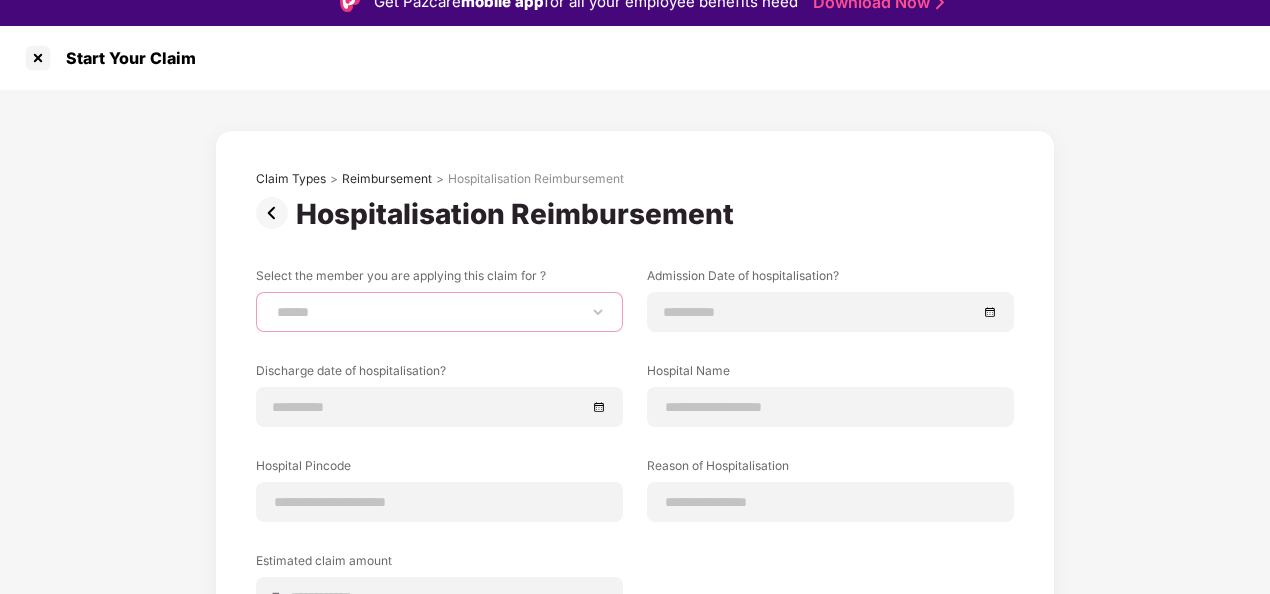 click on "**********" at bounding box center [439, 312] 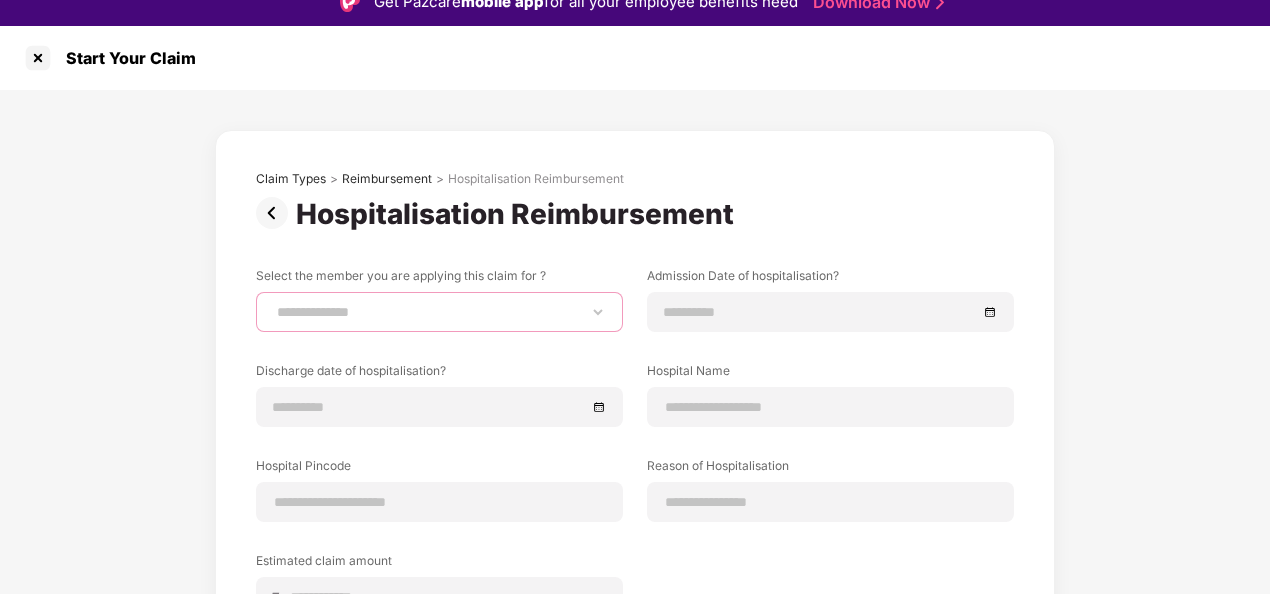 click on "**********" at bounding box center [439, 312] 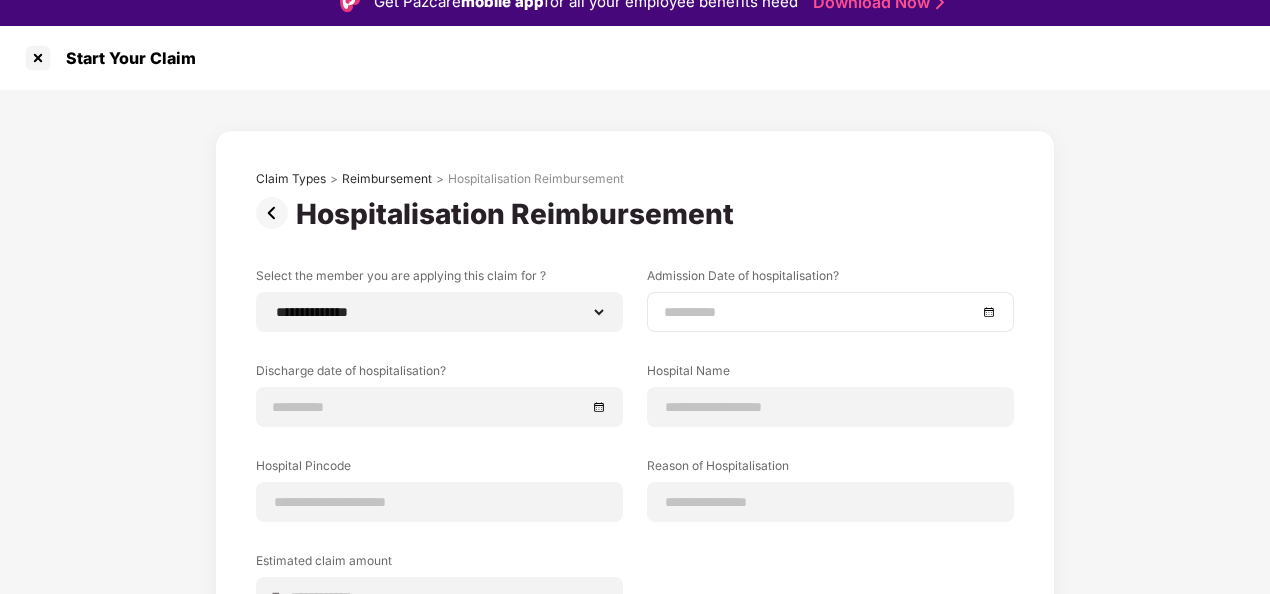 click at bounding box center [820, 312] 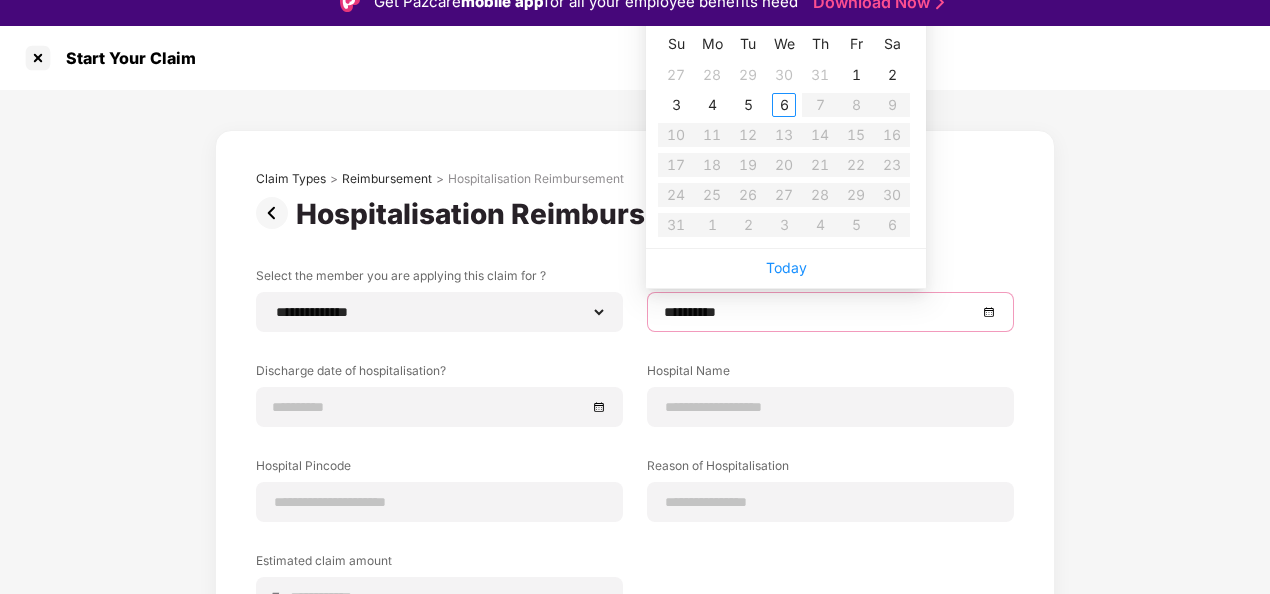 type on "**********" 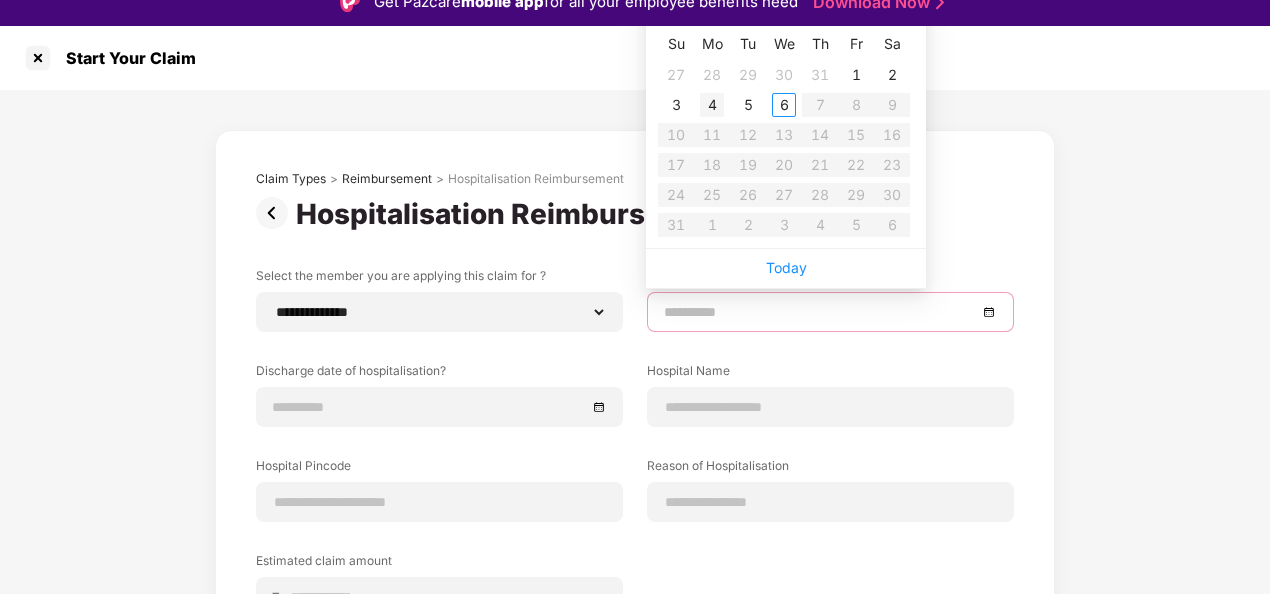 scroll, scrollTop: 0, scrollLeft: 0, axis: both 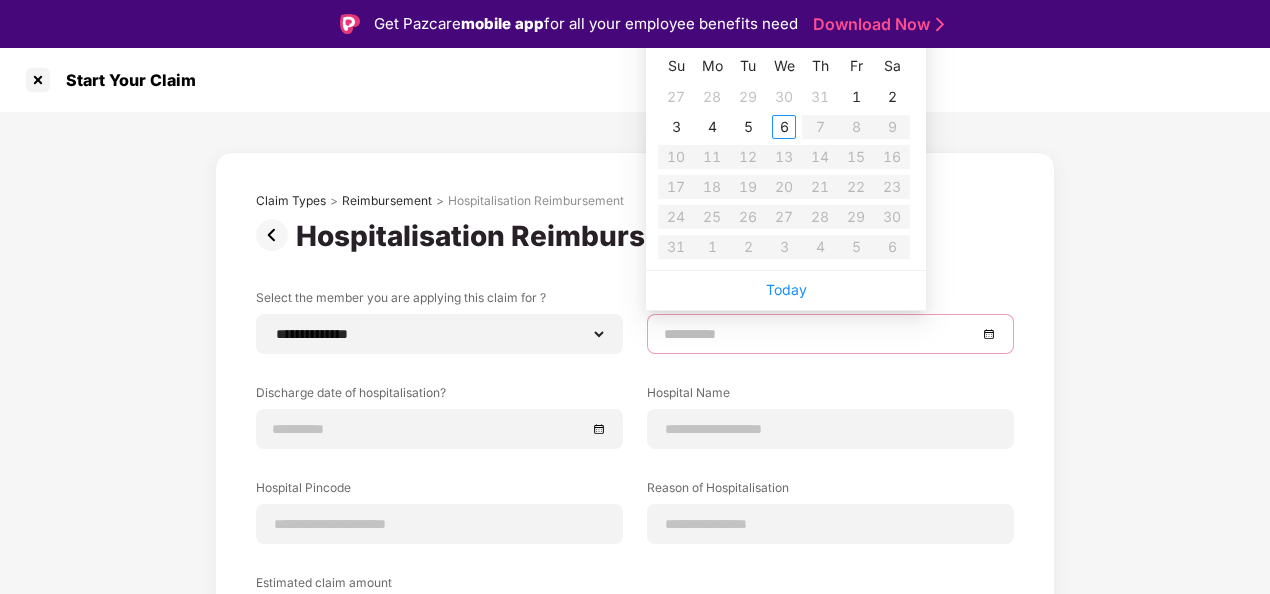 type on "**********" 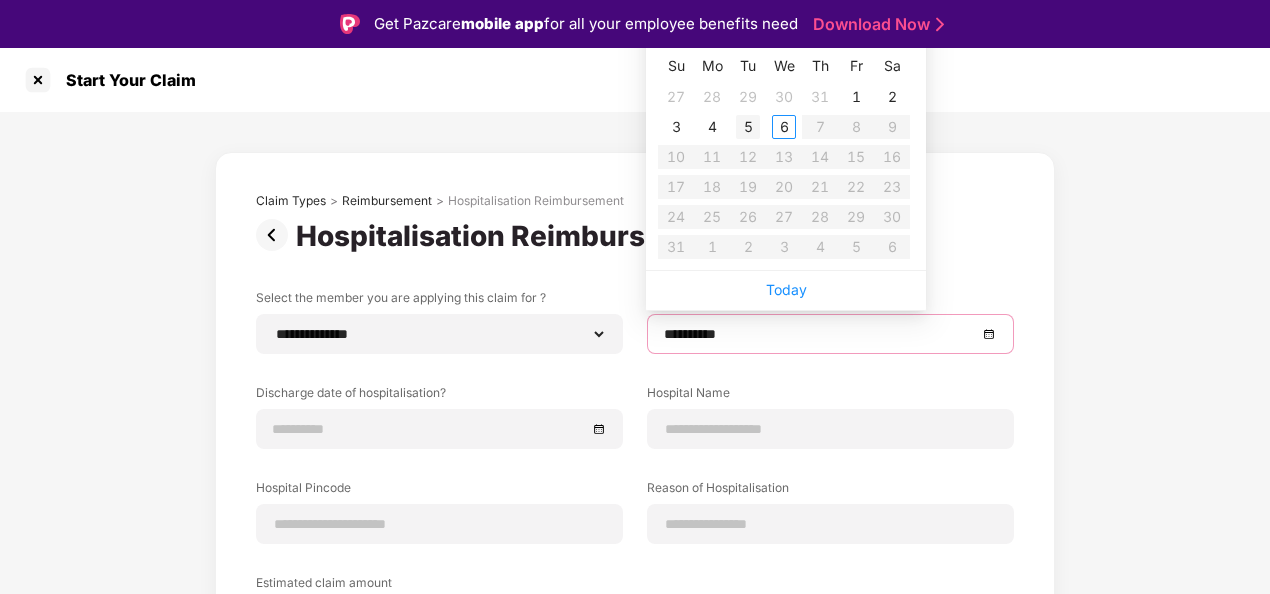 type on "**********" 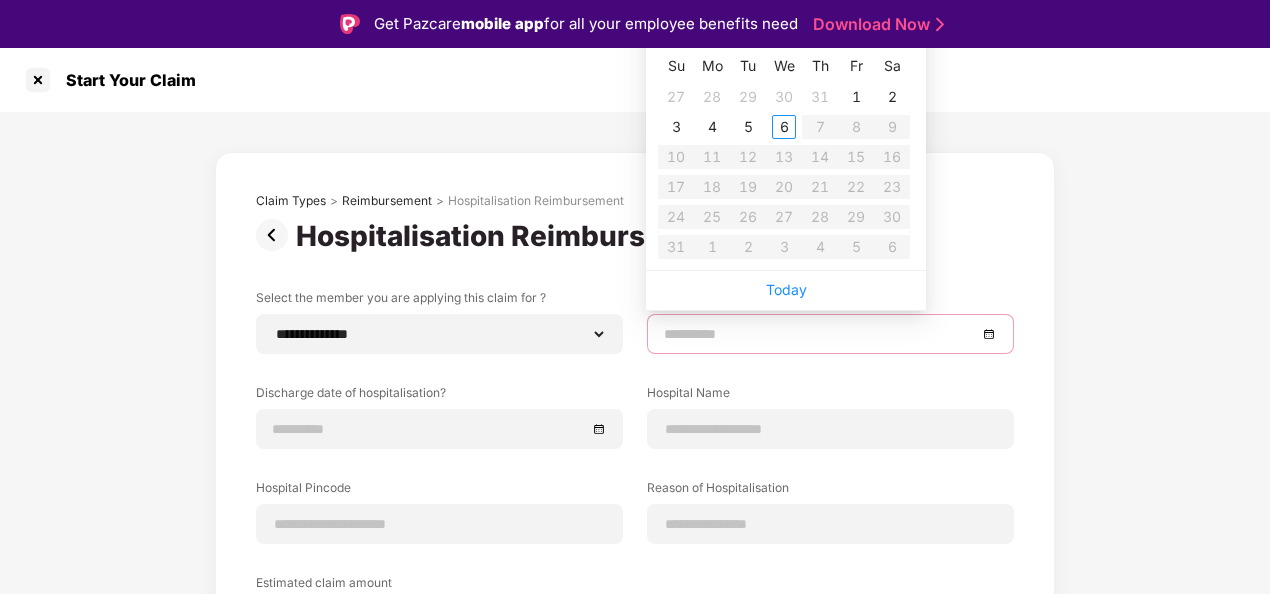 click on "**********" at bounding box center (635, 488) 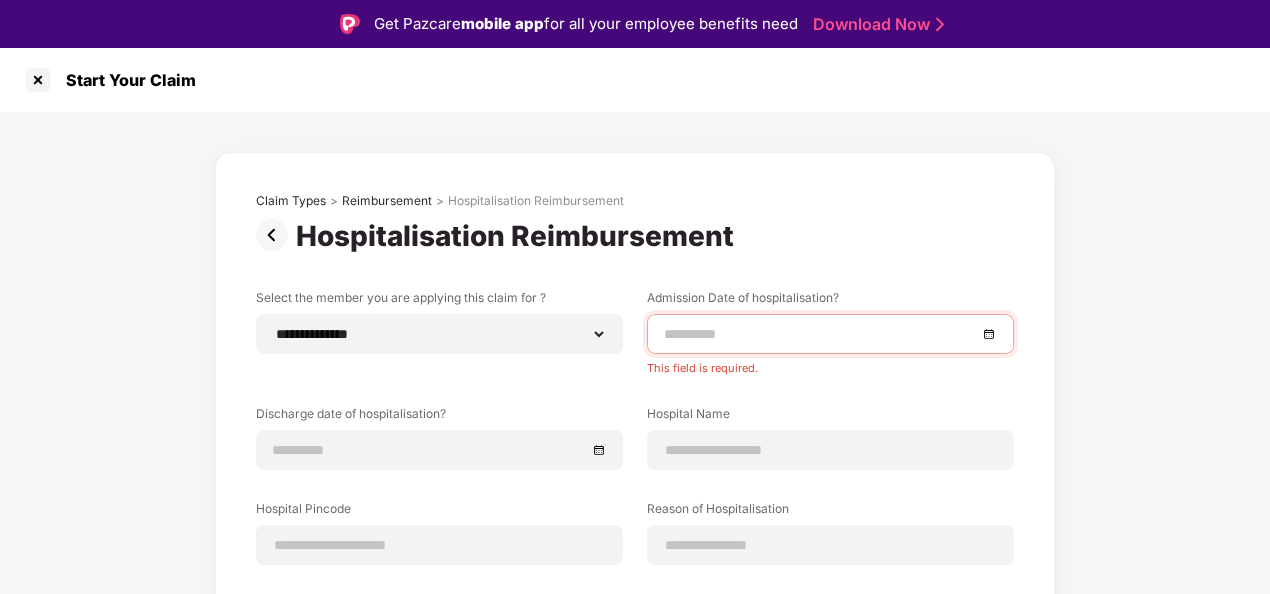 click at bounding box center [830, 334] 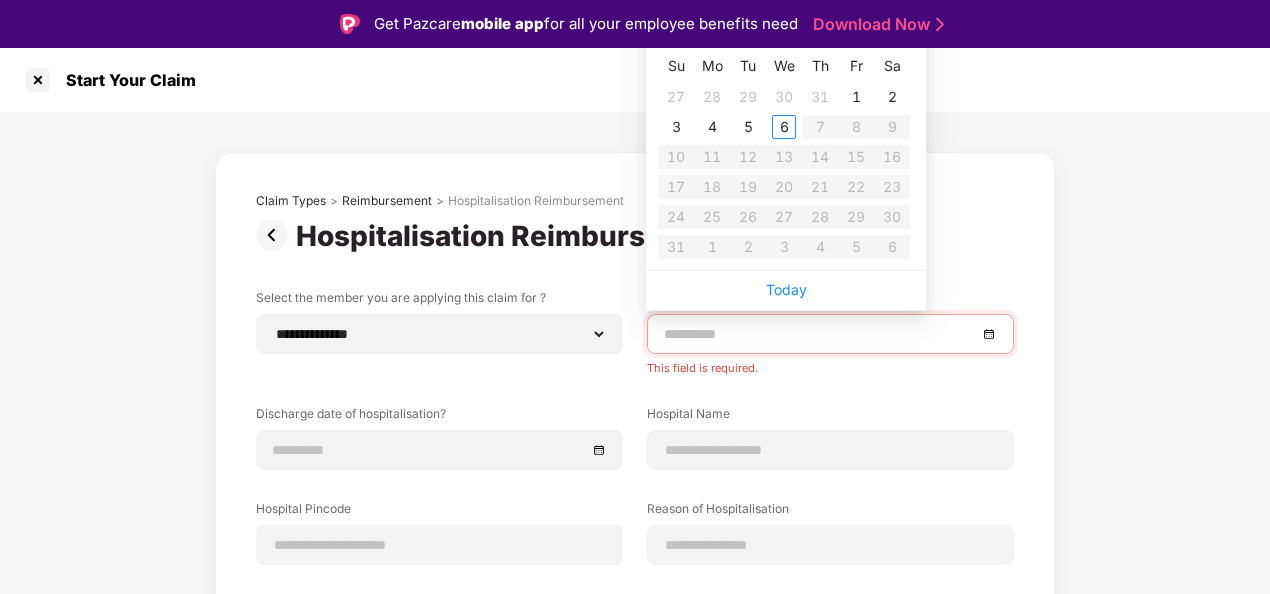 click at bounding box center (820, 334) 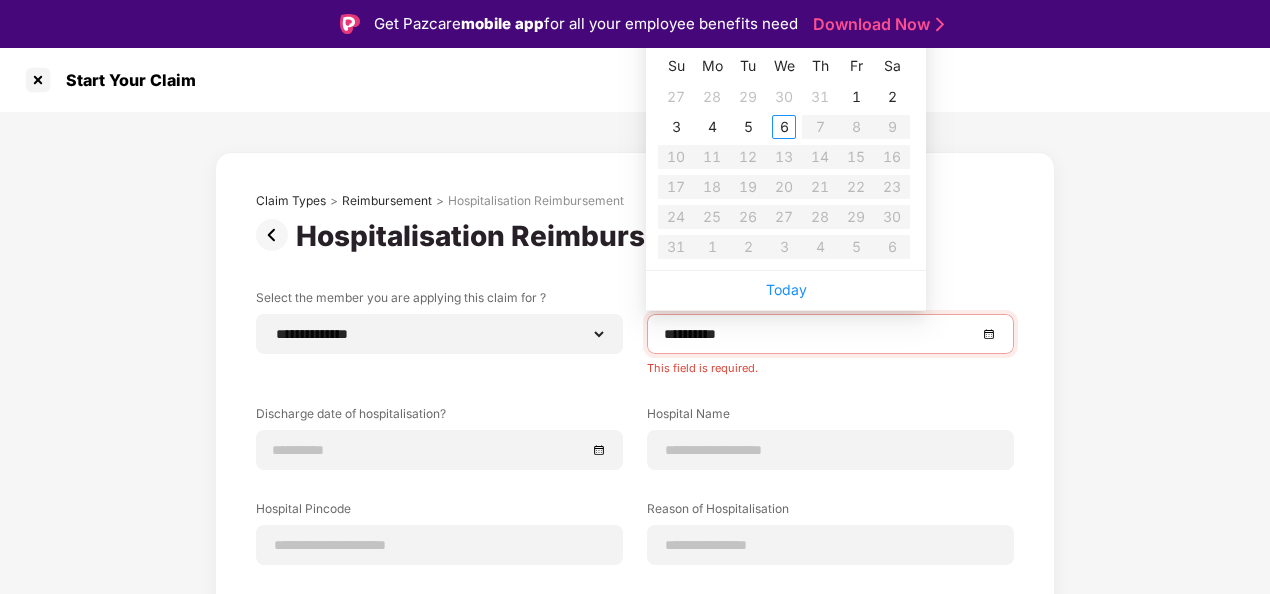 type on "**********" 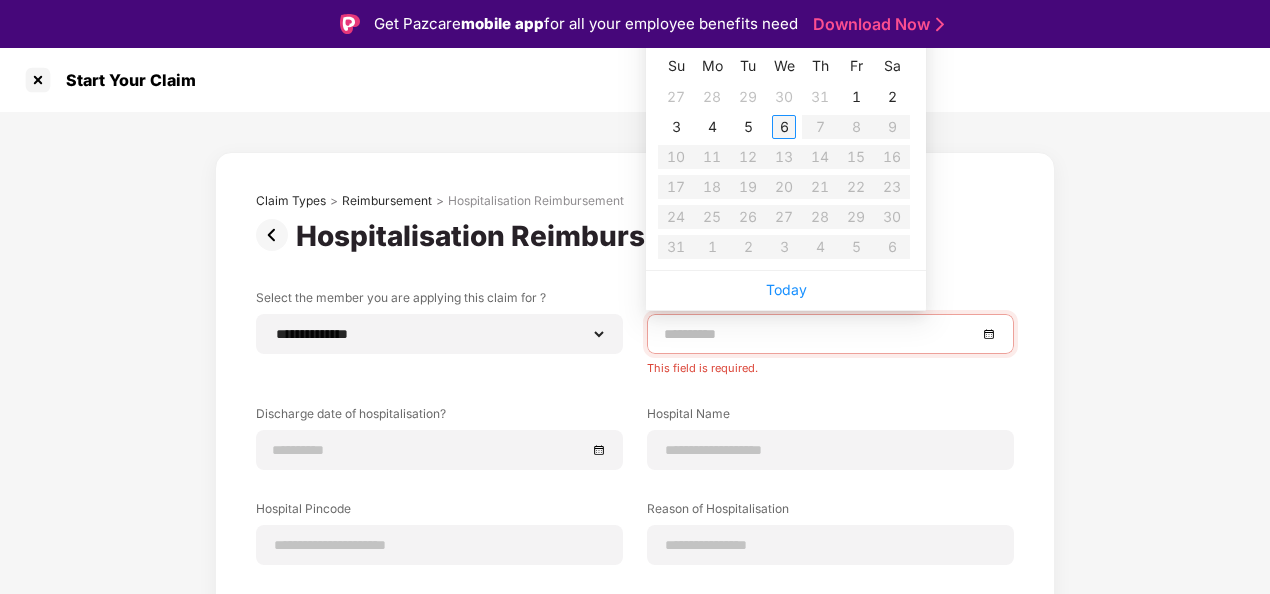type on "**********" 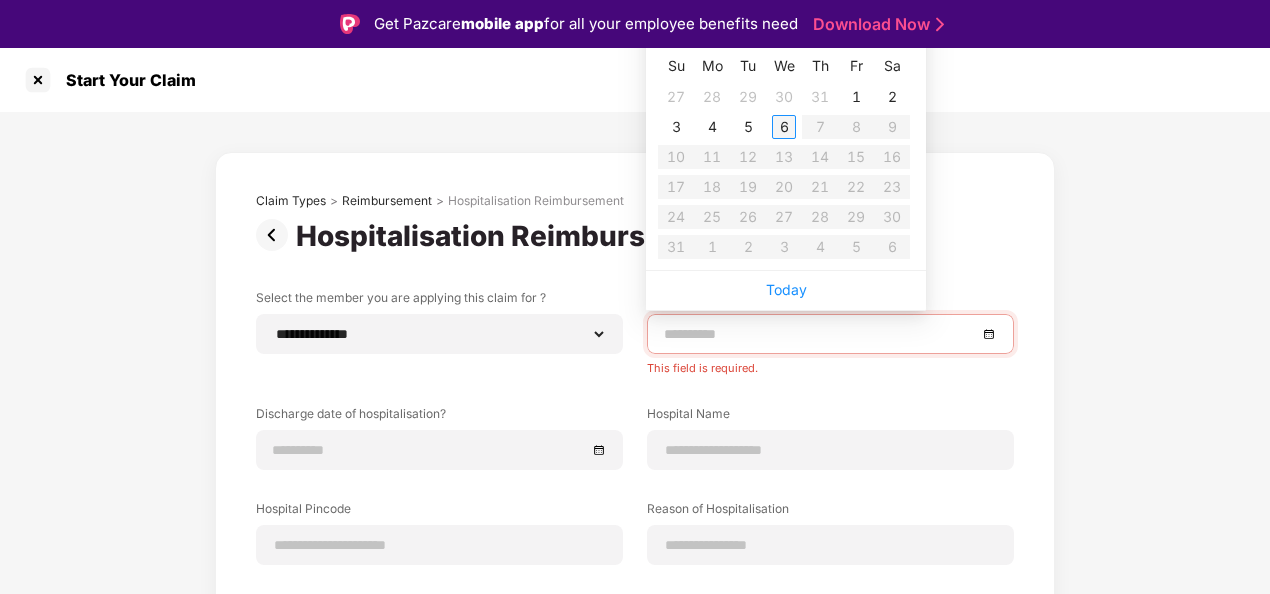 type on "**********" 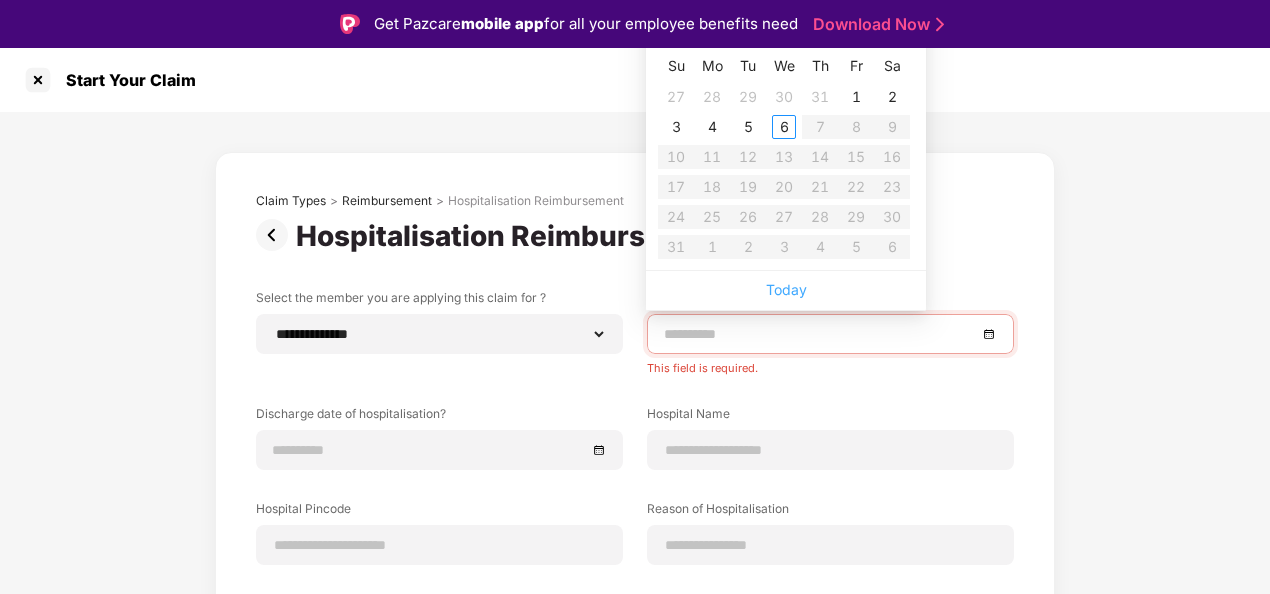 click on "Today" at bounding box center (786, 289) 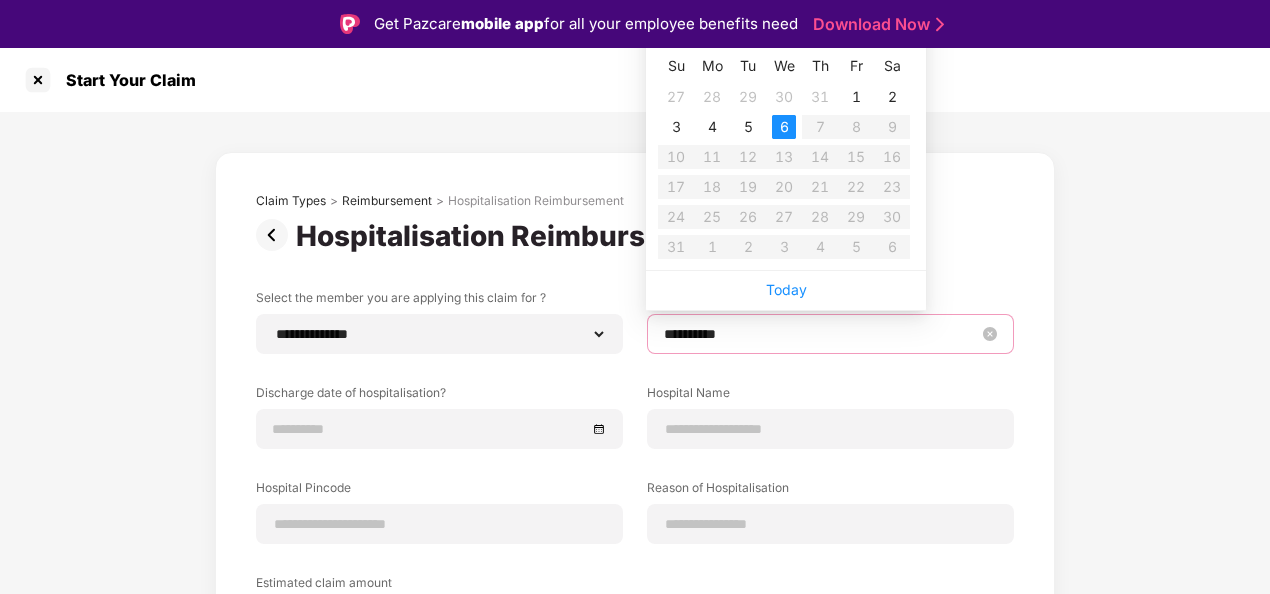 click on "**********" at bounding box center [820, 334] 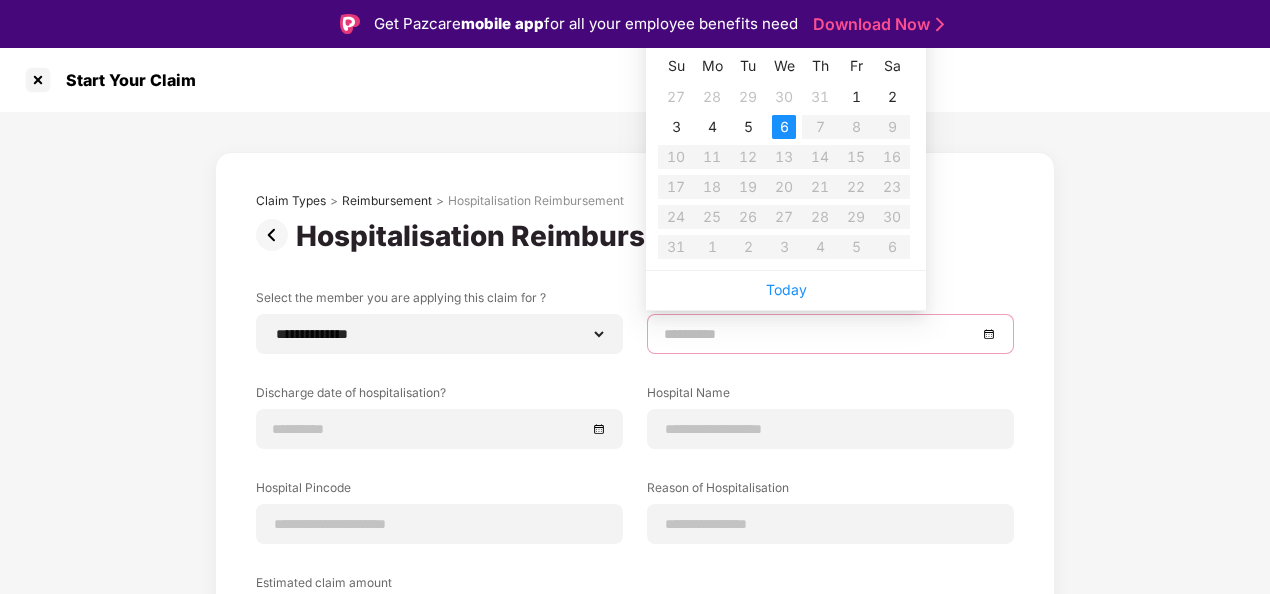 type on "**********" 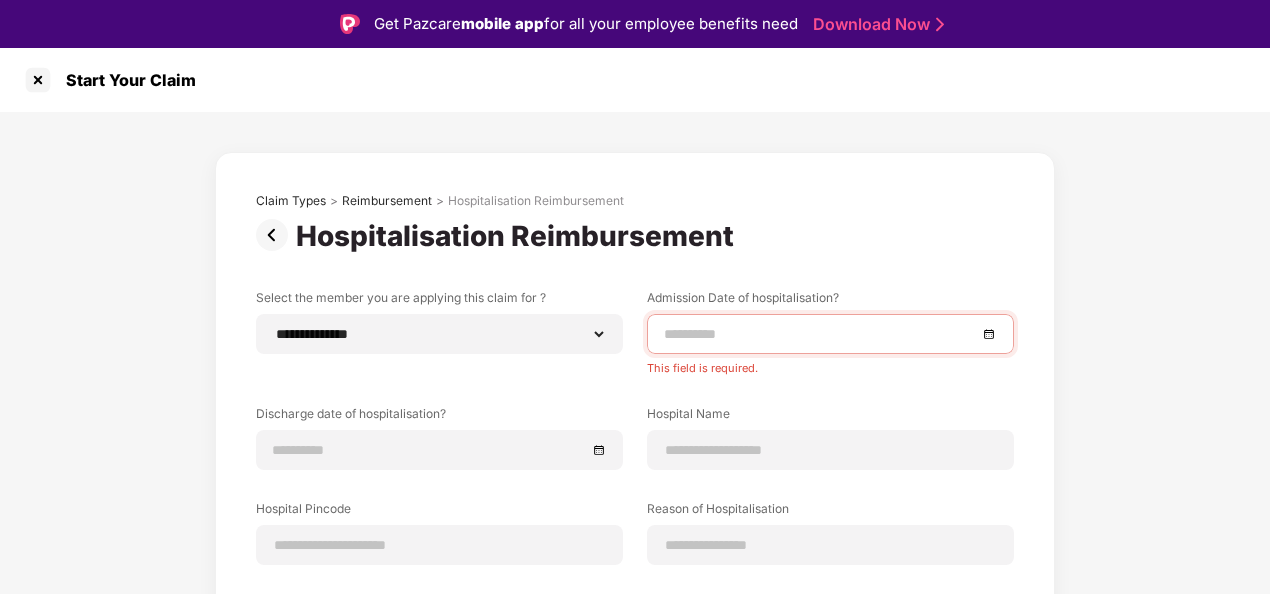 click at bounding box center (830, 334) 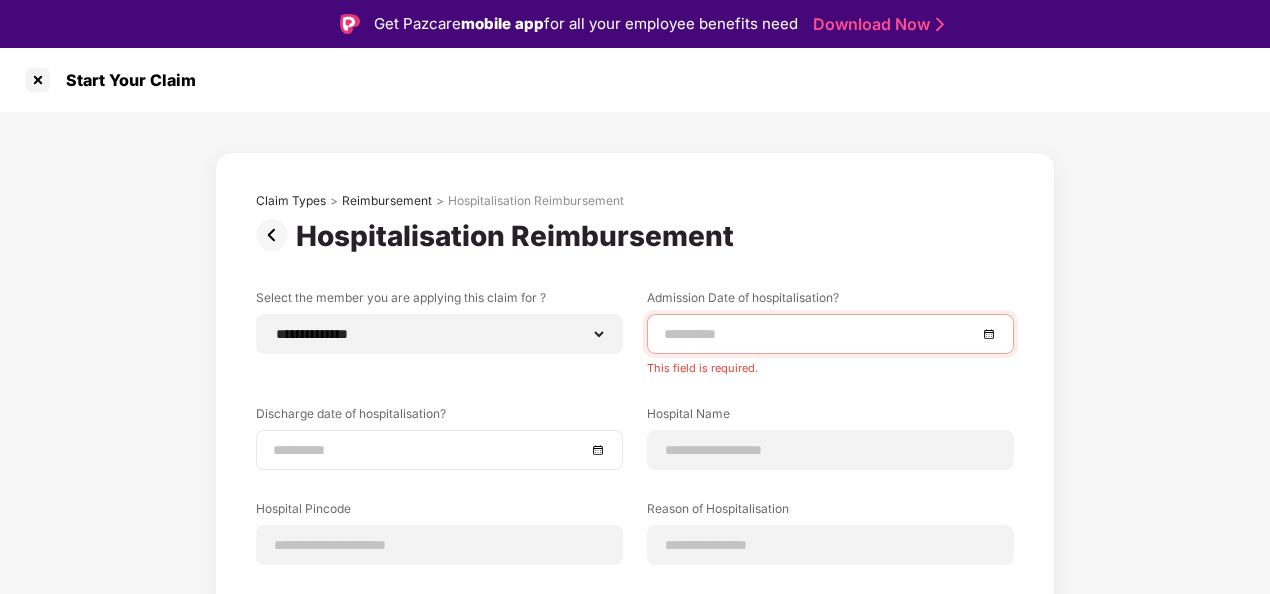 click at bounding box center [439, 450] 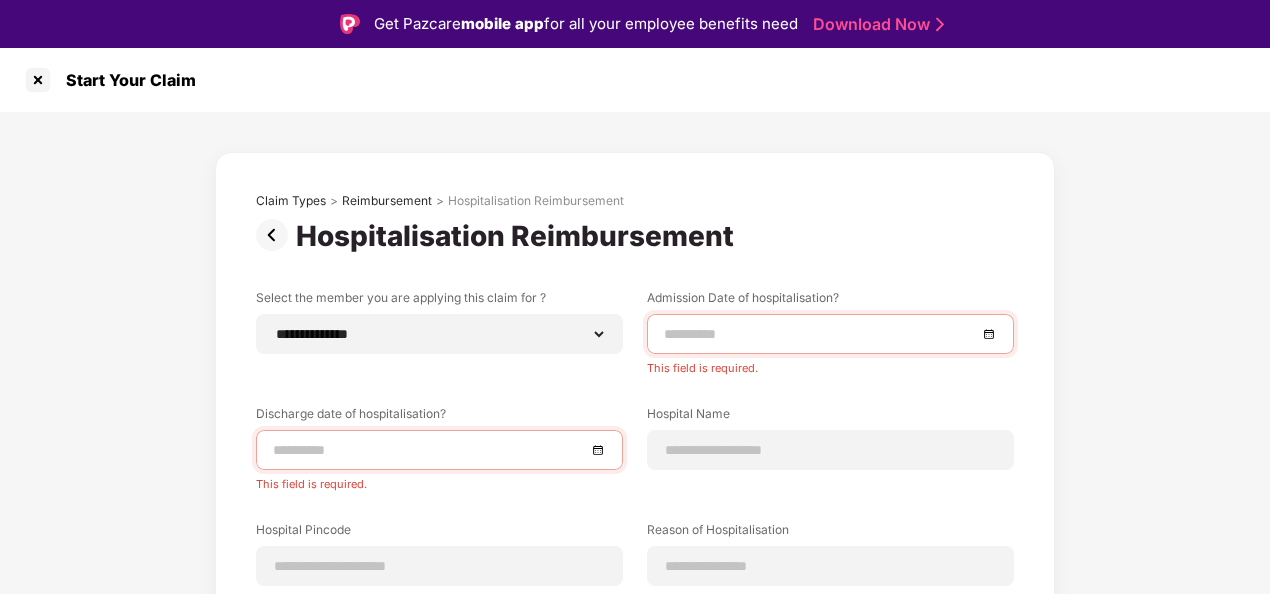 click at bounding box center [830, 334] 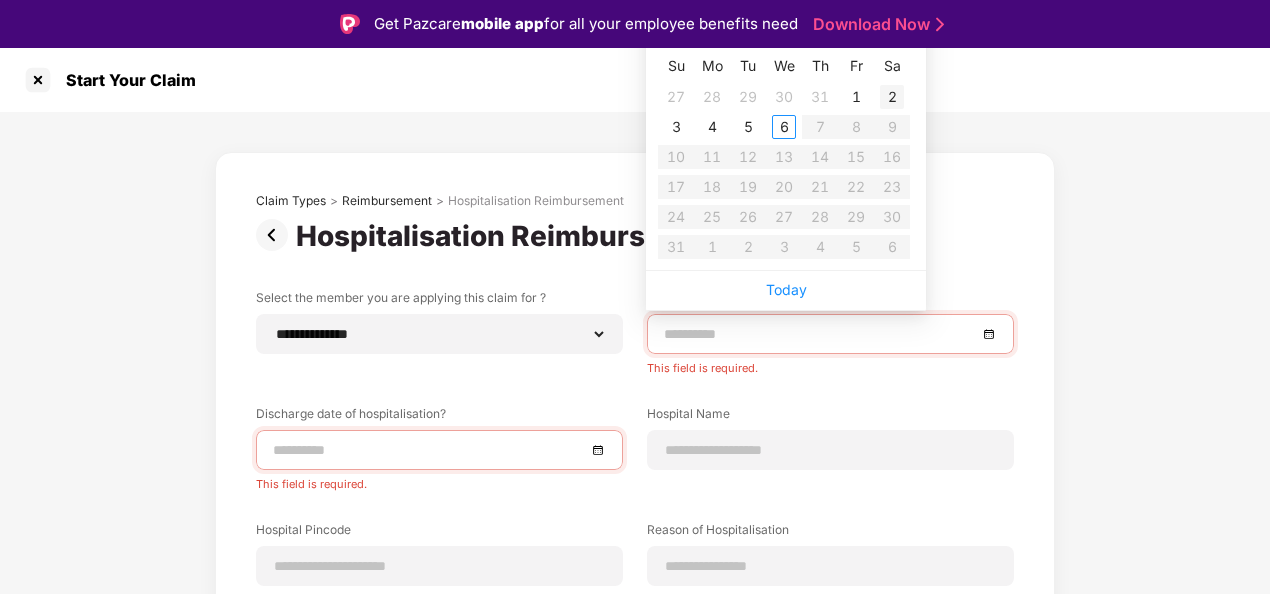 type on "**********" 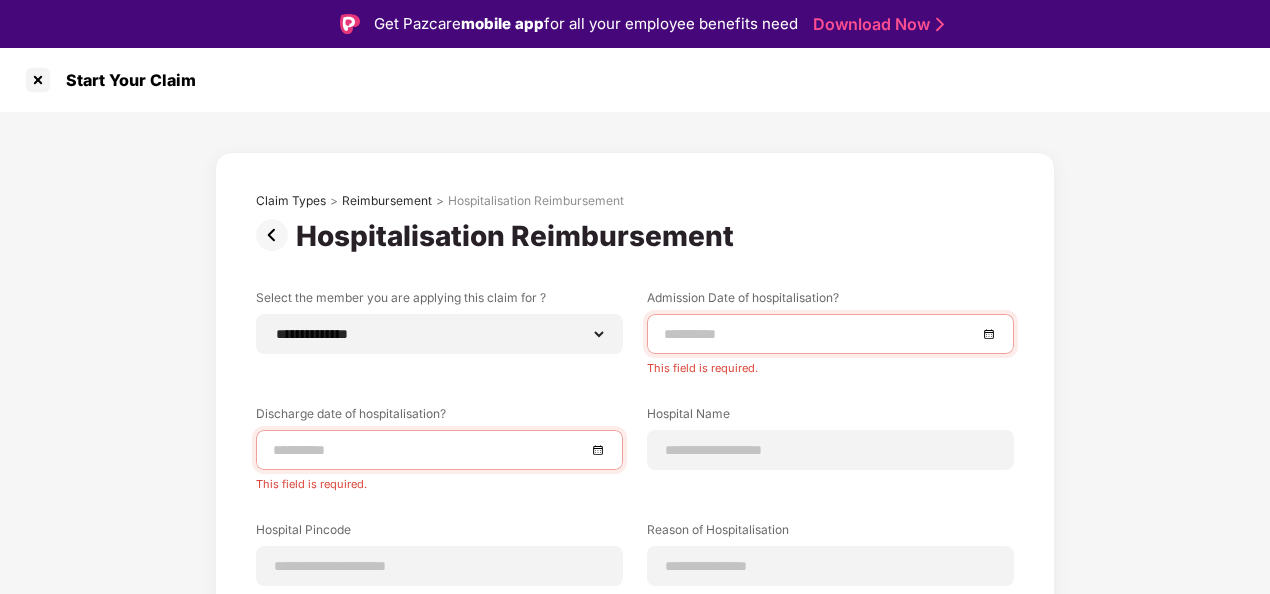 click on "Get Pazcare  mobile app  for all your employee benefits need" at bounding box center [586, 24] 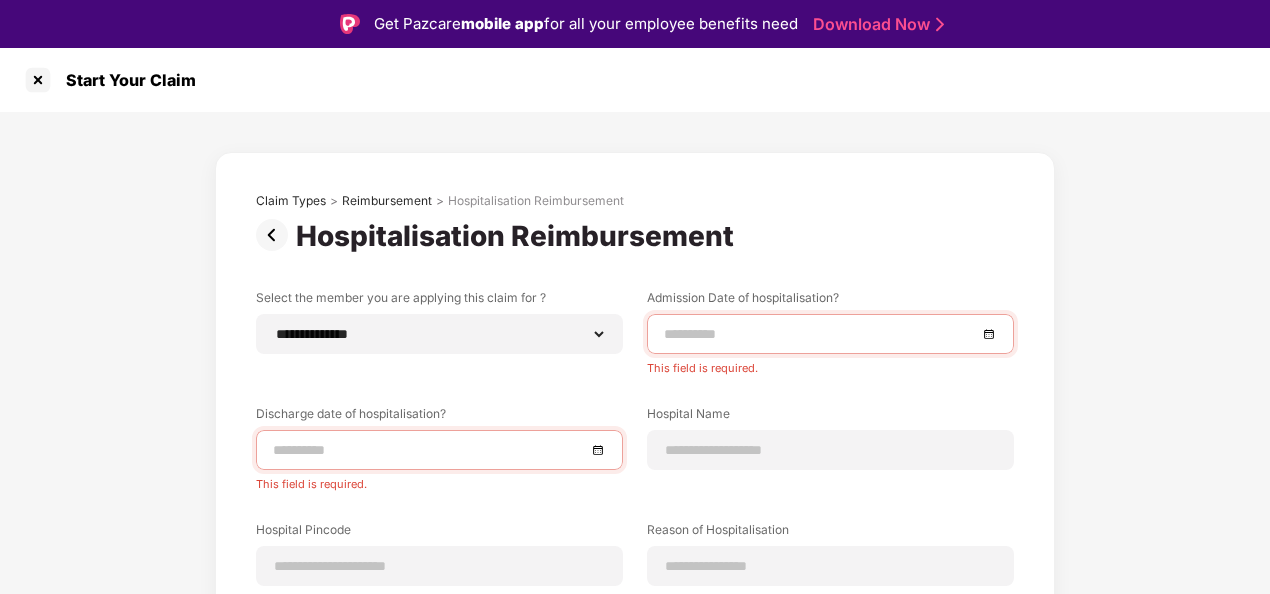 click on "Get Pazcare  mobile app  for all your employee benefits need" at bounding box center (586, 24) 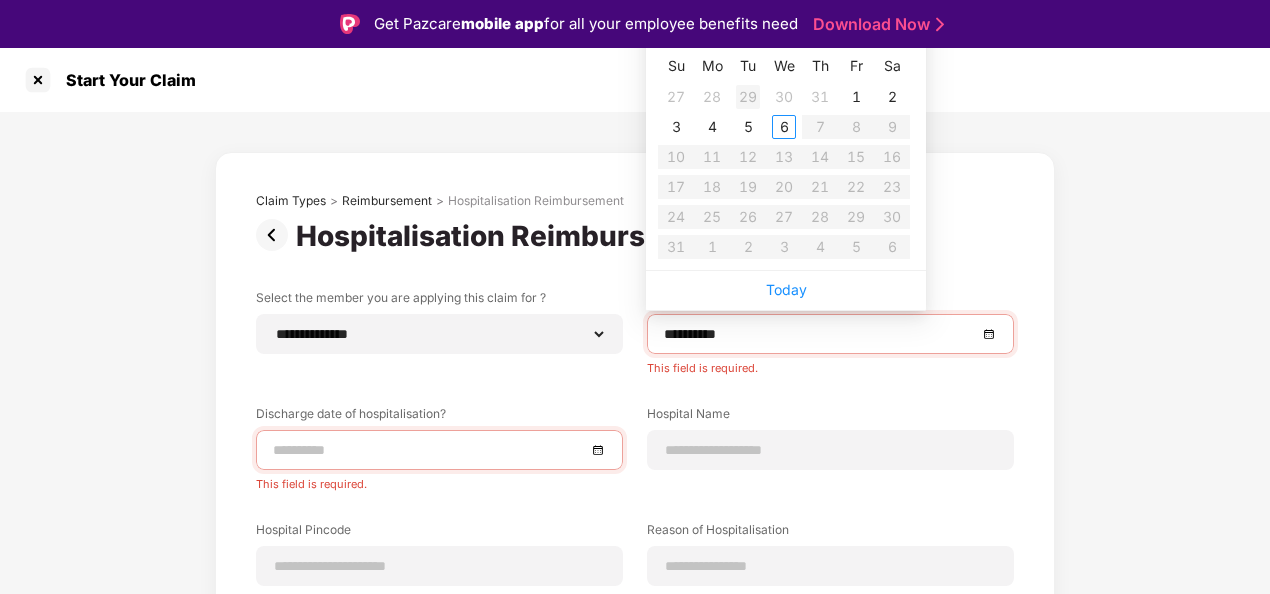 type on "**********" 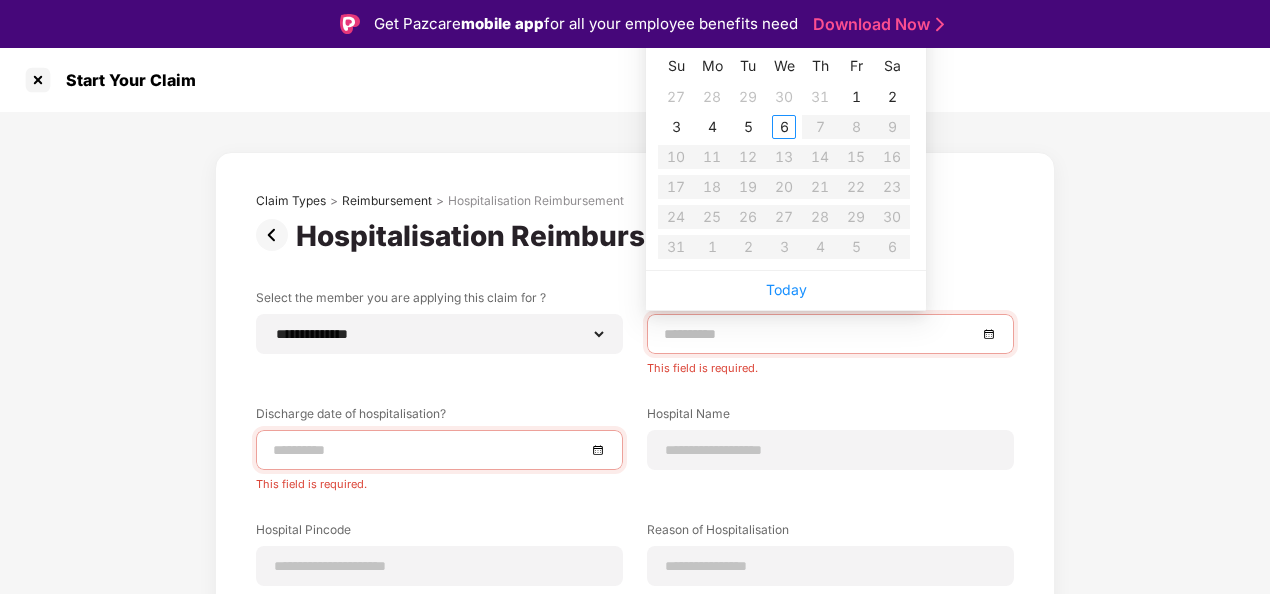 type 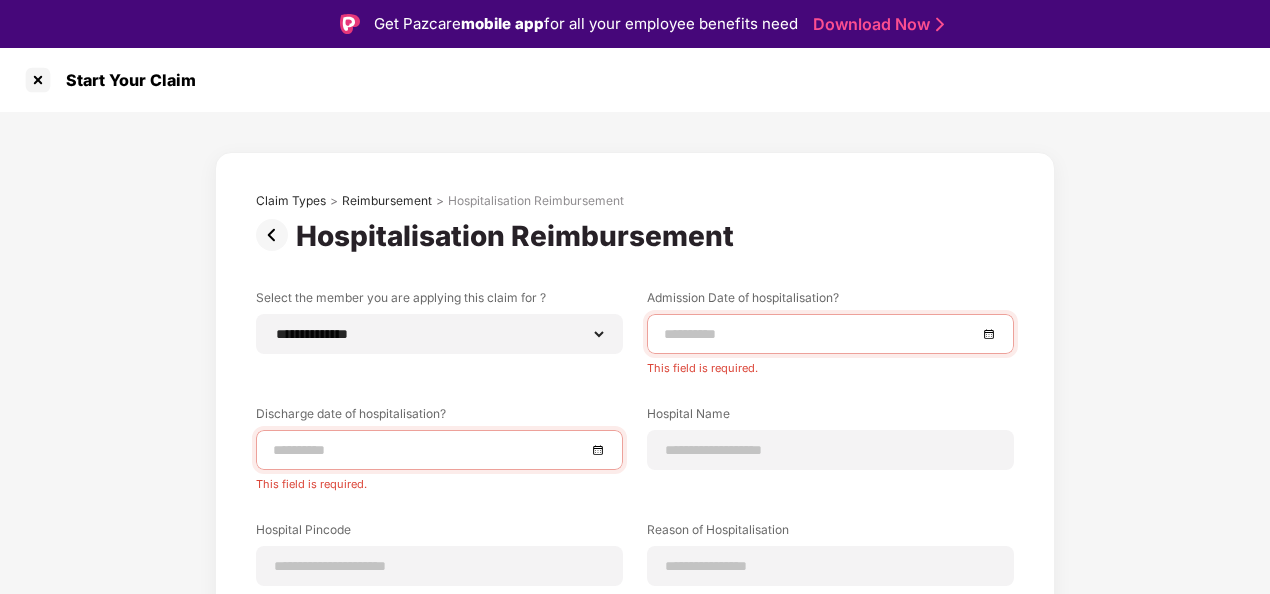 click on "Get Pazcare  mobile app  for all your employee benefits need   Download Now" at bounding box center [635, 24] 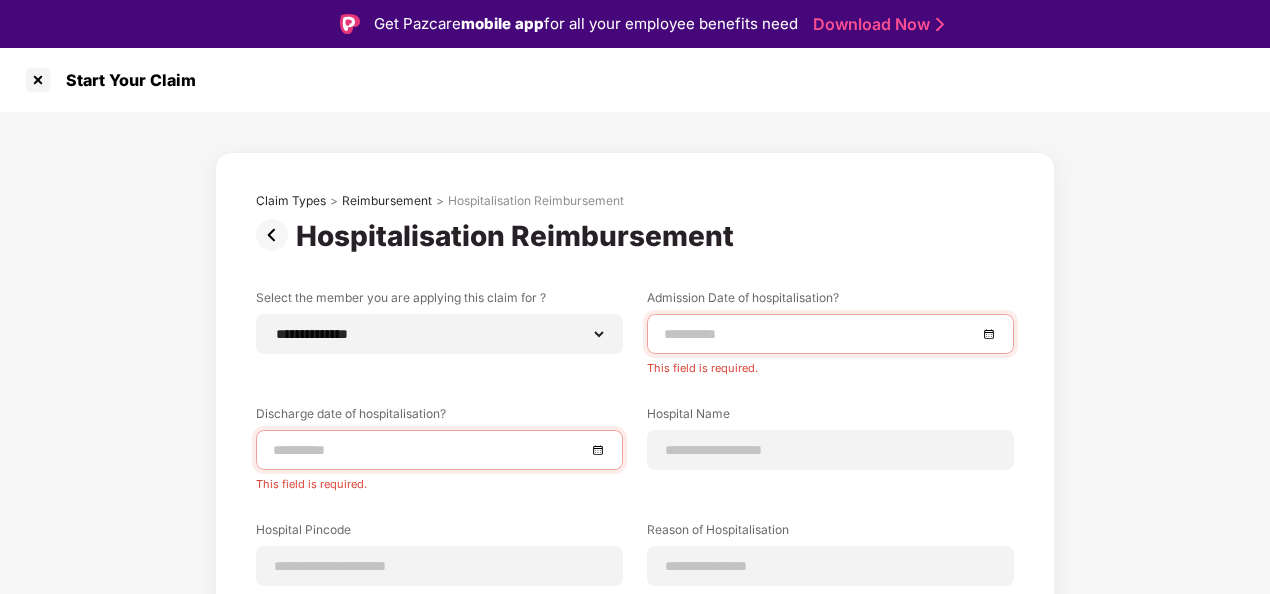 click at bounding box center [830, 334] 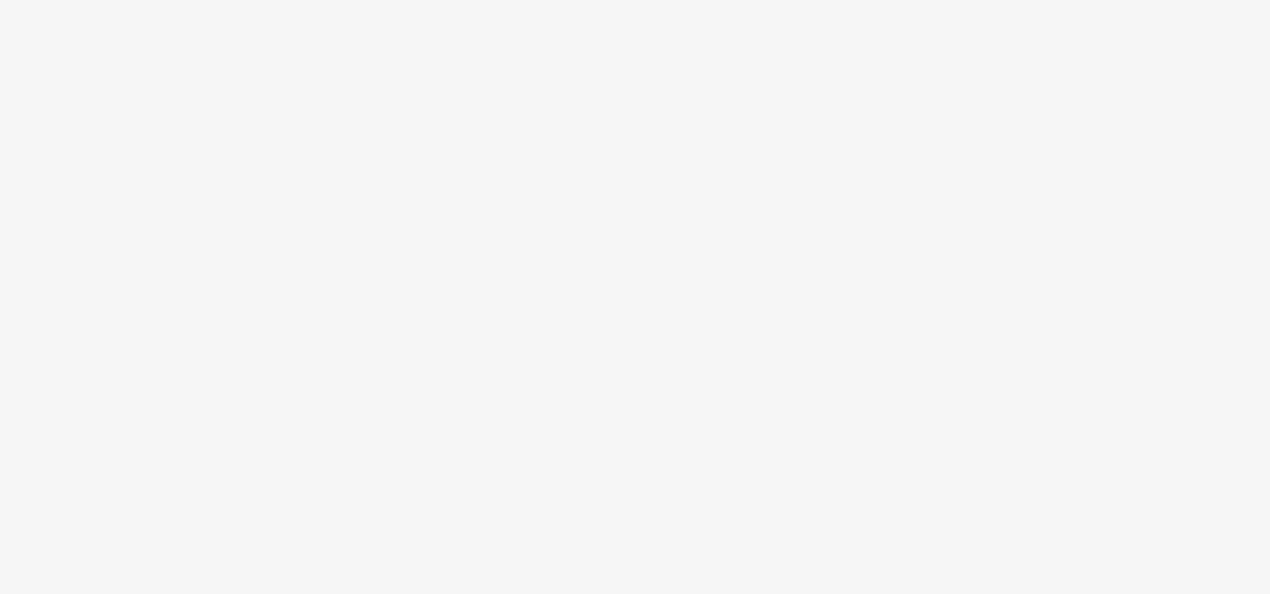 scroll, scrollTop: 0, scrollLeft: 0, axis: both 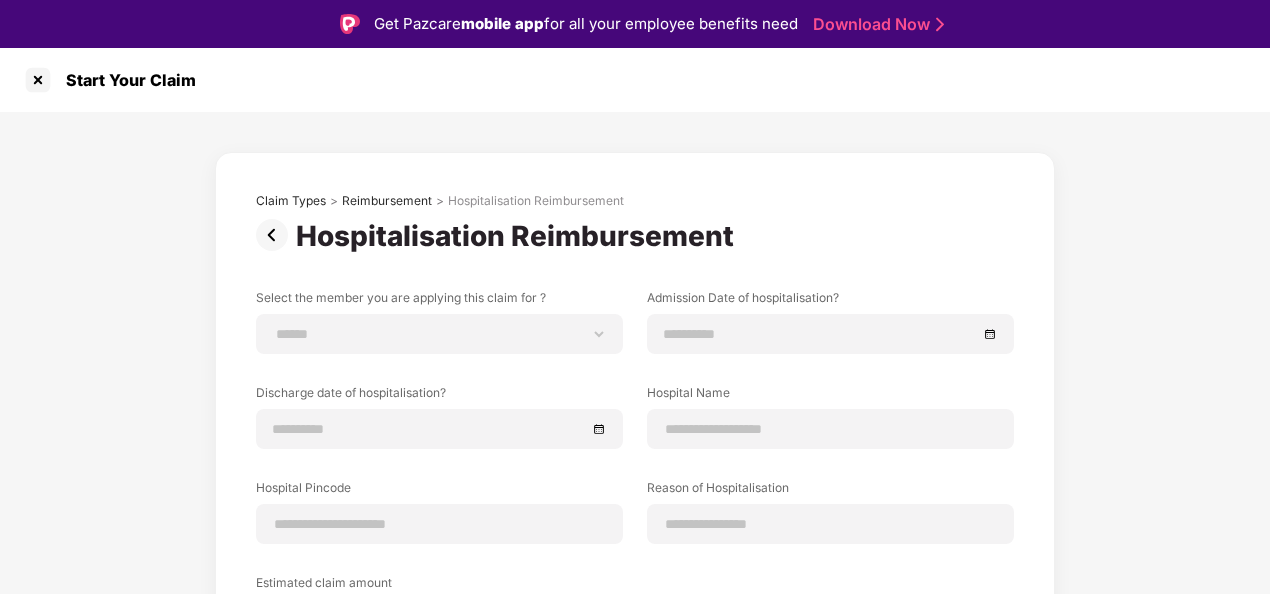 click on "Claim Types > Reimbursement > Hospitalisation Reimbursement   Hospitalisation Reimbursement We’ll send all the claim related updates to the registered mobile number/email and call only when it’s required. Select the member you are applying this claim for ? [NAME] Admission Date of hospitalisation? Discharge date of hospitalisation? Hospital Name [HOSPITAL_NAME] Hospital Pincode [PINCODE] Reason of Hospitalisation Estimated claim amount ₹ [AMOUNT] We’ll send all the claim related updates to the registered mobile number/email and call only when it’s required. Back Submit" at bounding box center (635, 488) 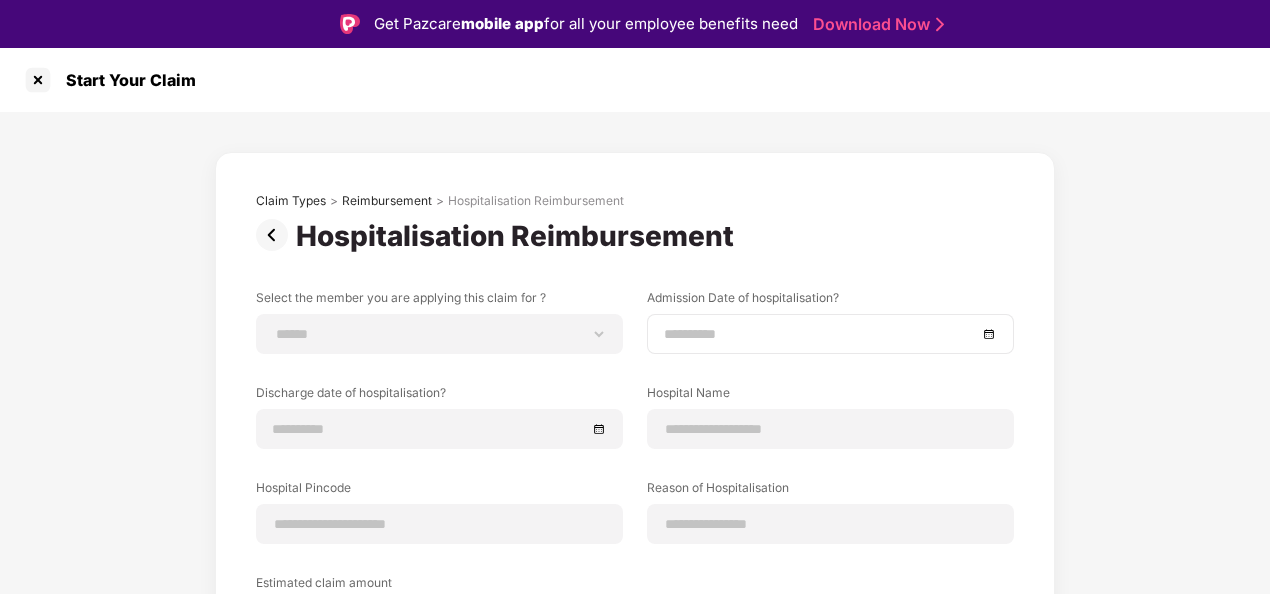 click at bounding box center [830, 334] 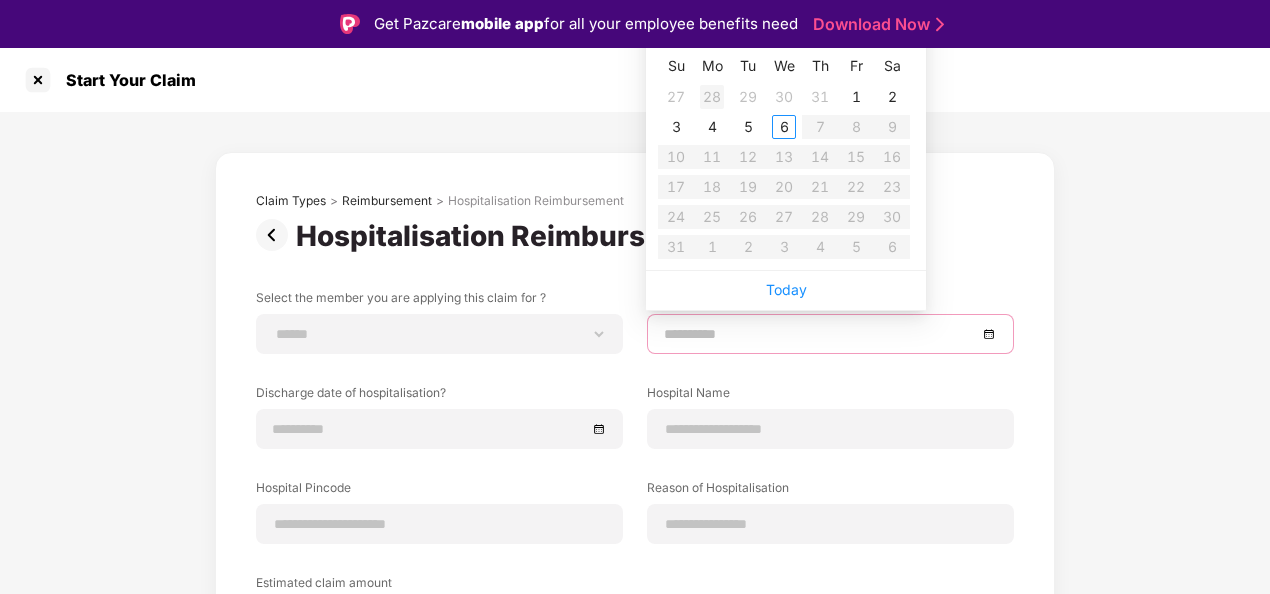 type on "**********" 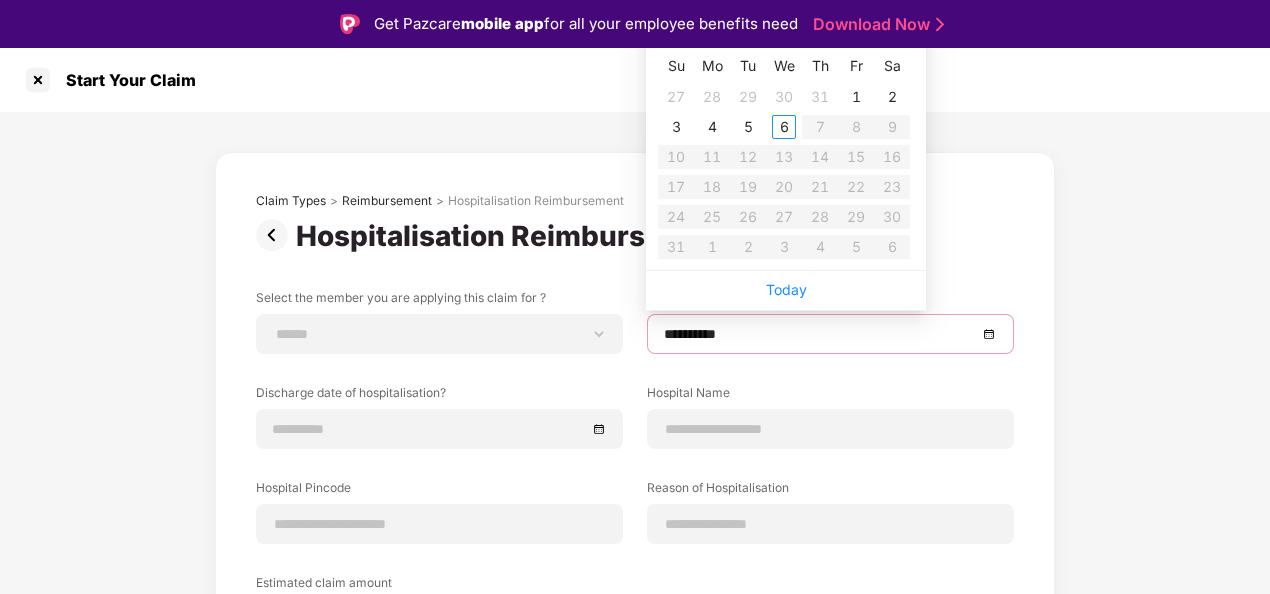 type on "**********" 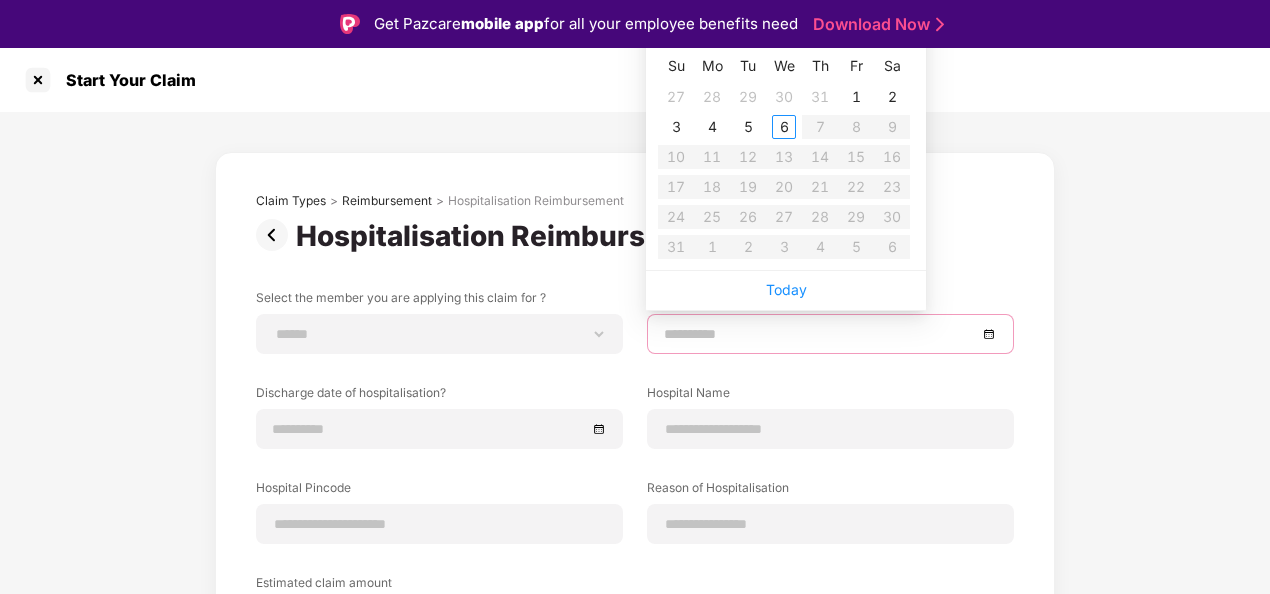 click at bounding box center [830, 334] 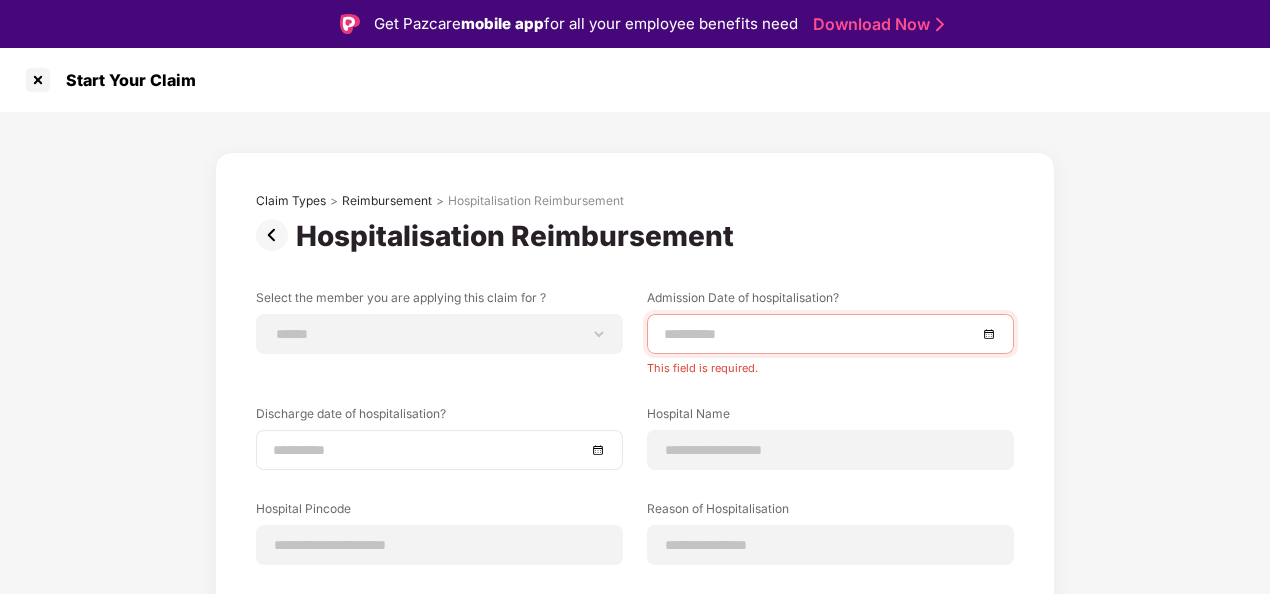 click at bounding box center [439, 450] 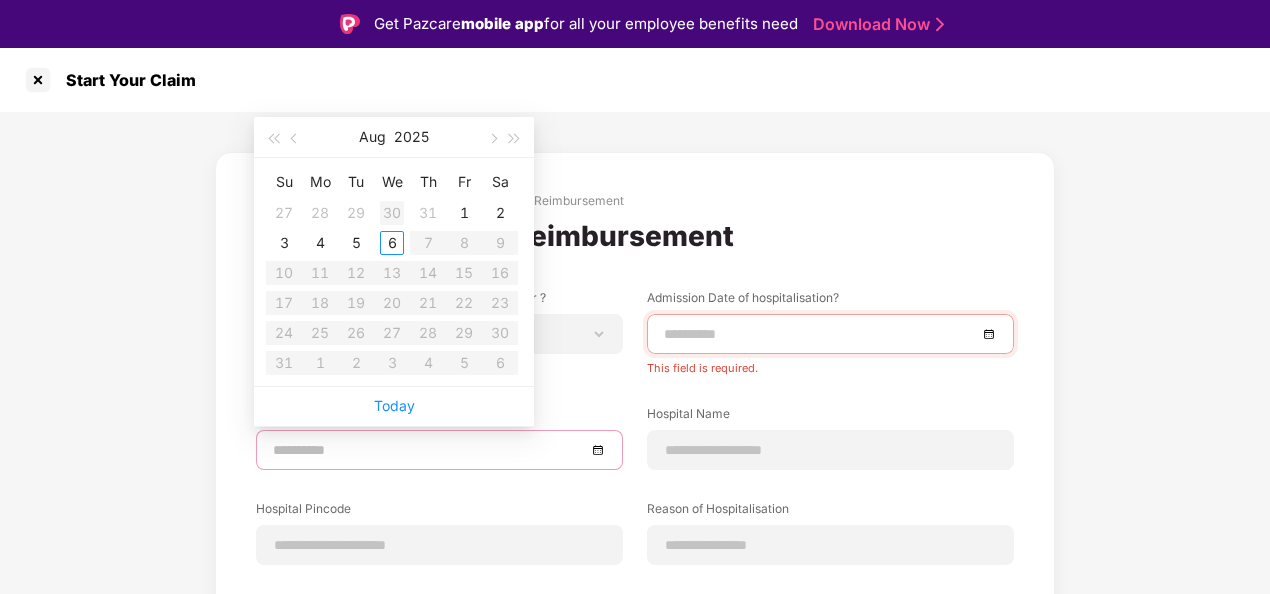 type on "**********" 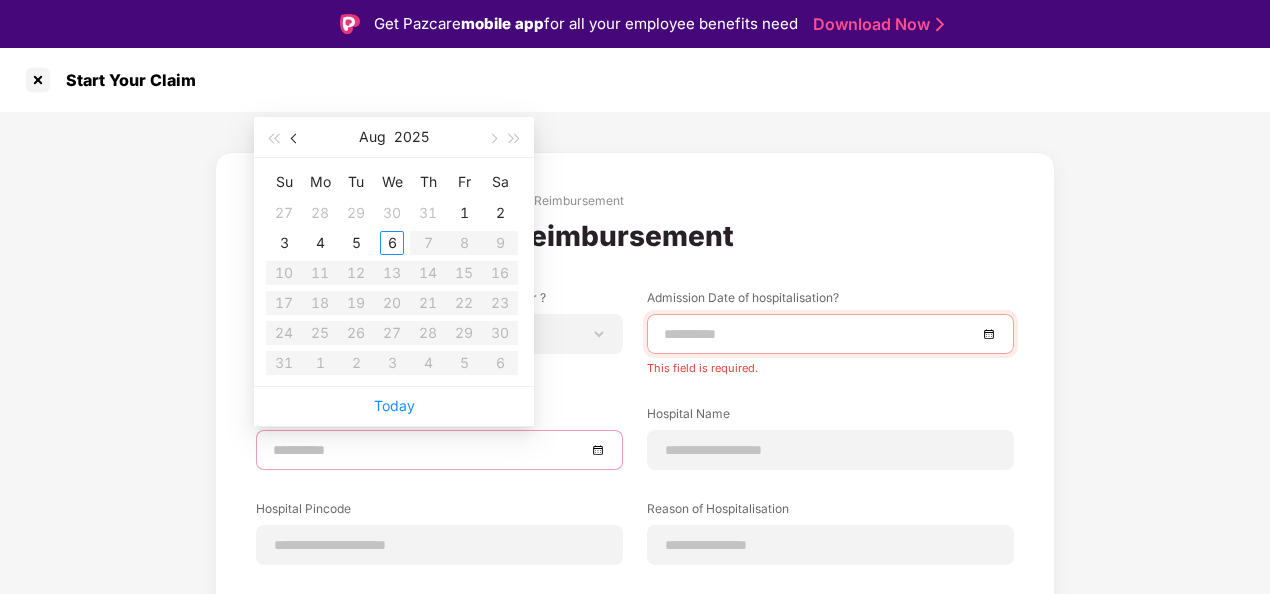 click at bounding box center (296, 139) 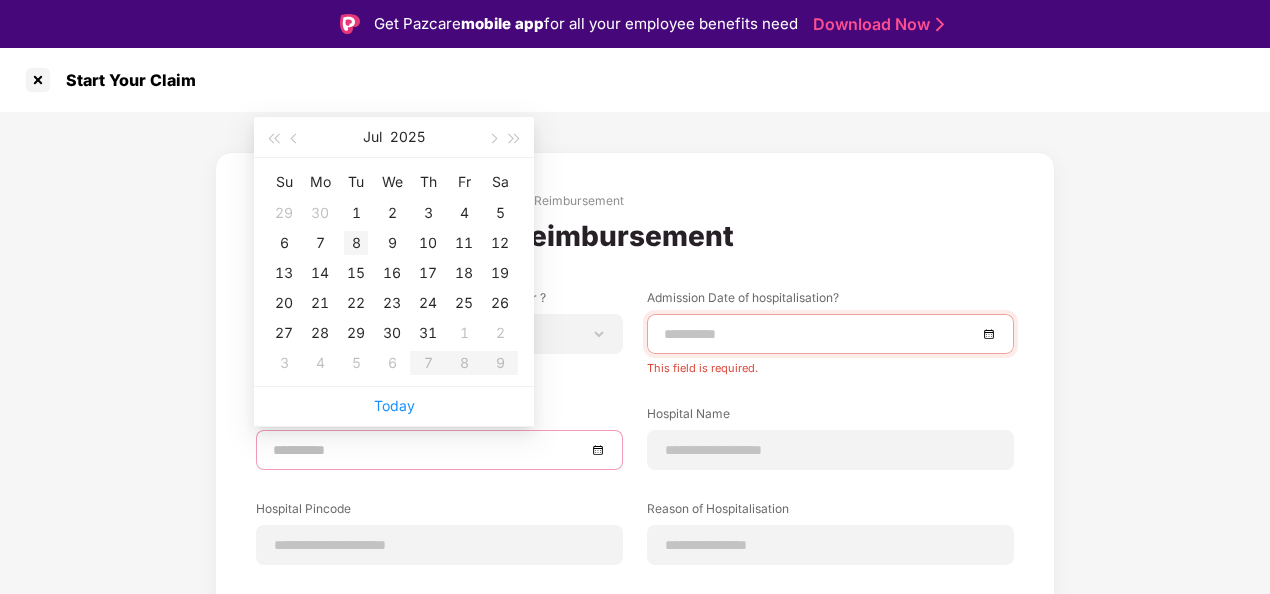 type on "**********" 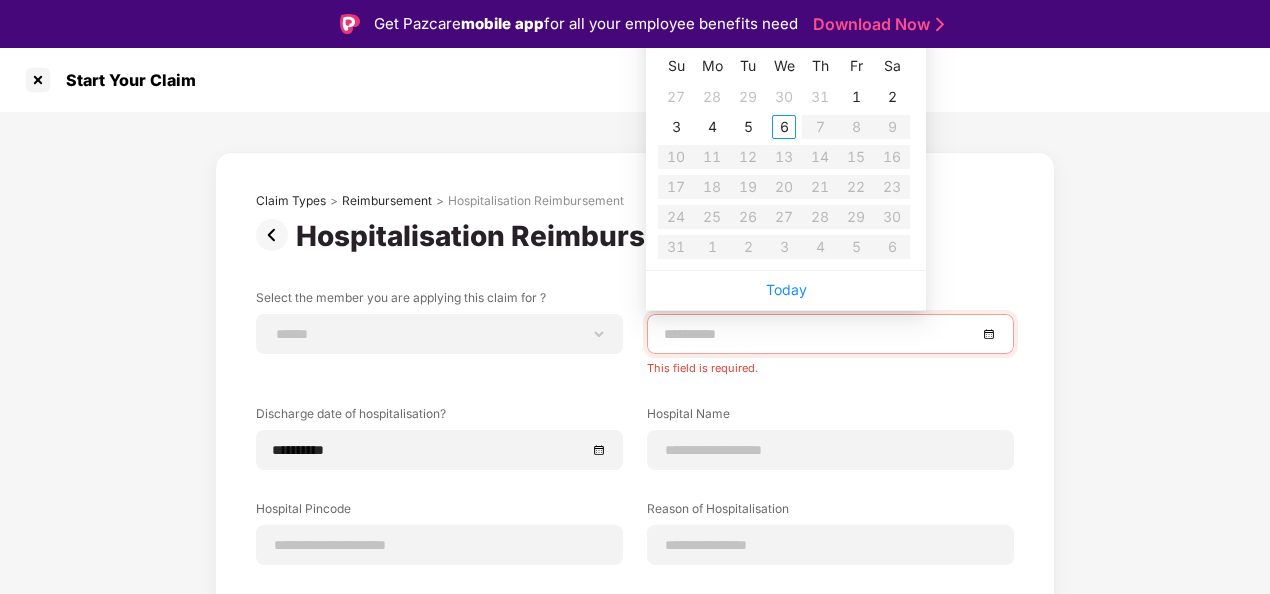click at bounding box center (820, 334) 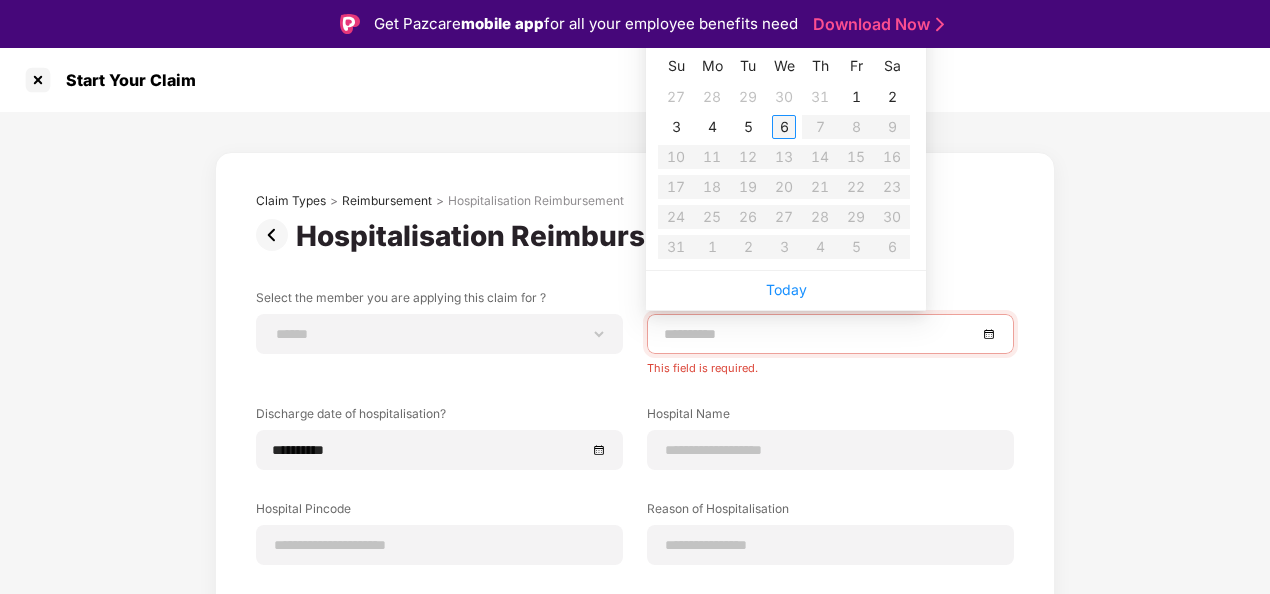 type on "**********" 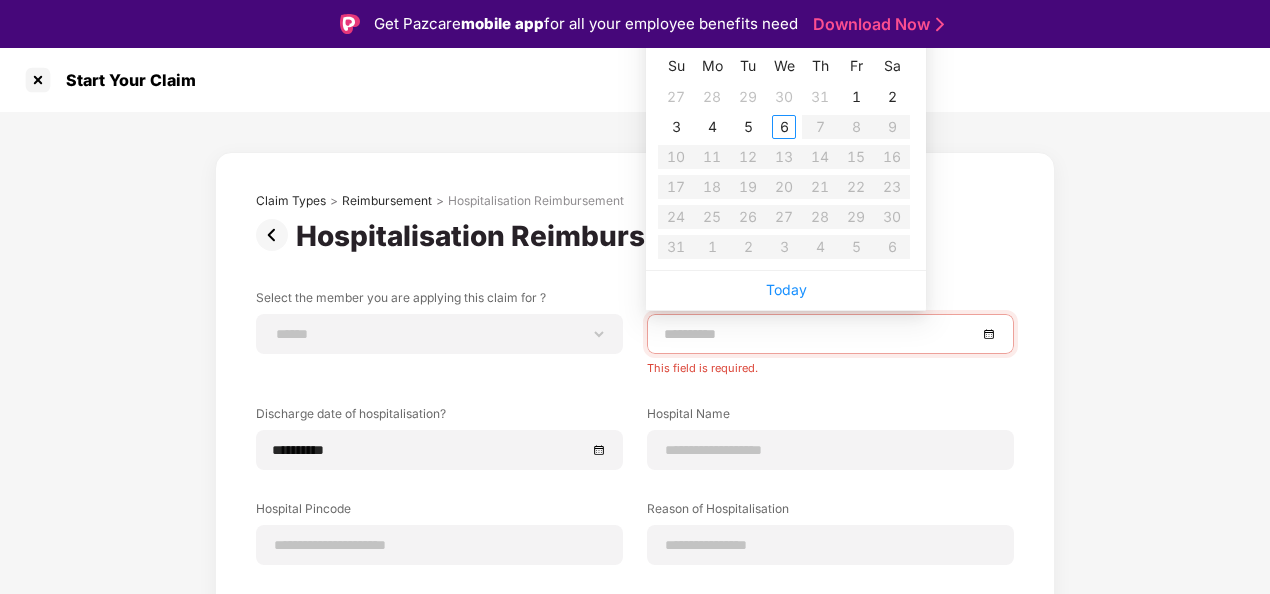 type on "**********" 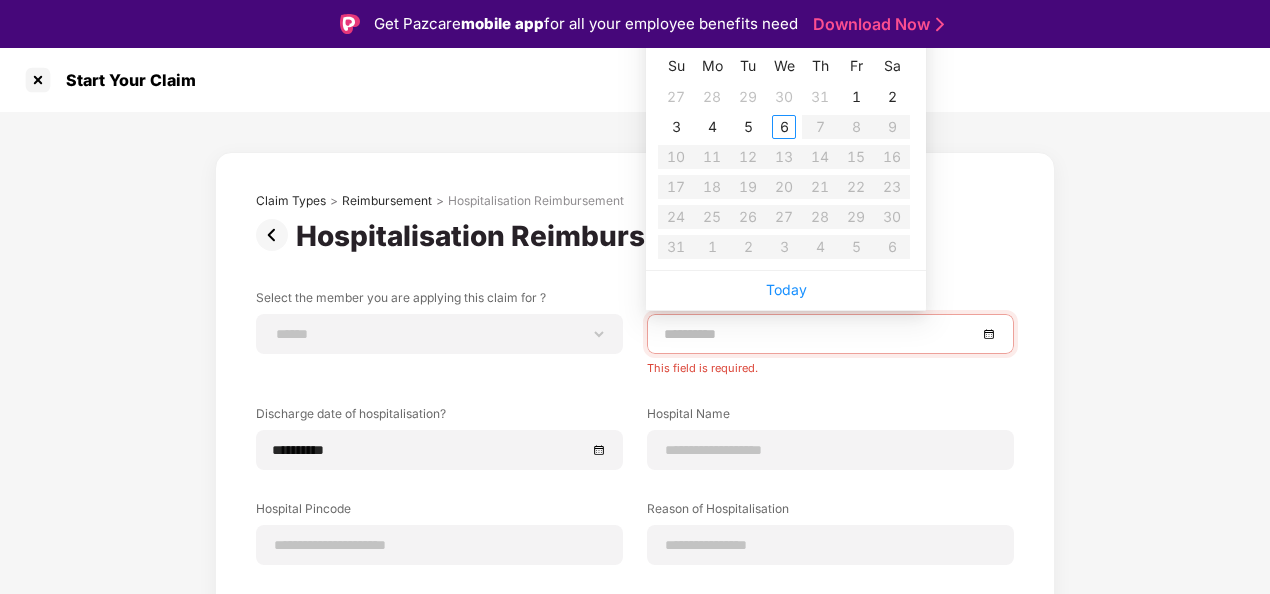 type on "**********" 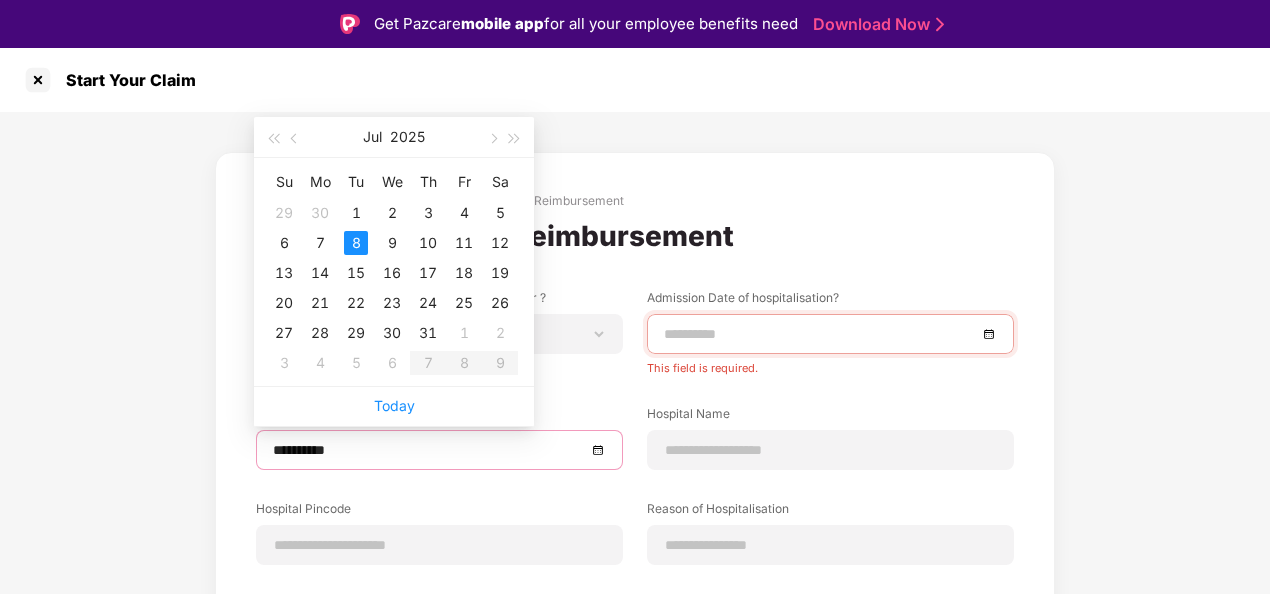 drag, startPoint x: 453, startPoint y: 456, endPoint x: 235, endPoint y: 451, distance: 218.05733 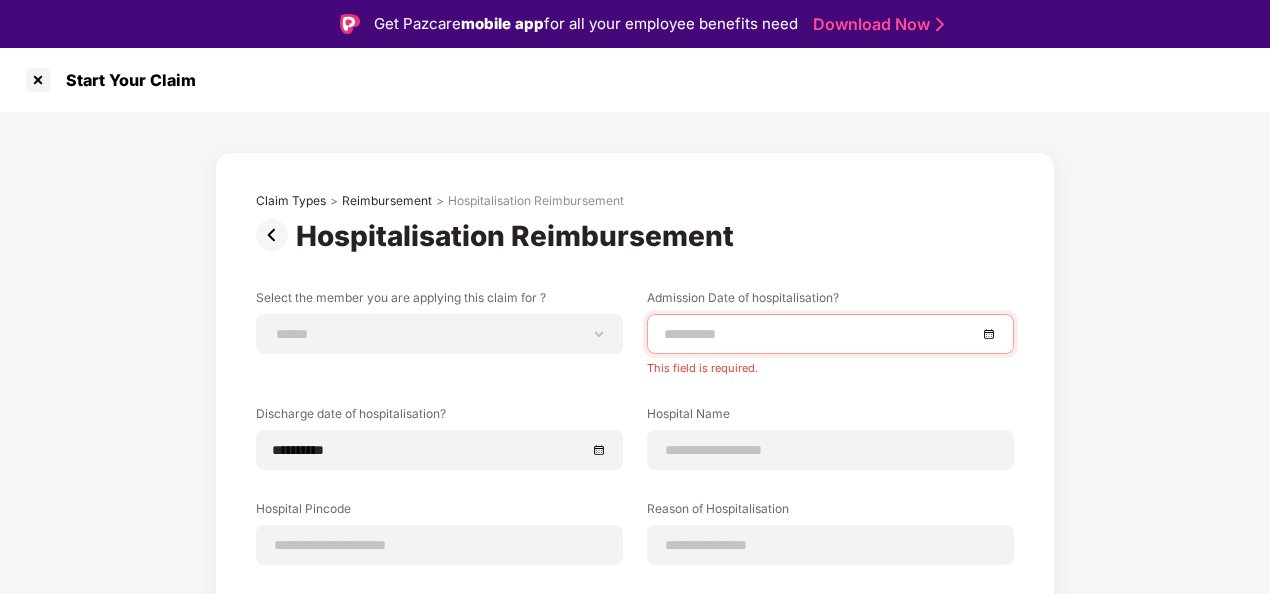 click at bounding box center (820, 334) 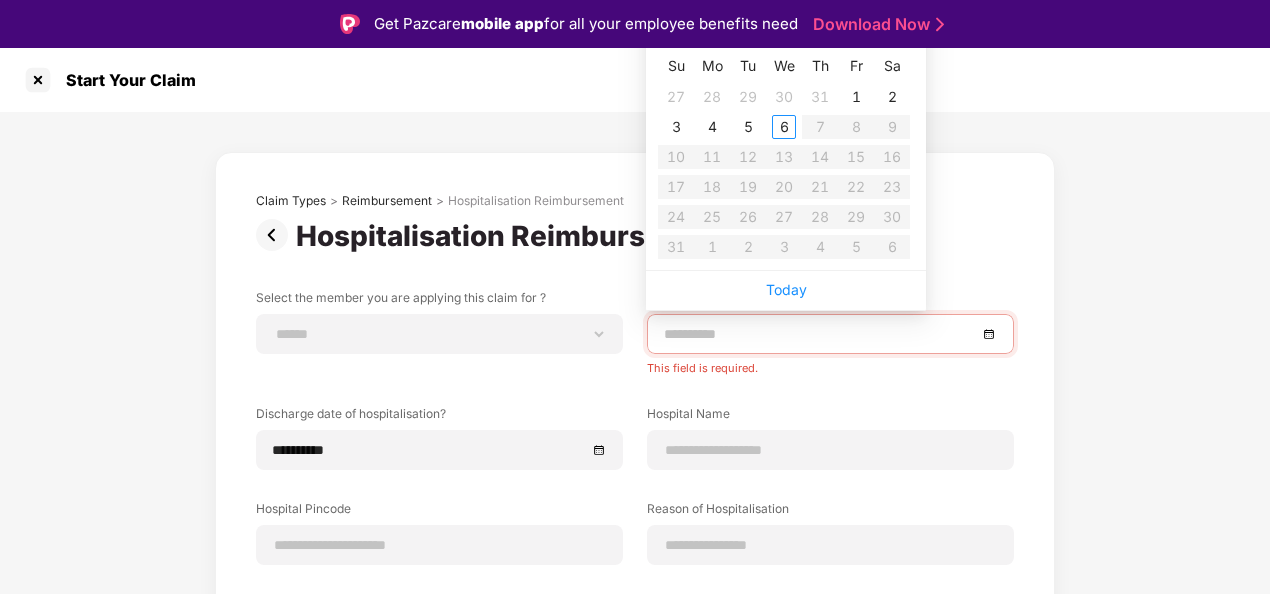 paste on "**********" 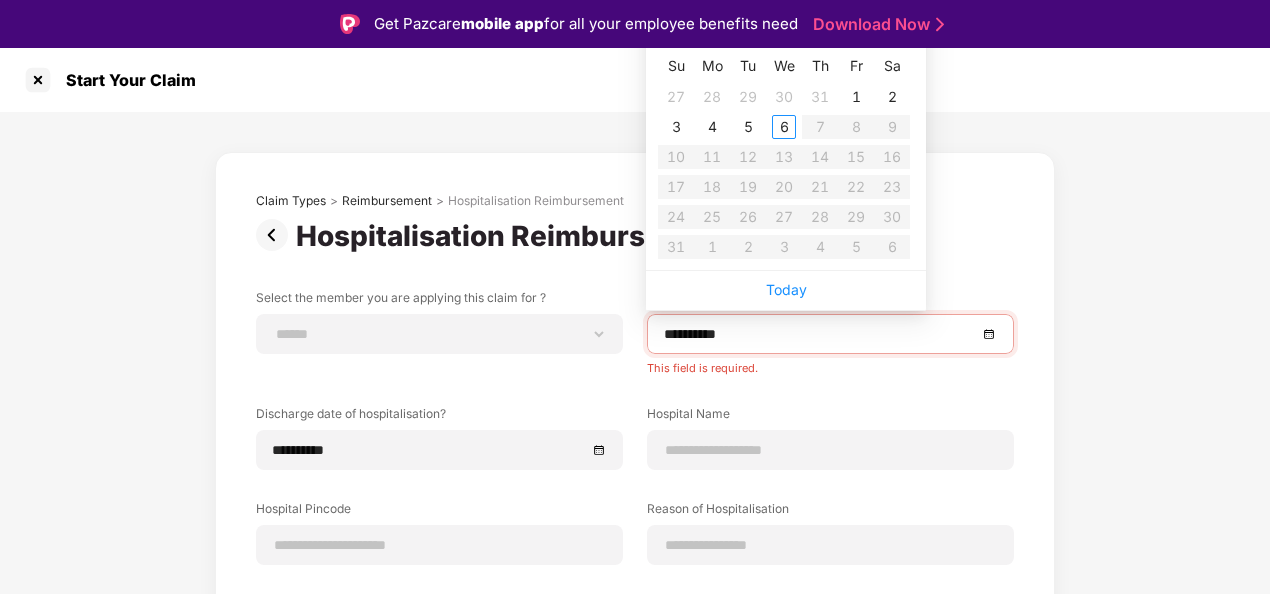 type on "**********" 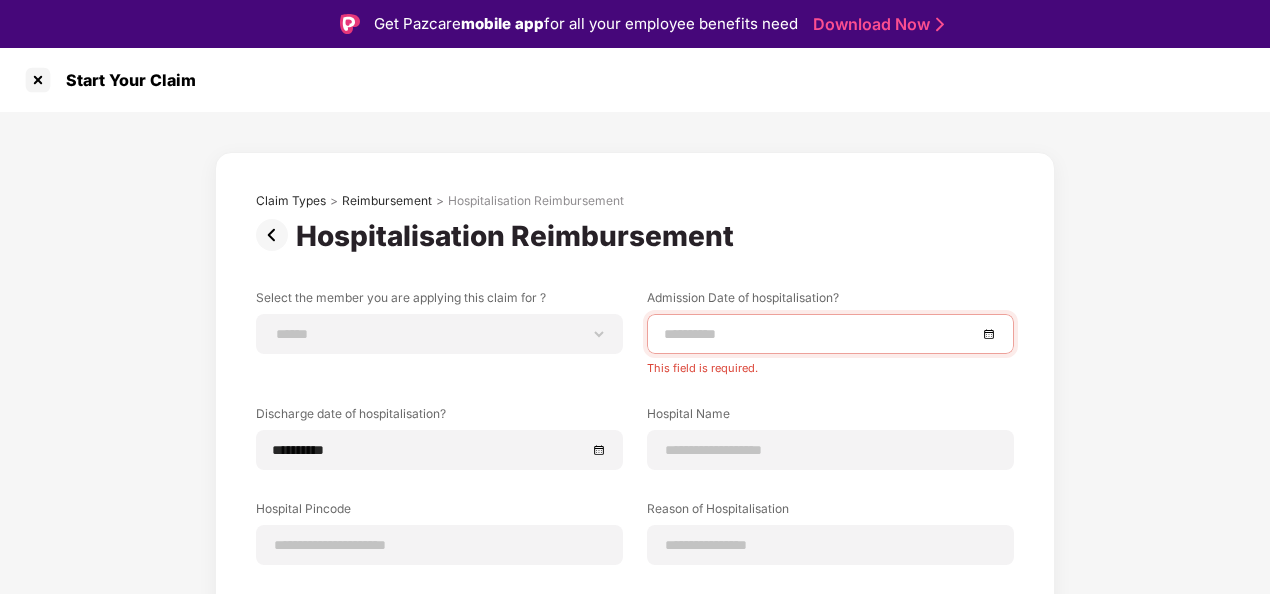 click on "Download Now" at bounding box center [875, 24] 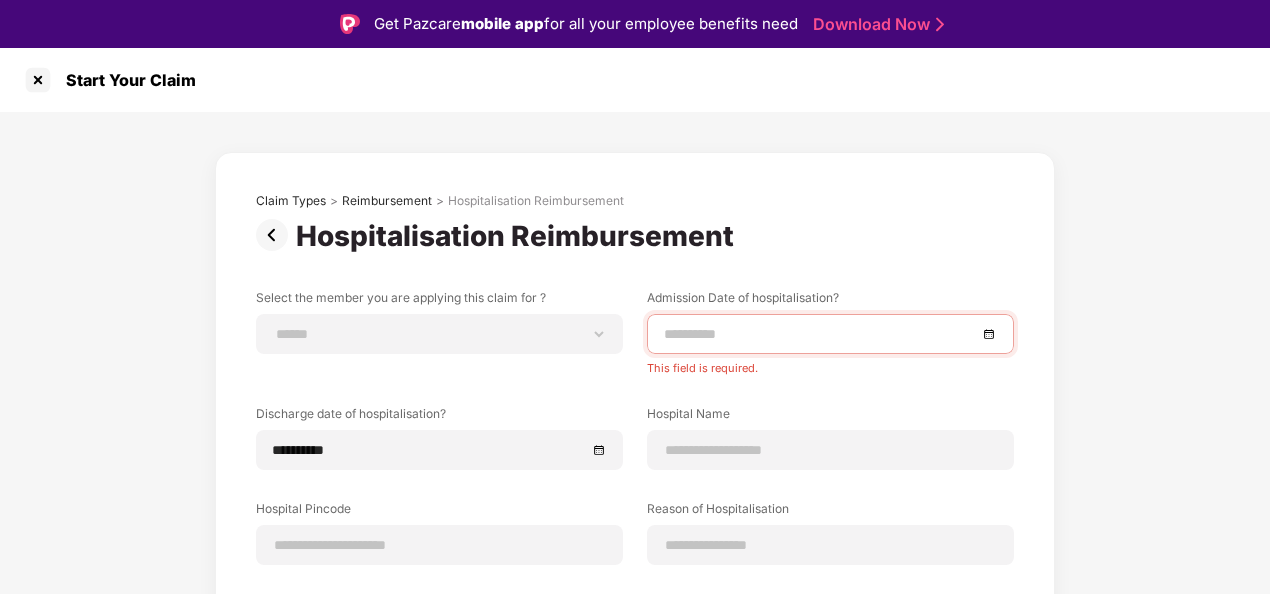 click on "Get Pazcare  mobile app  for all your employee benefits need   Download Now" at bounding box center [635, 24] 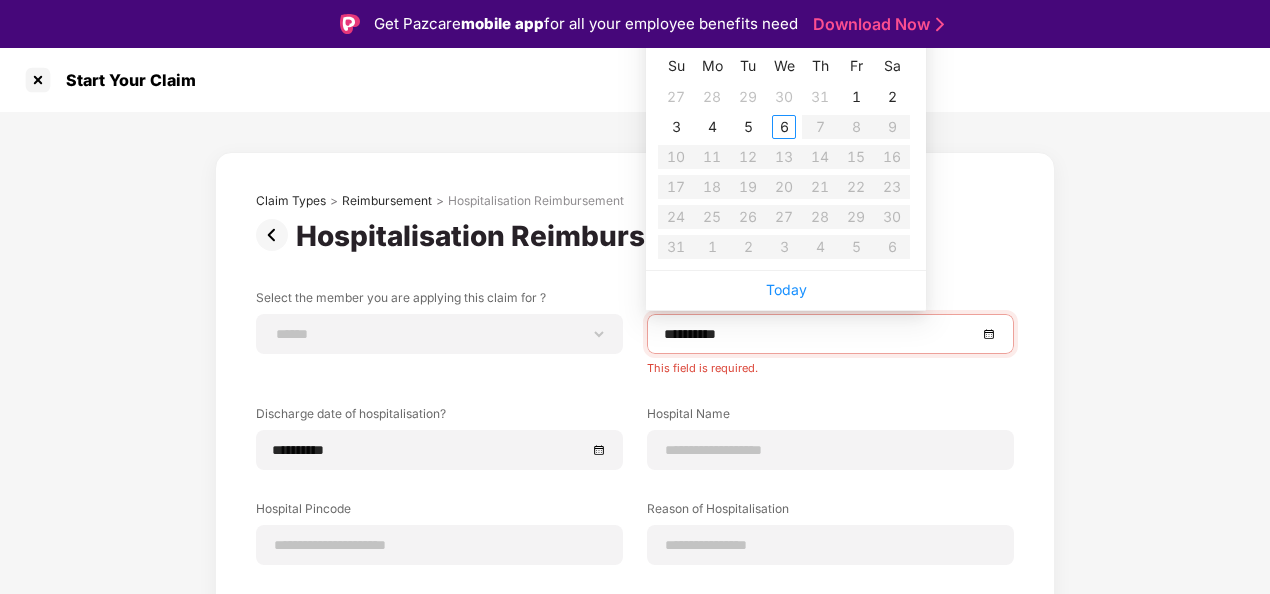 type on "**********" 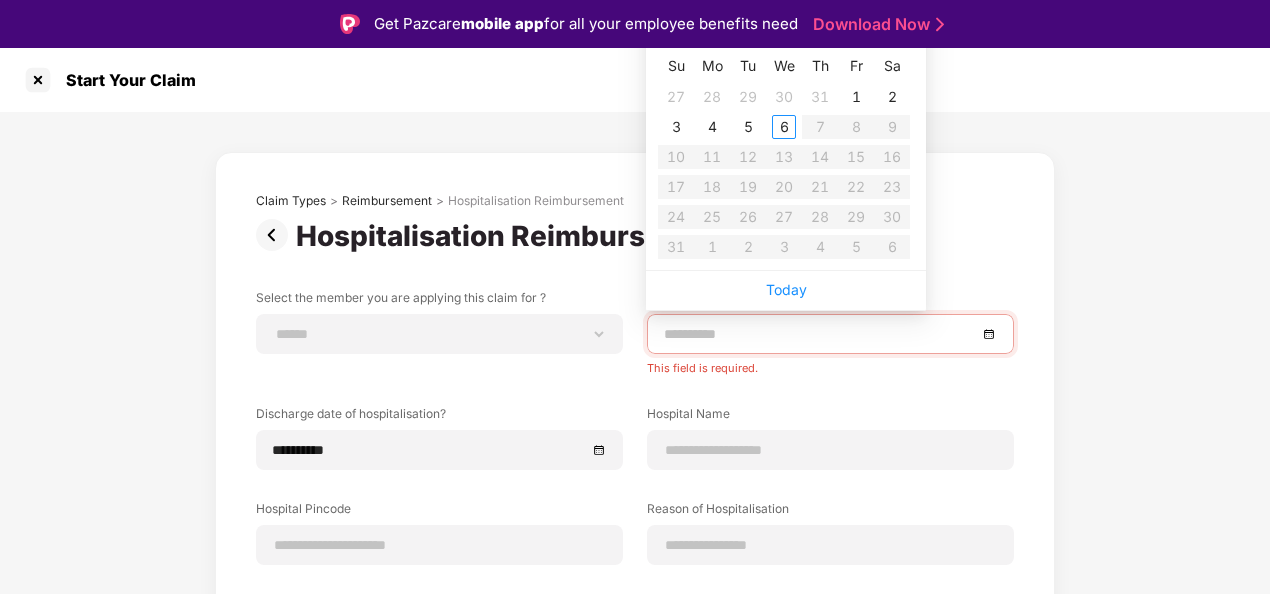 click on "Su" at bounding box center [676, 66] 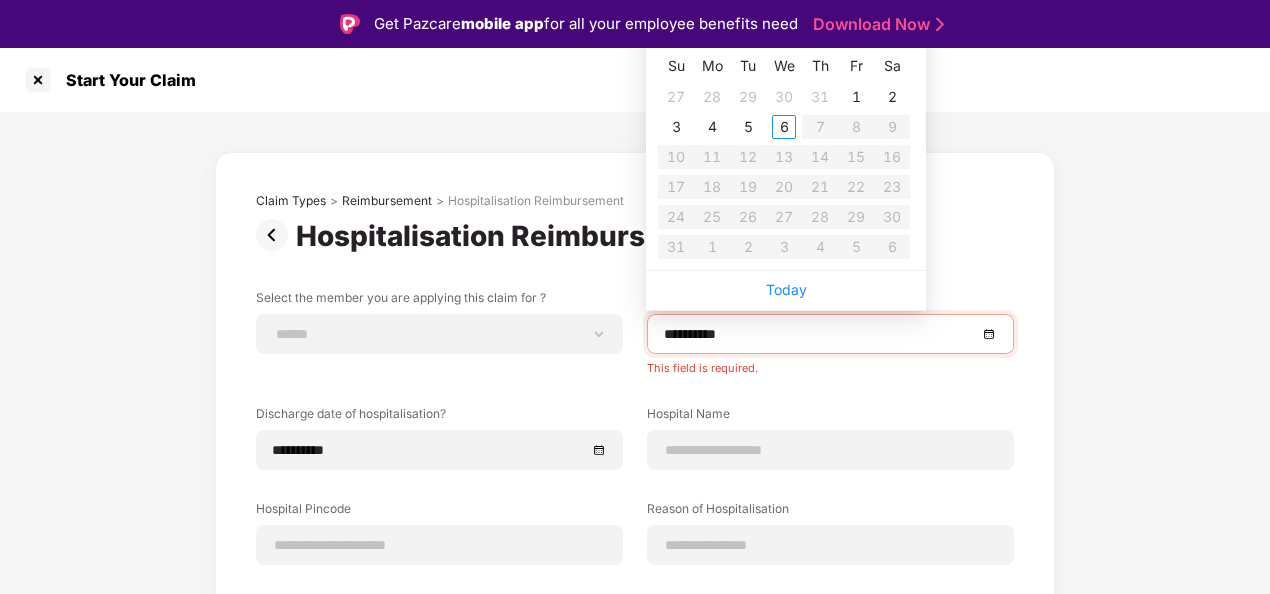 type on "**********" 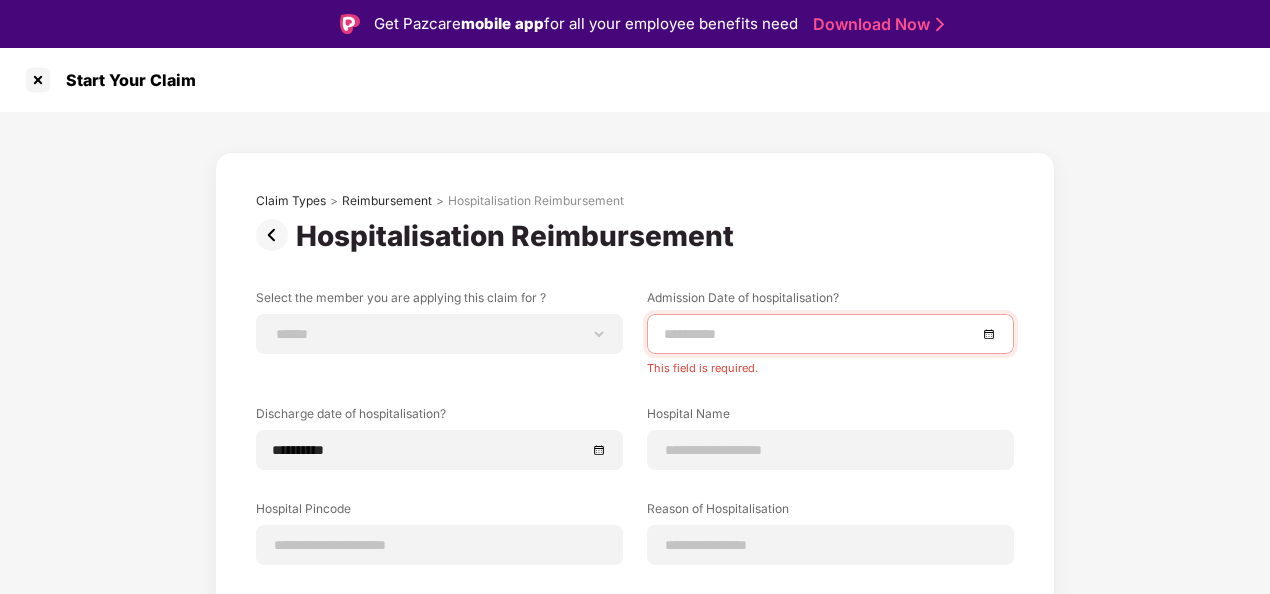 click on "Claim Types > Reimbursement > Hospitalisation Reimbursement   Hospitalisation Reimbursement We’ll send all the claim related updates to the registered mobile number/email and call only when it’s required. Select the member you are applying this claim for ? [NAME] Admission Date of hospitalisation? This field is required. Discharge date of hospitalisation? [DATE] Hospital Name [HOSPITAL_NAME] Hospital Pincode [PINCODE] Reason of Hospitalisation [REASON] Estimated claim amount ₹ [AMOUNT] We’ll send all the claim related updates to the registered mobile number/email and call only when it’s required. Back Submit" at bounding box center (635, 498) 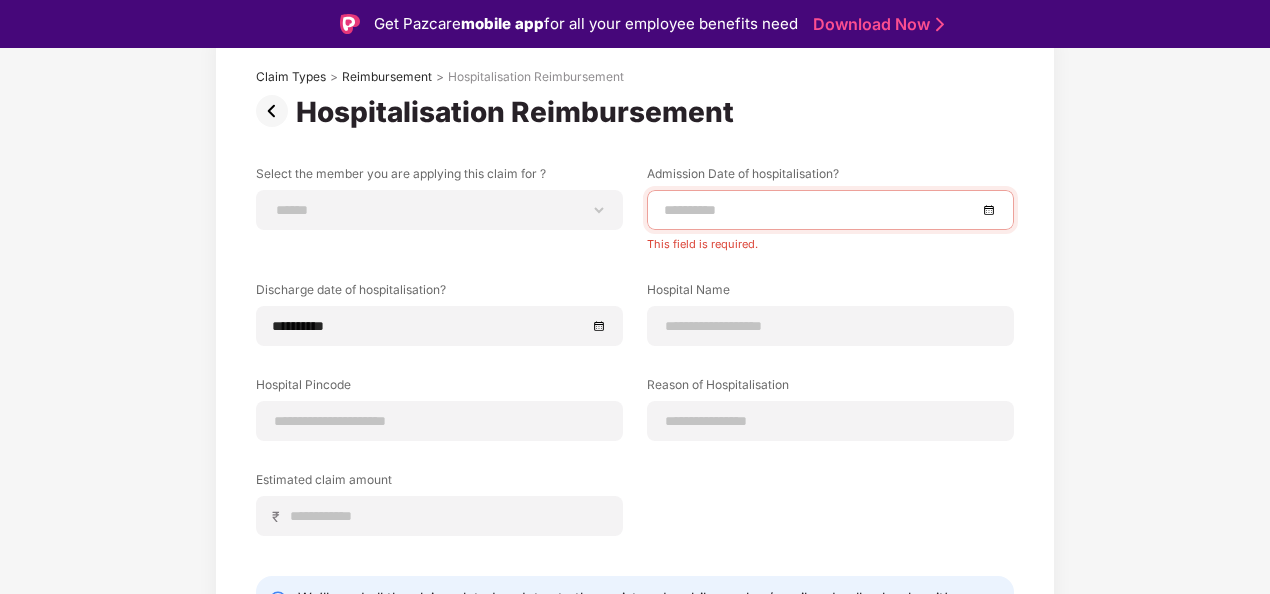 scroll, scrollTop: 195, scrollLeft: 0, axis: vertical 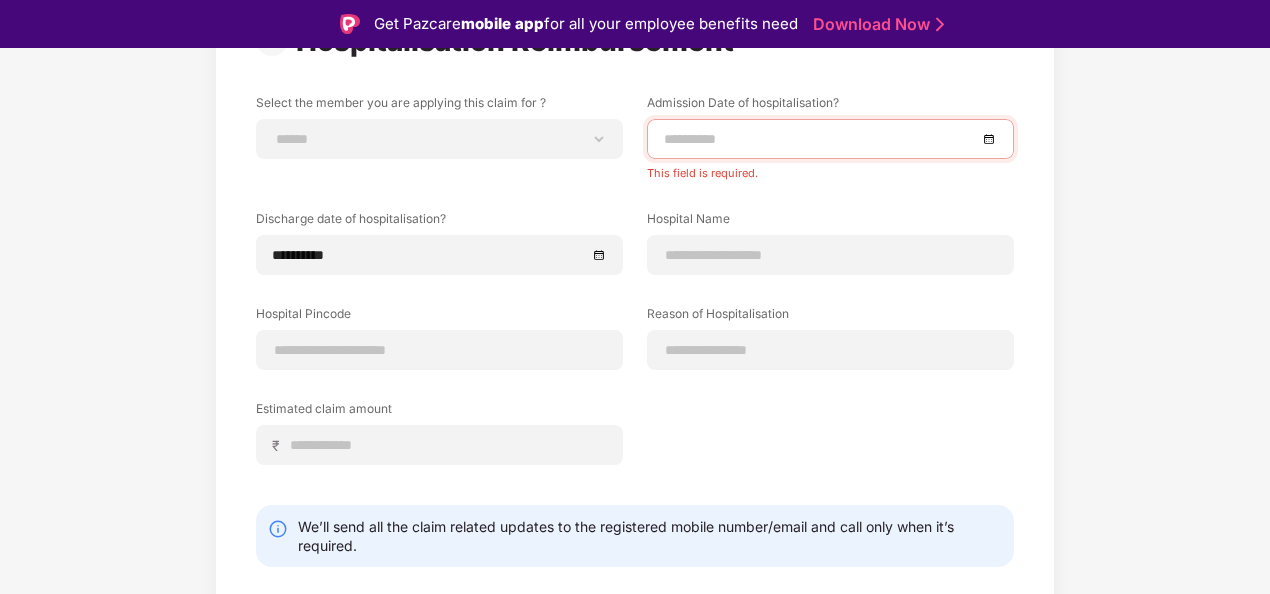 click at bounding box center [830, 139] 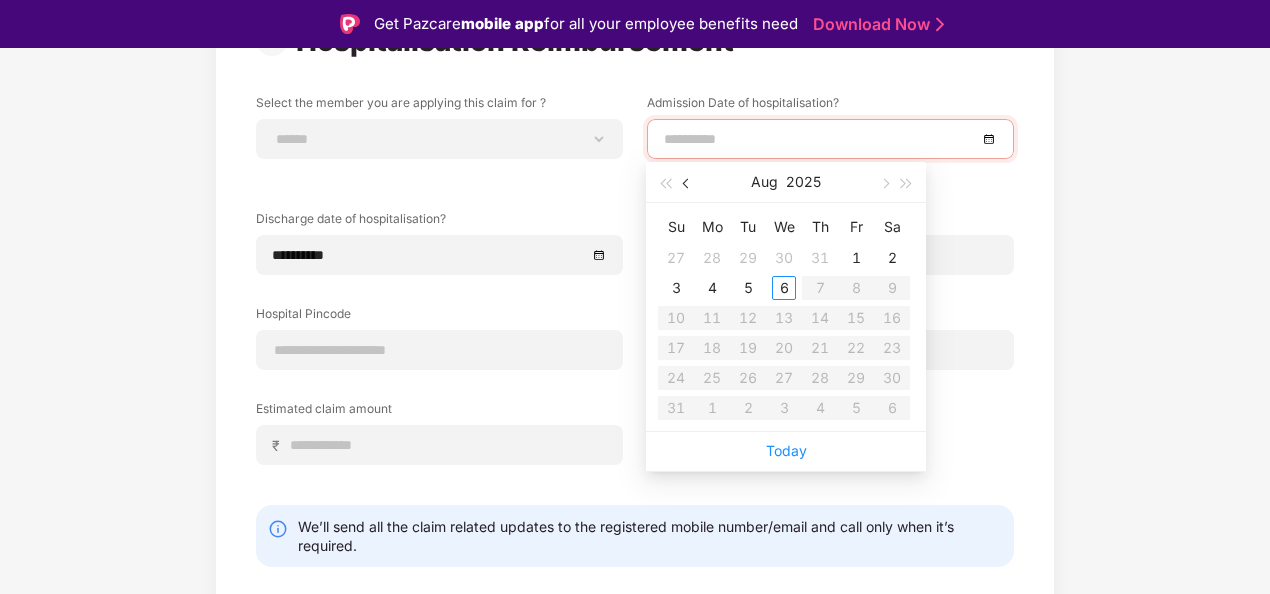 click at bounding box center [687, 182] 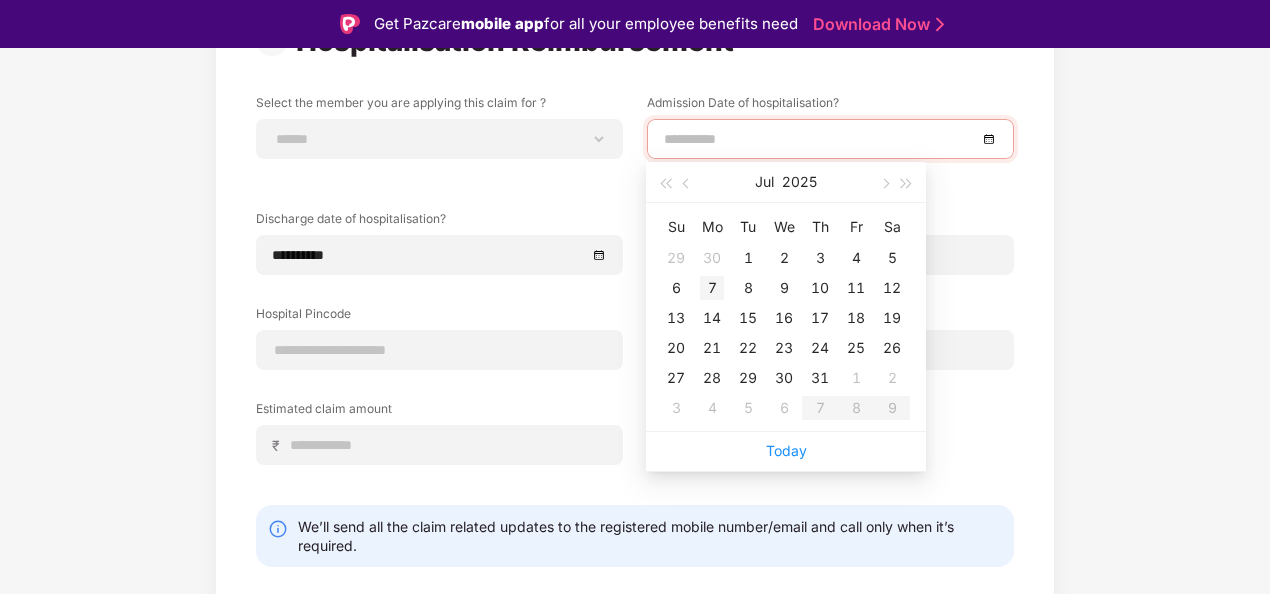 type on "**********" 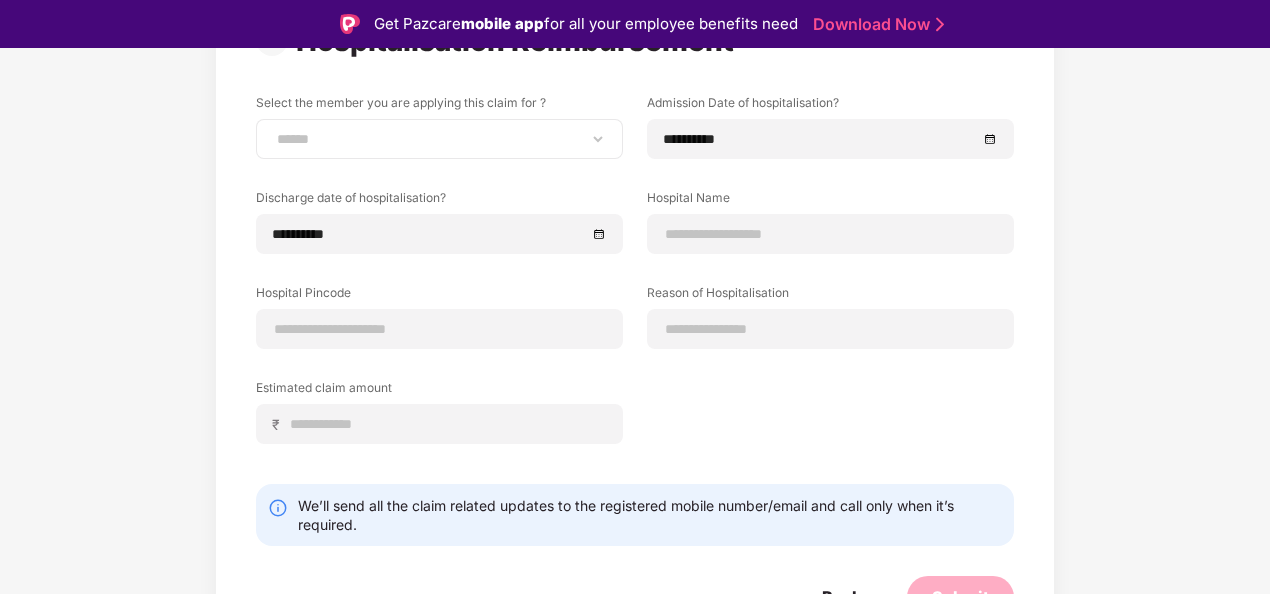 click on "**********" at bounding box center [439, 139] 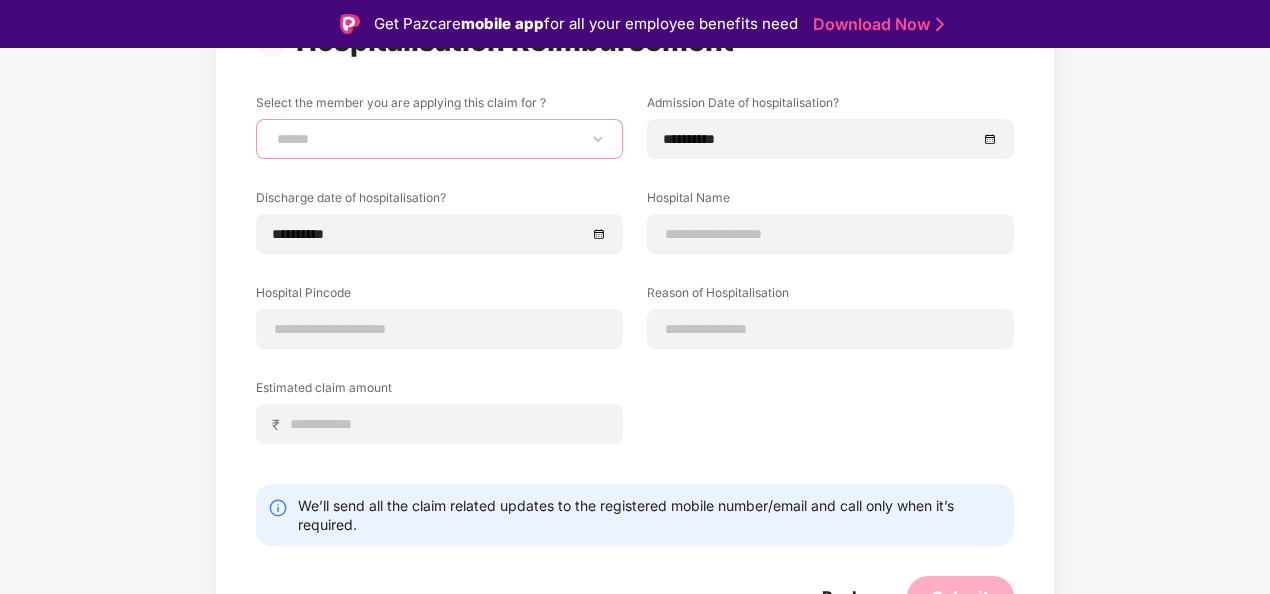 click on "**********" at bounding box center (439, 139) 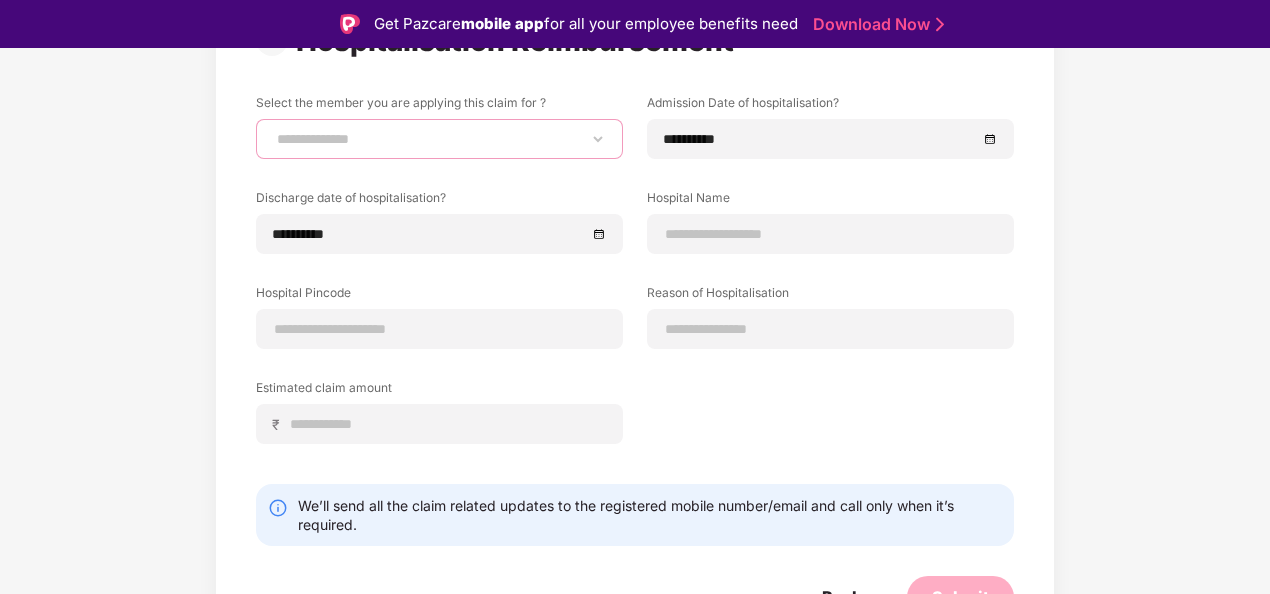 click on "**********" at bounding box center [439, 139] 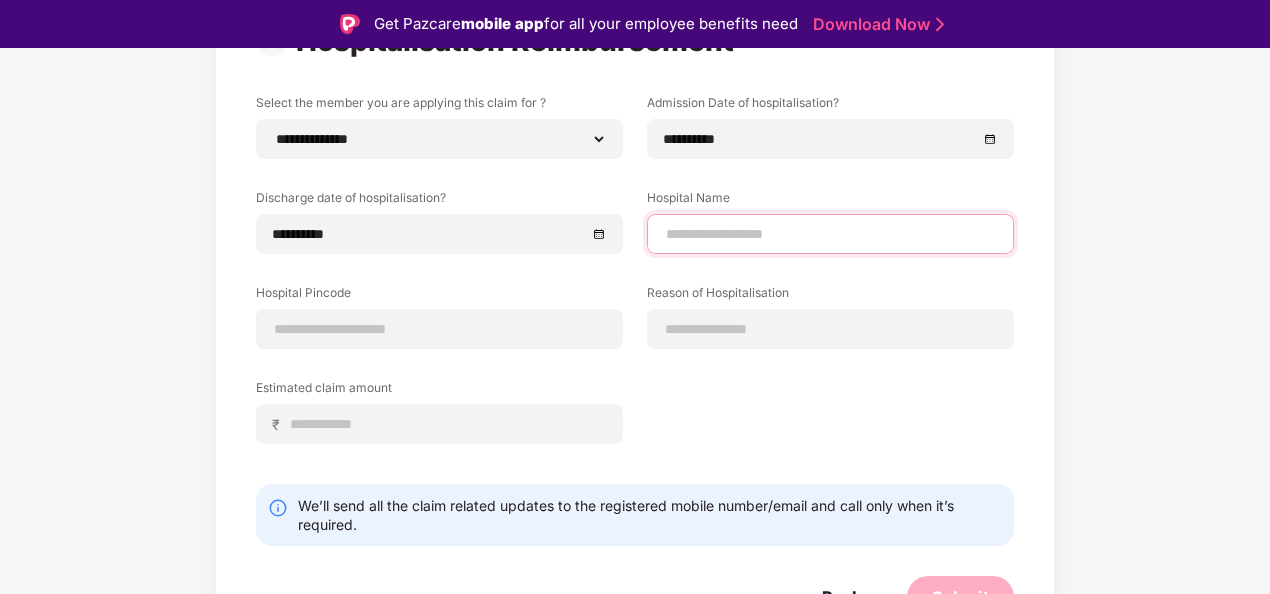 click at bounding box center [830, 234] 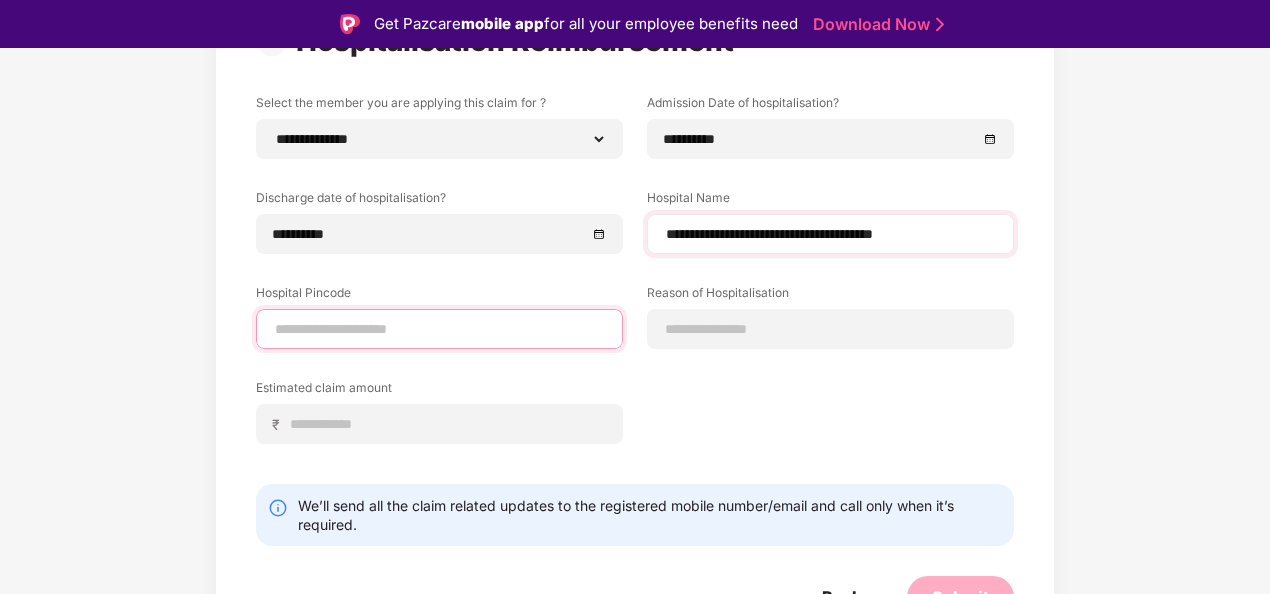 type on "******" 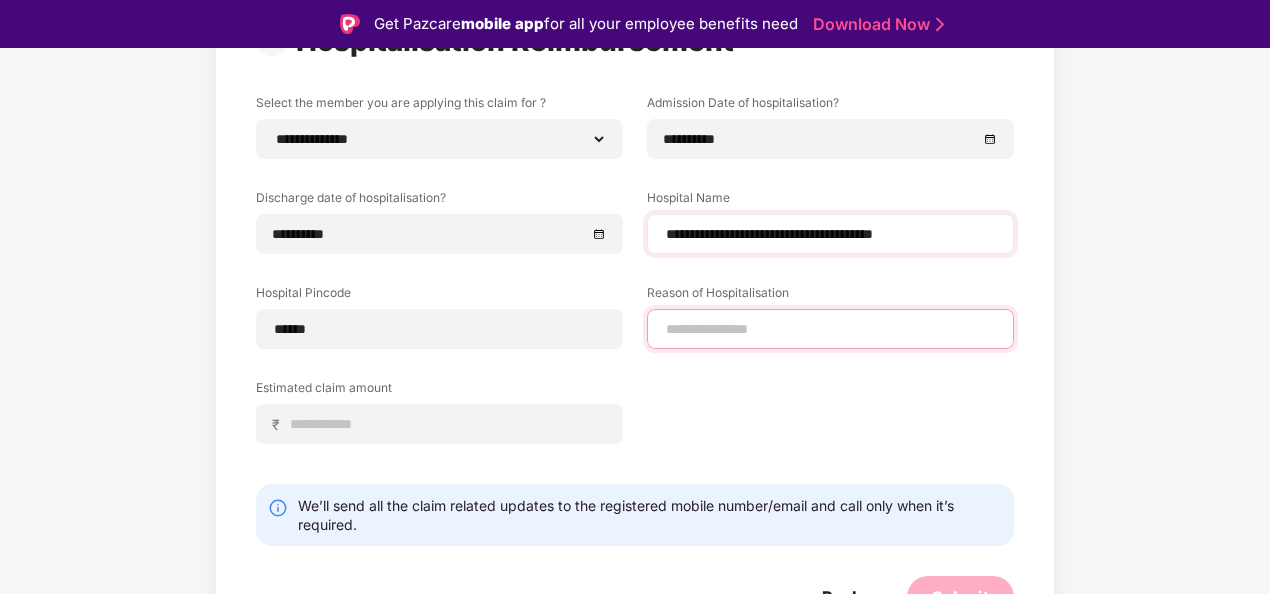 type on "**********" 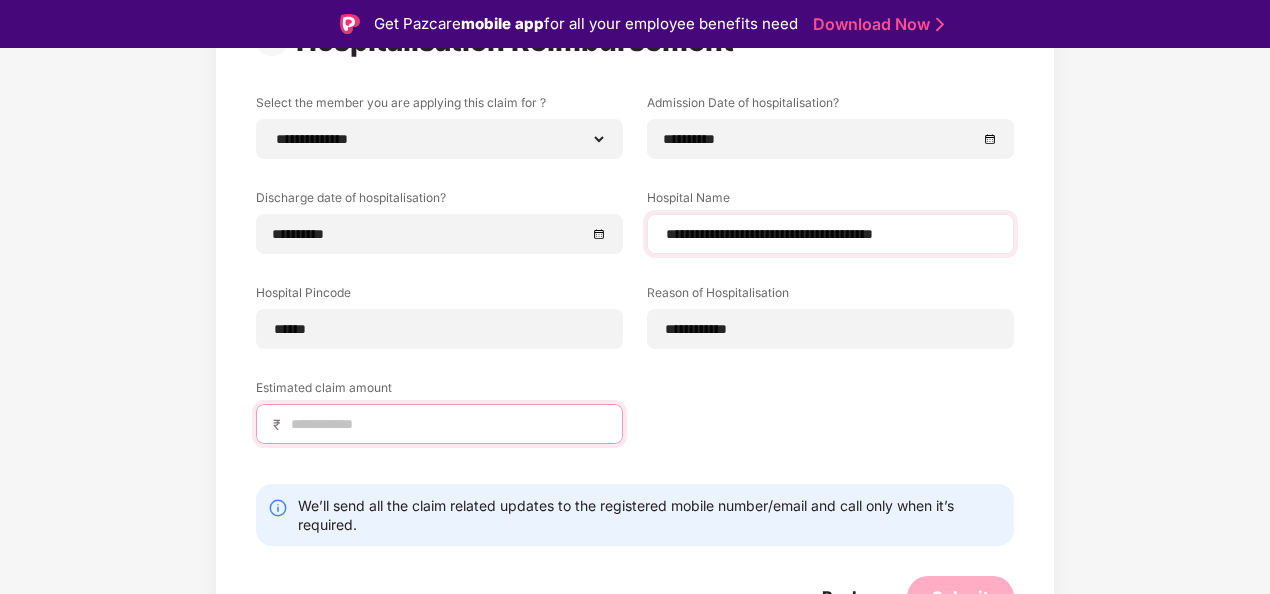 type on "*****" 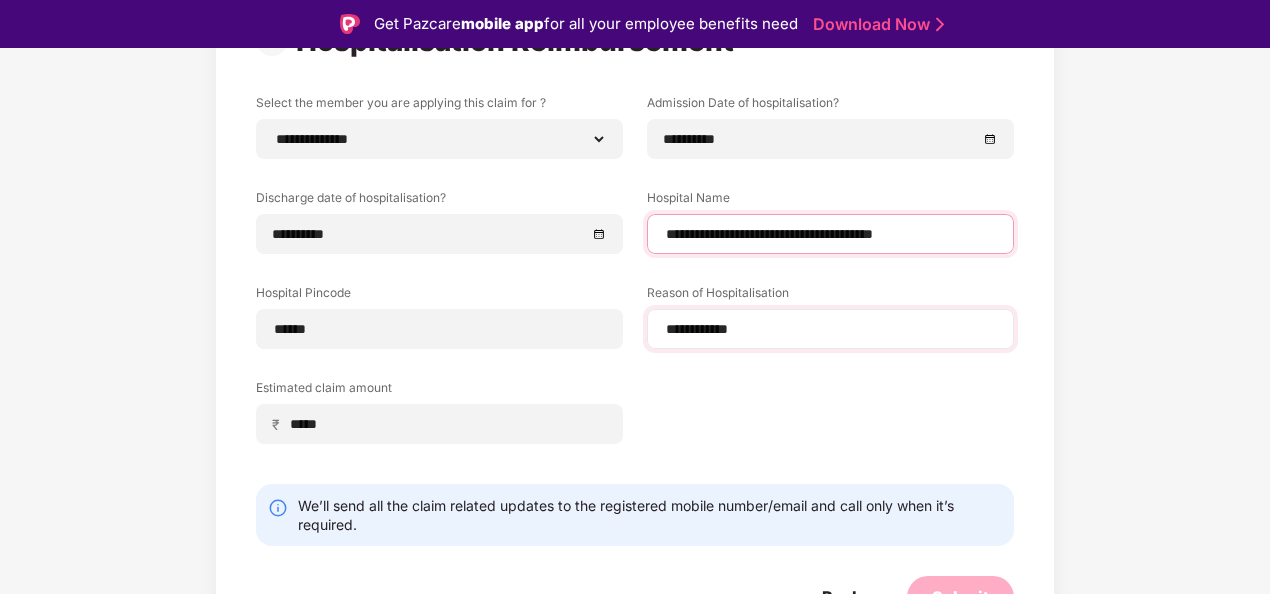 select on "******" 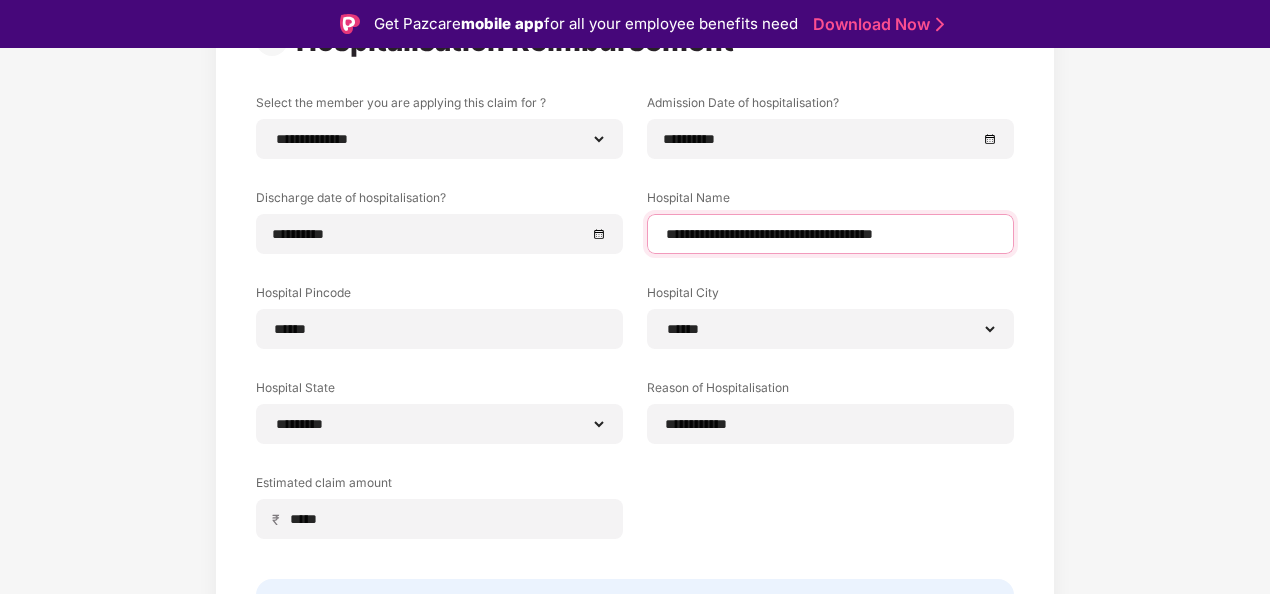 scroll, scrollTop: 316, scrollLeft: 0, axis: vertical 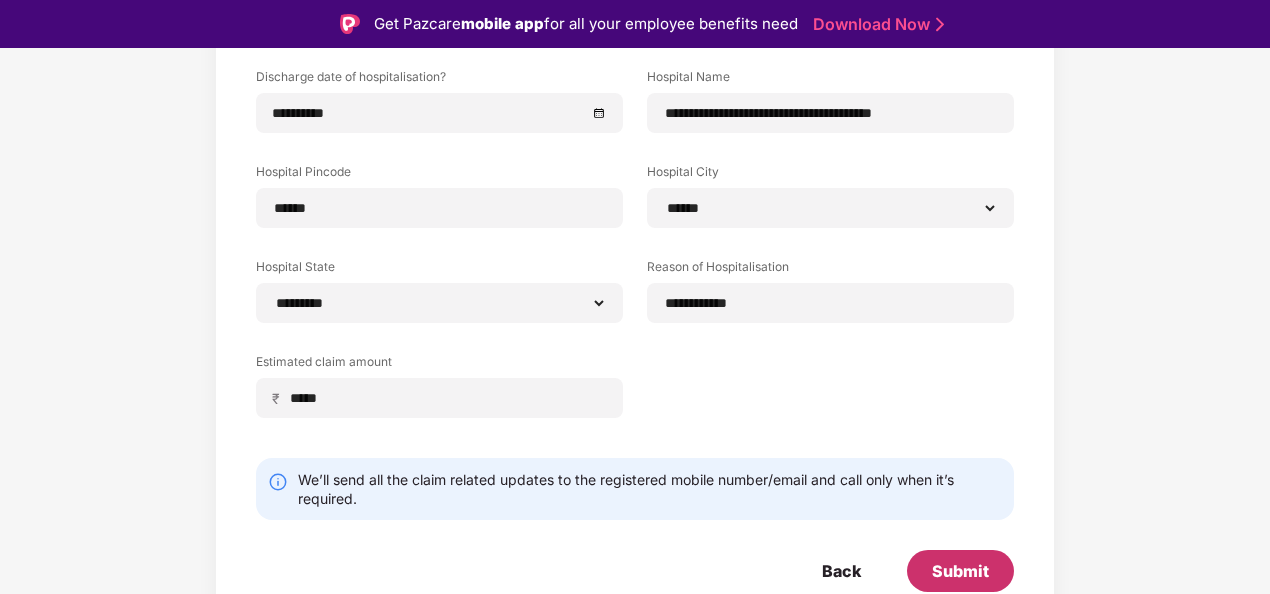 click on "Submit" at bounding box center (960, 571) 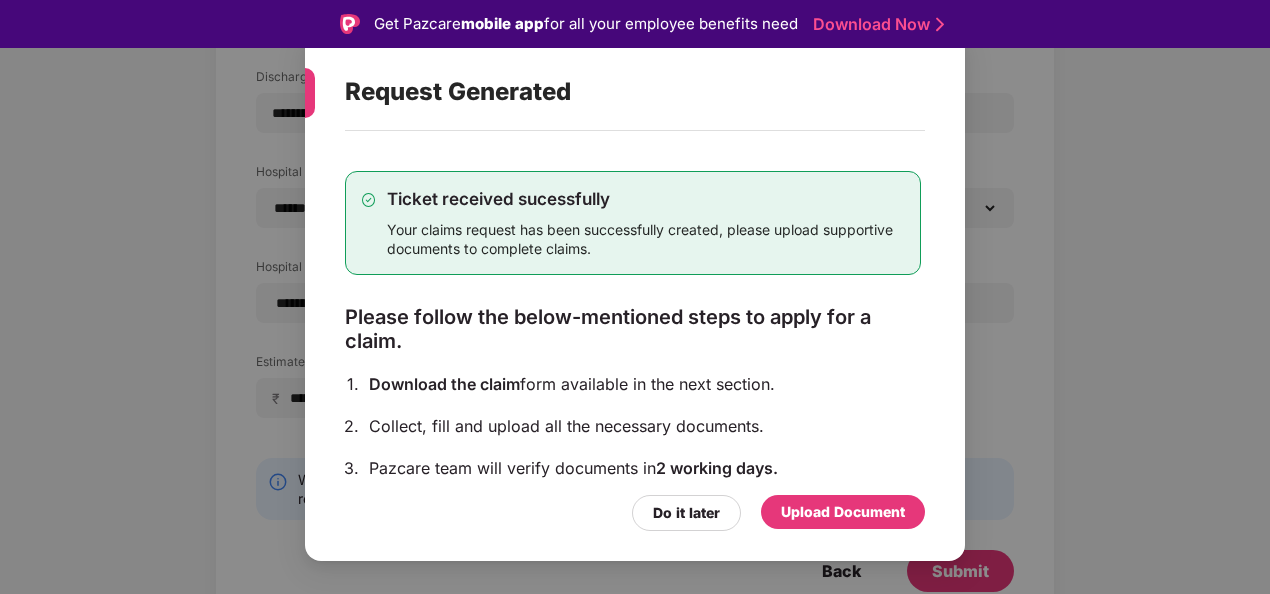 click on "Upload Document" at bounding box center (843, 512) 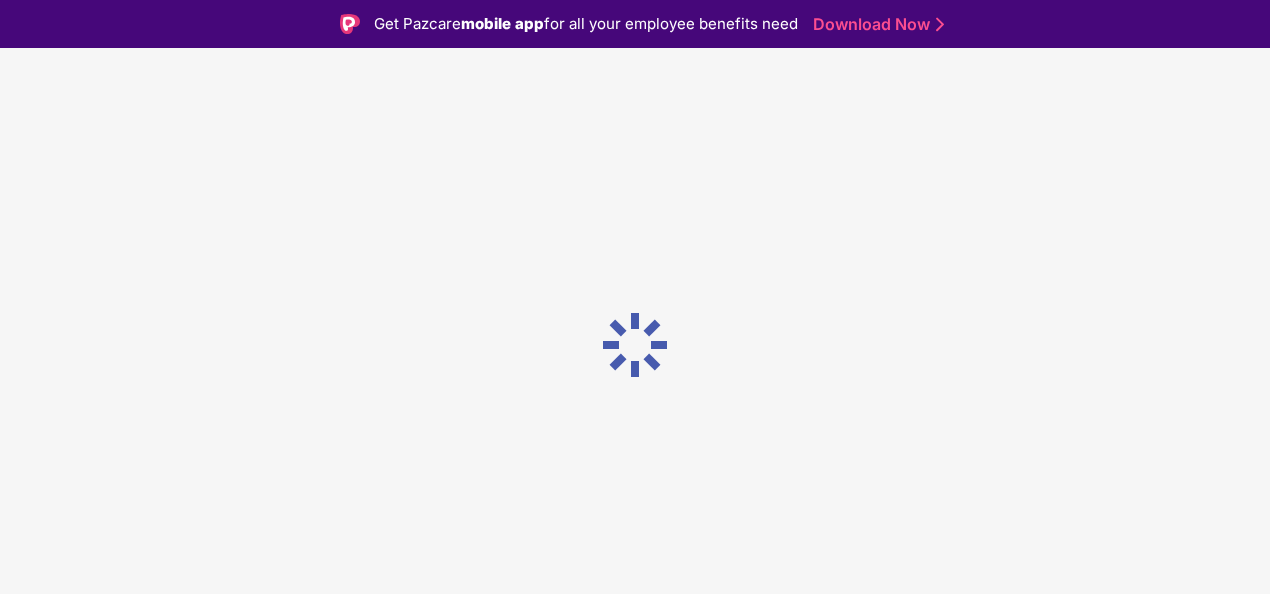 scroll, scrollTop: 0, scrollLeft: 0, axis: both 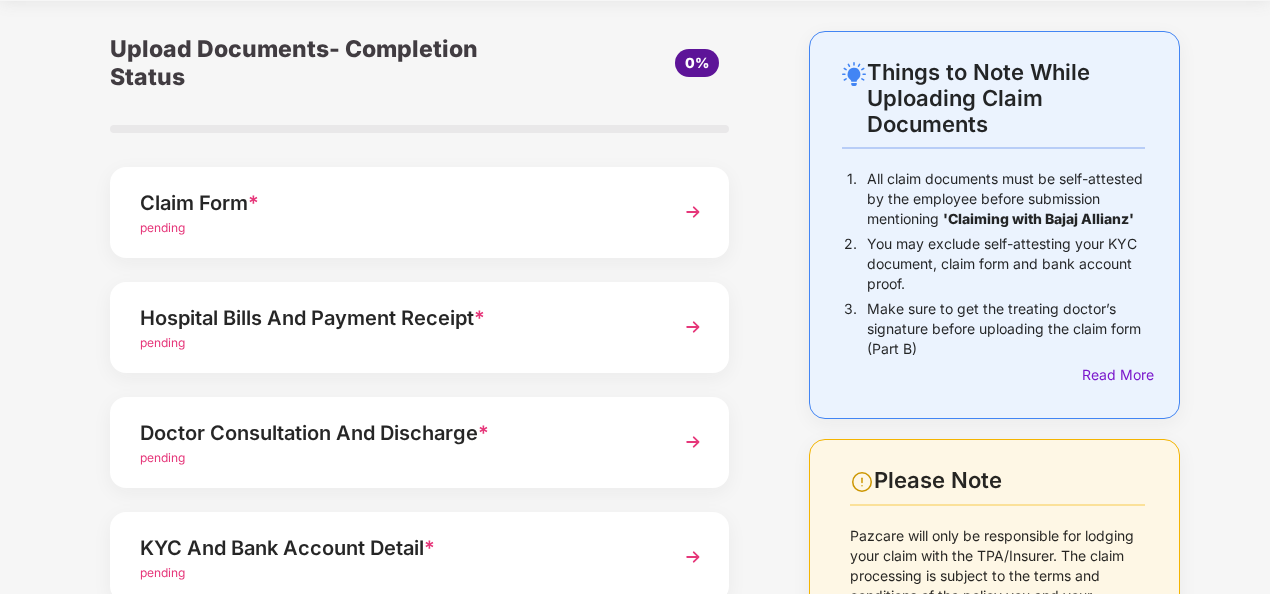 click at bounding box center [693, 212] 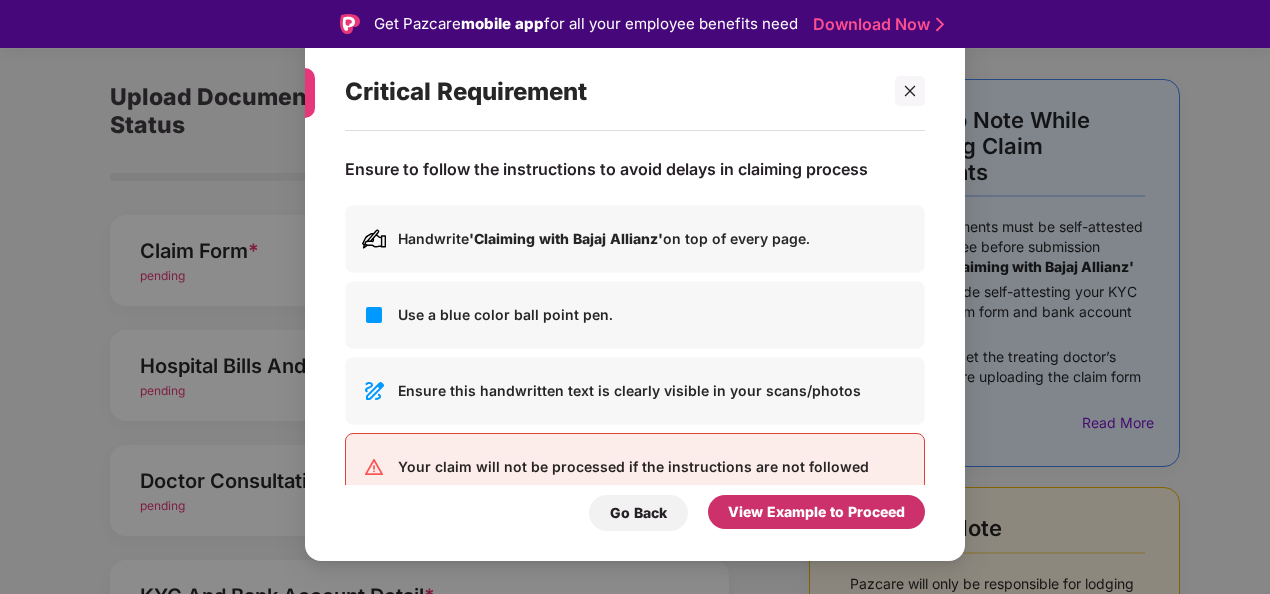 click on "View Example to Proceed" at bounding box center (816, 512) 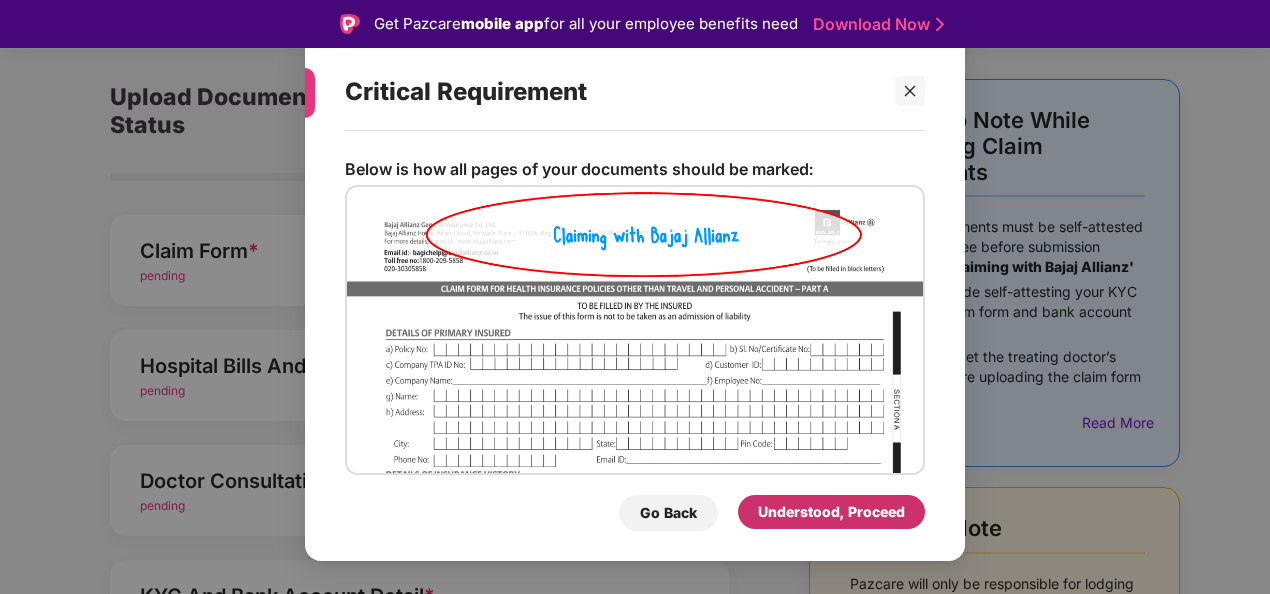 click on "Understood, Proceed" at bounding box center (831, 512) 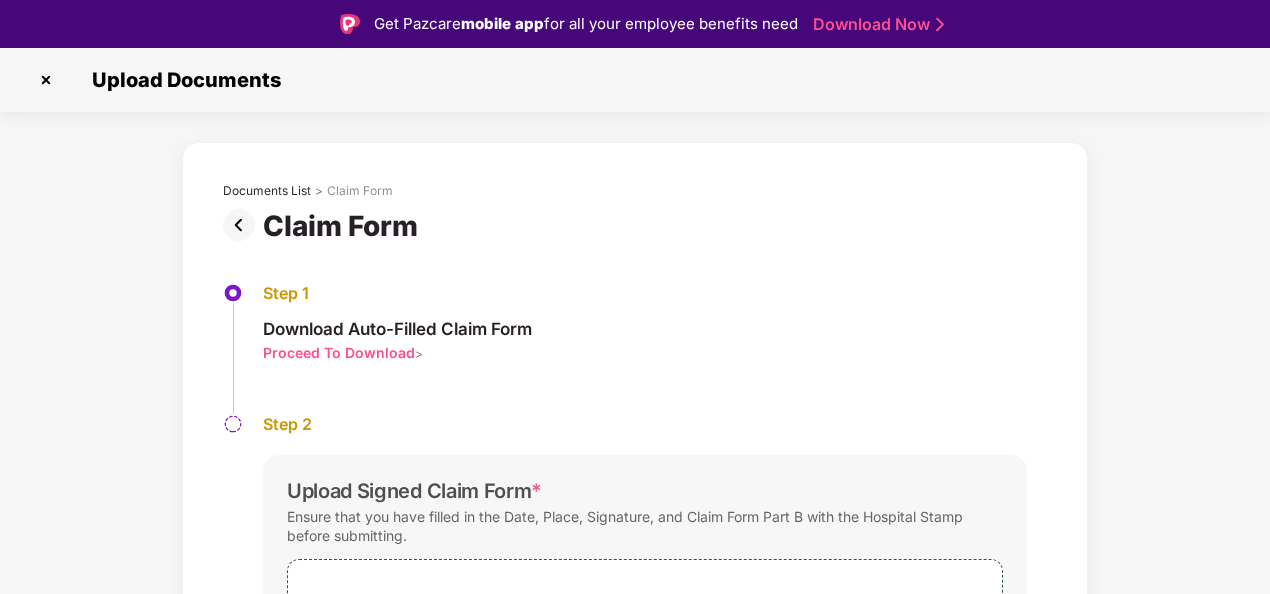 scroll, scrollTop: 178, scrollLeft: 0, axis: vertical 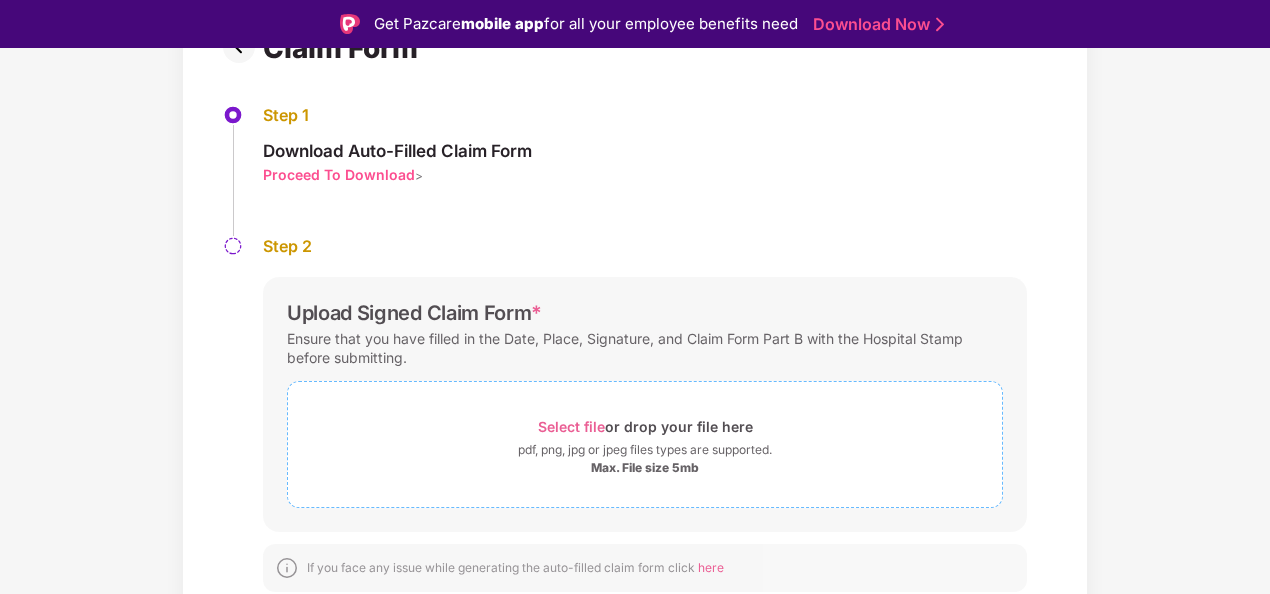 click on "Select file" at bounding box center [571, 426] 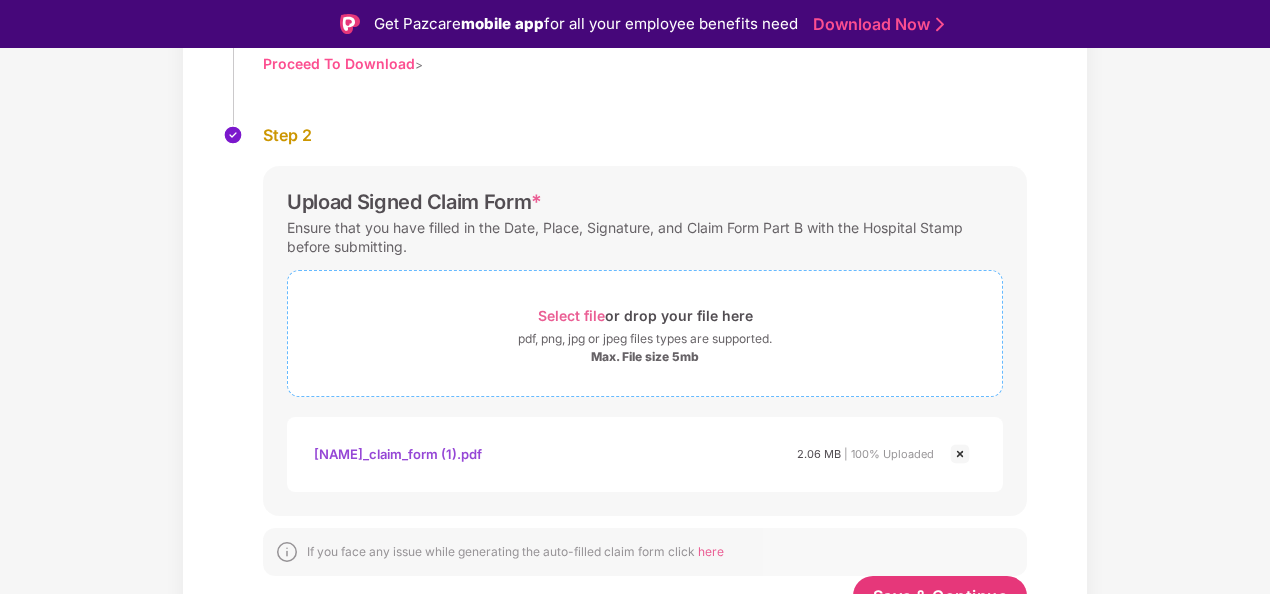 scroll, scrollTop: 322, scrollLeft: 0, axis: vertical 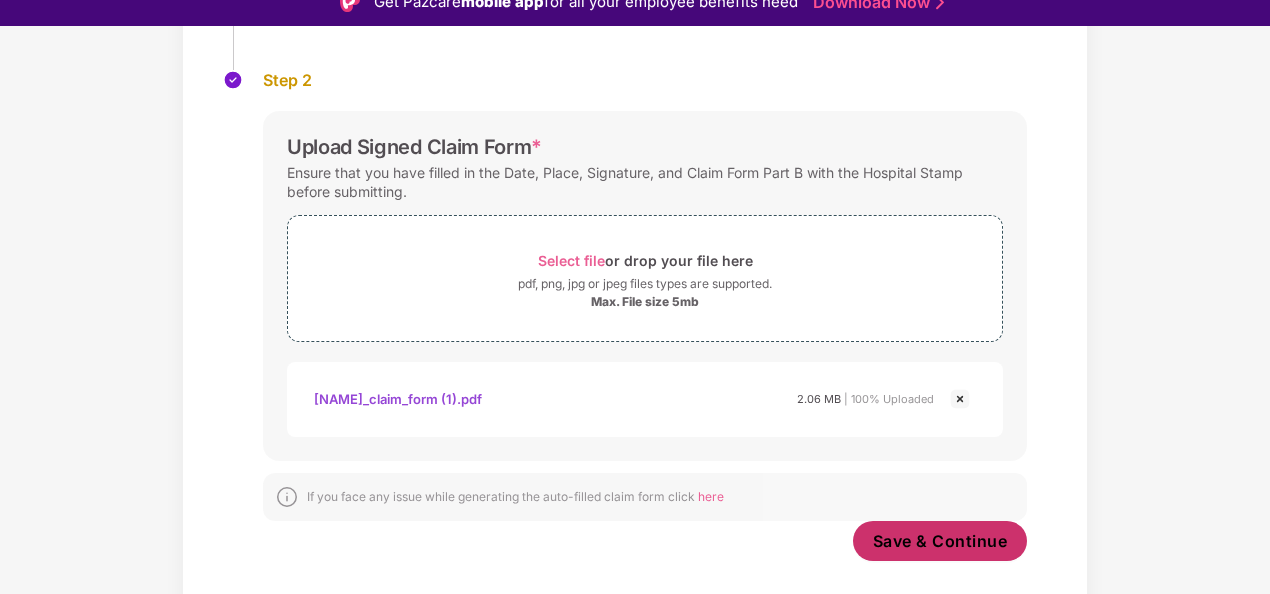 click on "Save & Continue" at bounding box center [940, 541] 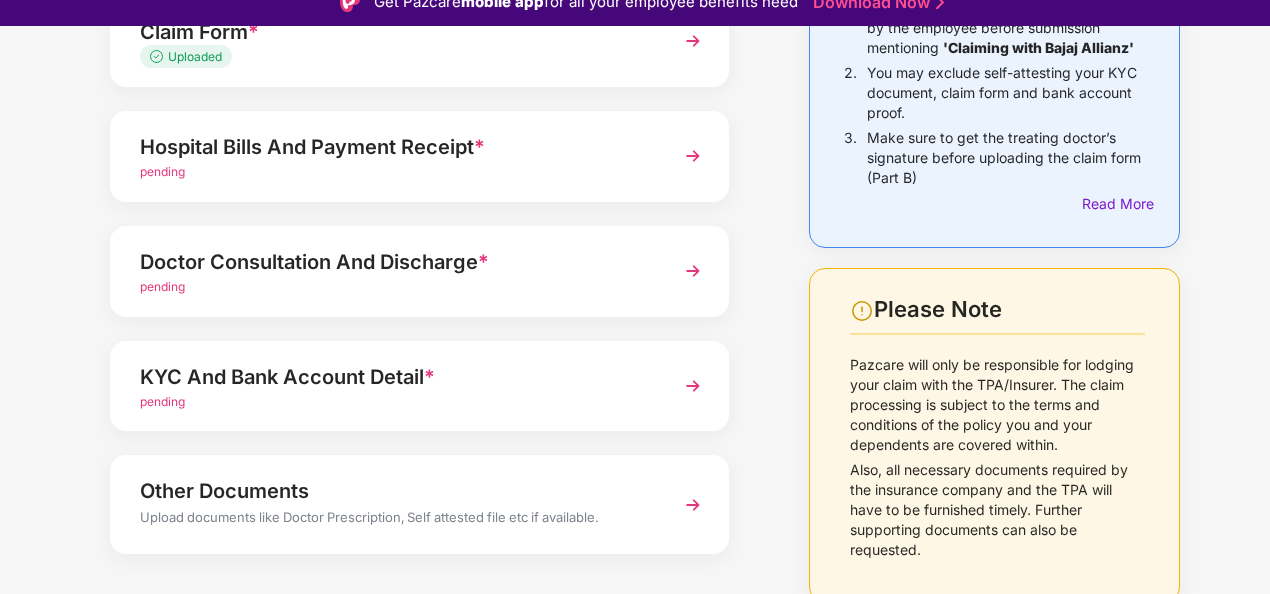 scroll, scrollTop: 272, scrollLeft: 0, axis: vertical 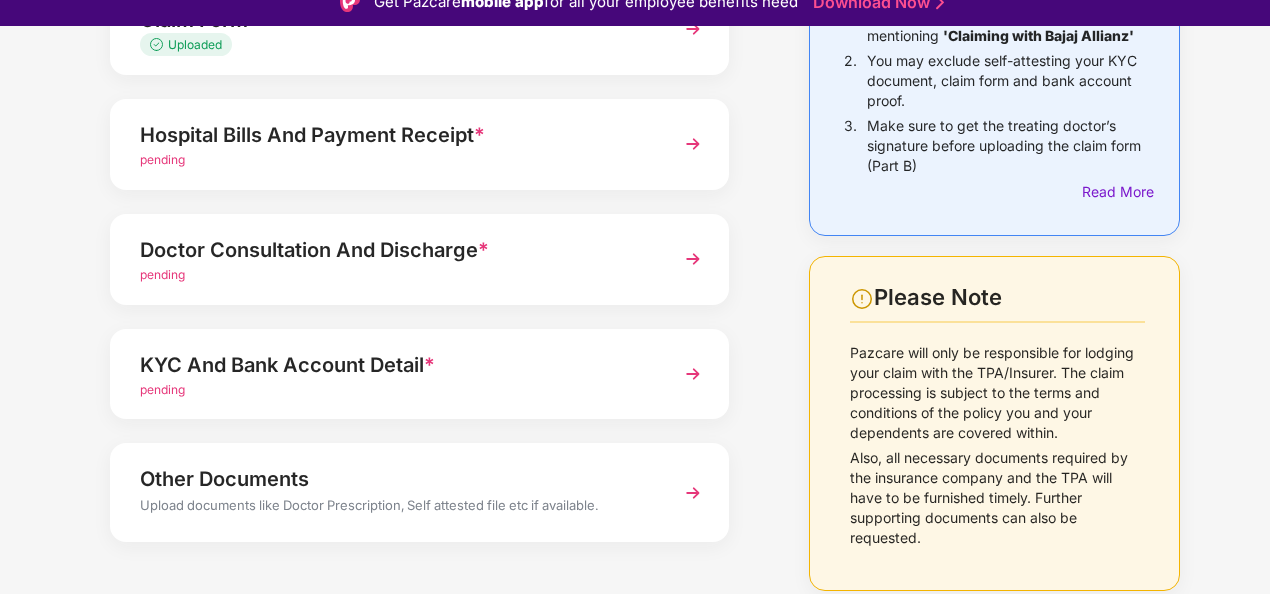 click on "KYC And Bank Account Detail * pending" at bounding box center [419, 374] 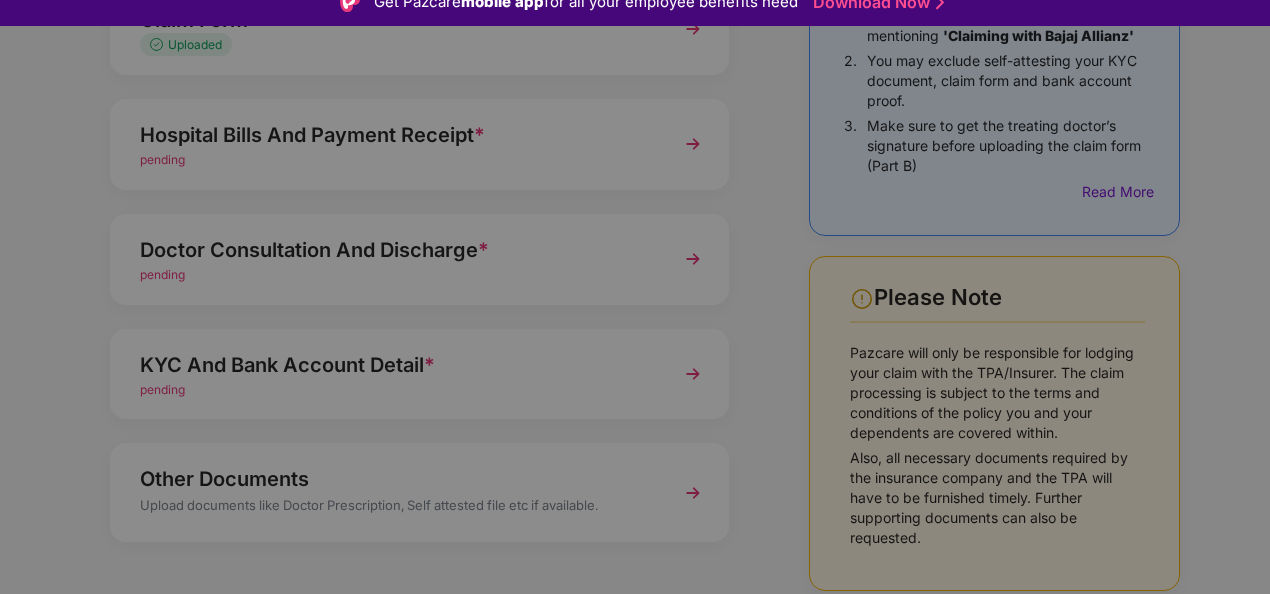 scroll, scrollTop: 0, scrollLeft: 0, axis: both 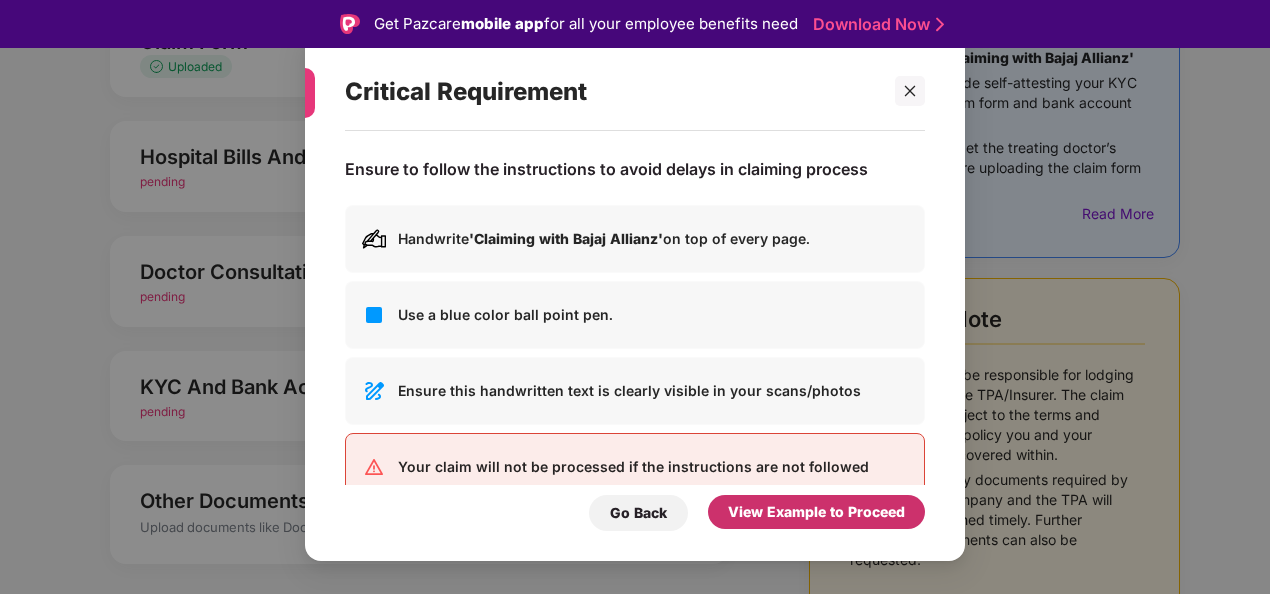 click on "View Example to Proceed" at bounding box center (816, 512) 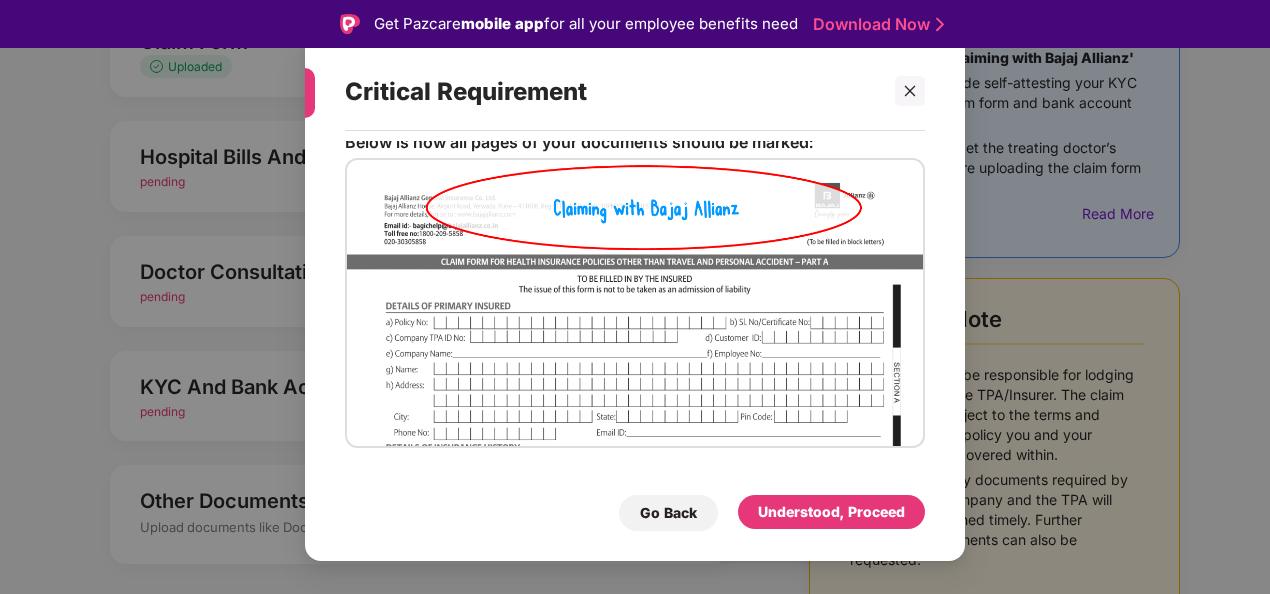 scroll, scrollTop: 0, scrollLeft: 0, axis: both 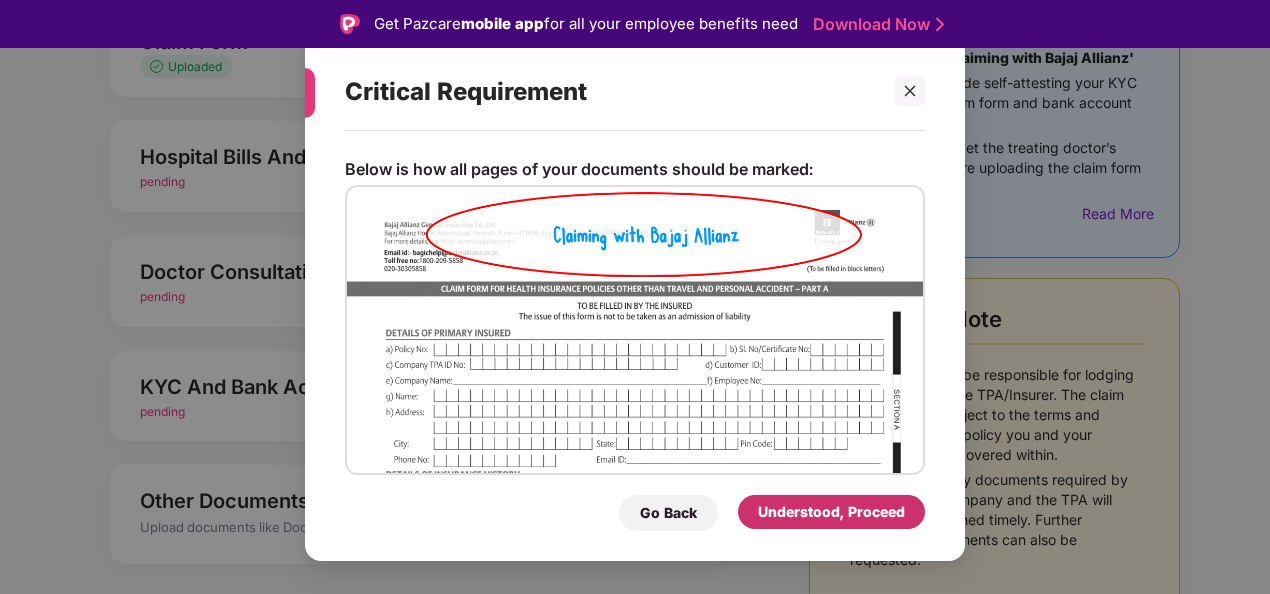 click on "Understood, Proceed" at bounding box center [831, 512] 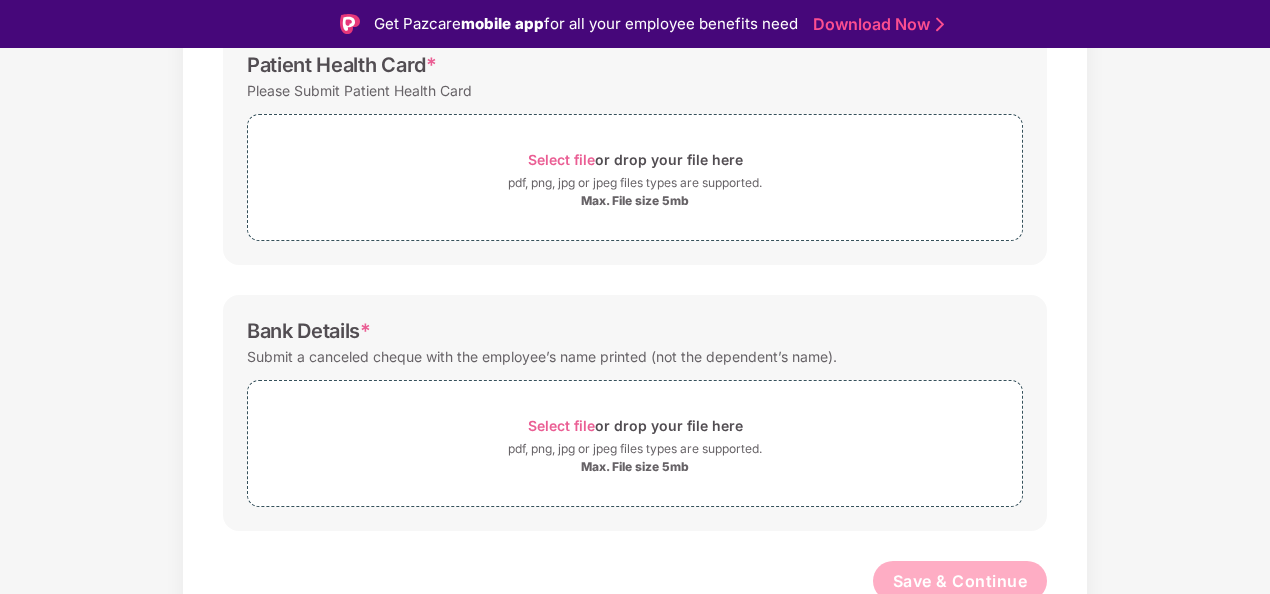 scroll, scrollTop: 599, scrollLeft: 0, axis: vertical 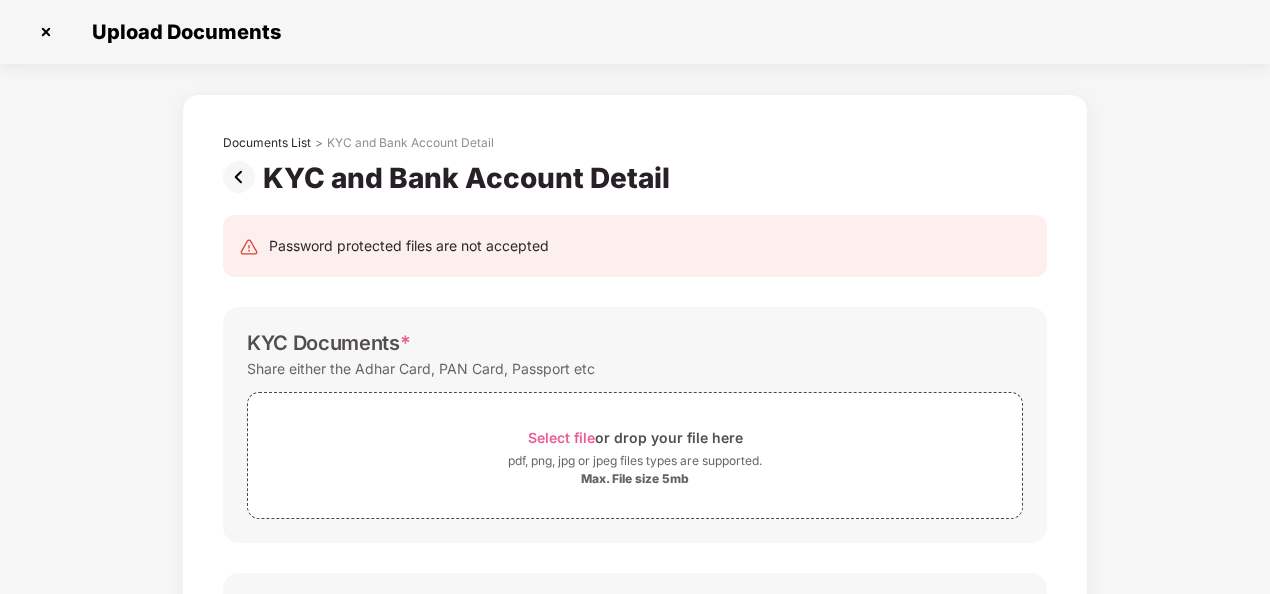 click at bounding box center [243, 177] 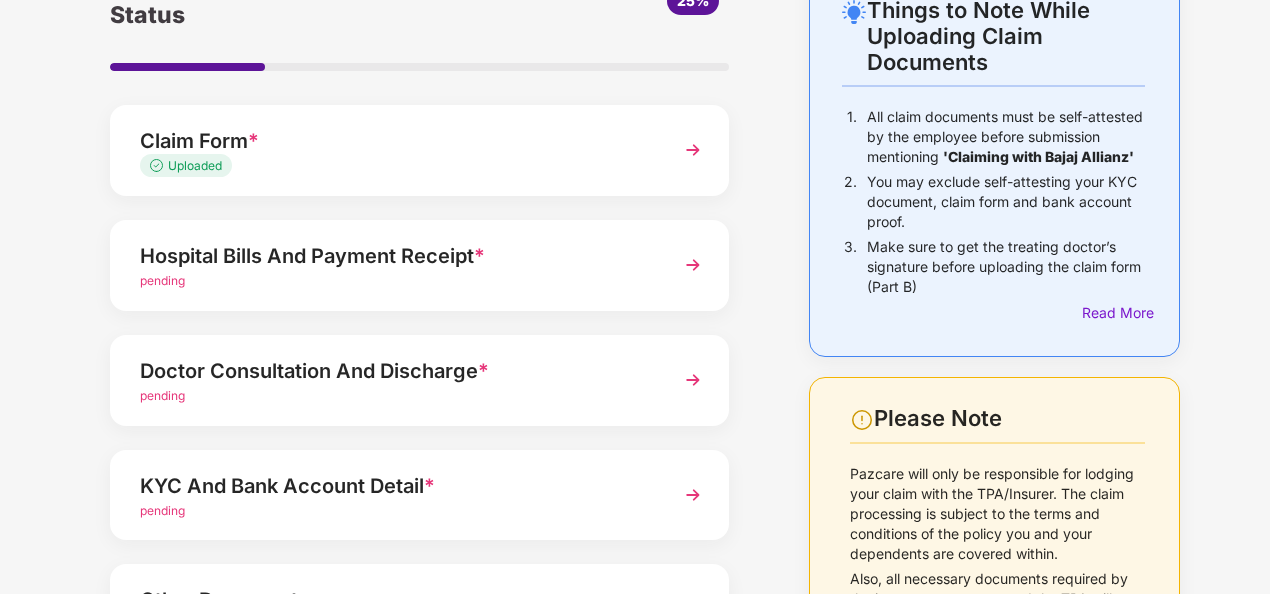 scroll, scrollTop: 127, scrollLeft: 0, axis: vertical 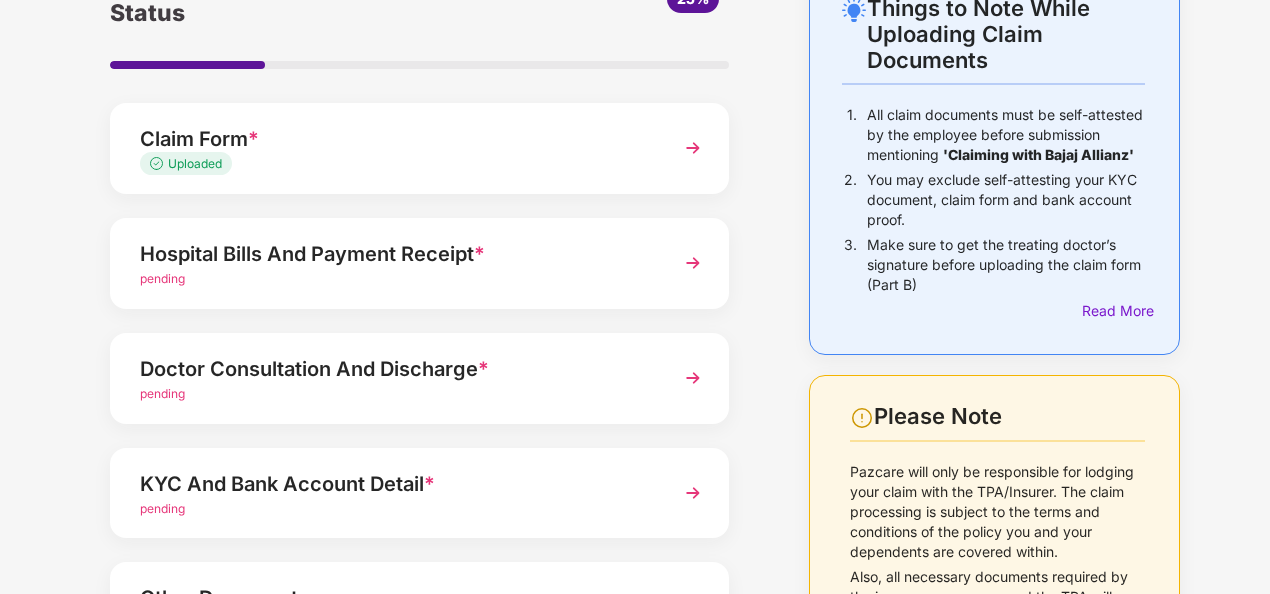 click at bounding box center (693, 263) 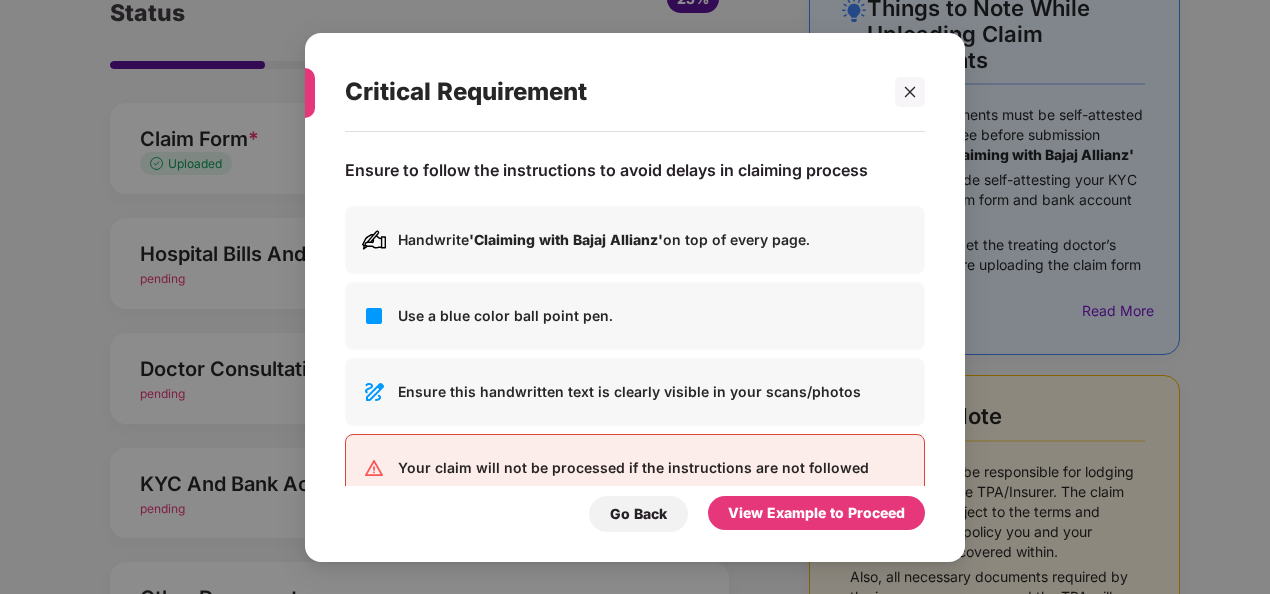 scroll, scrollTop: 0, scrollLeft: 0, axis: both 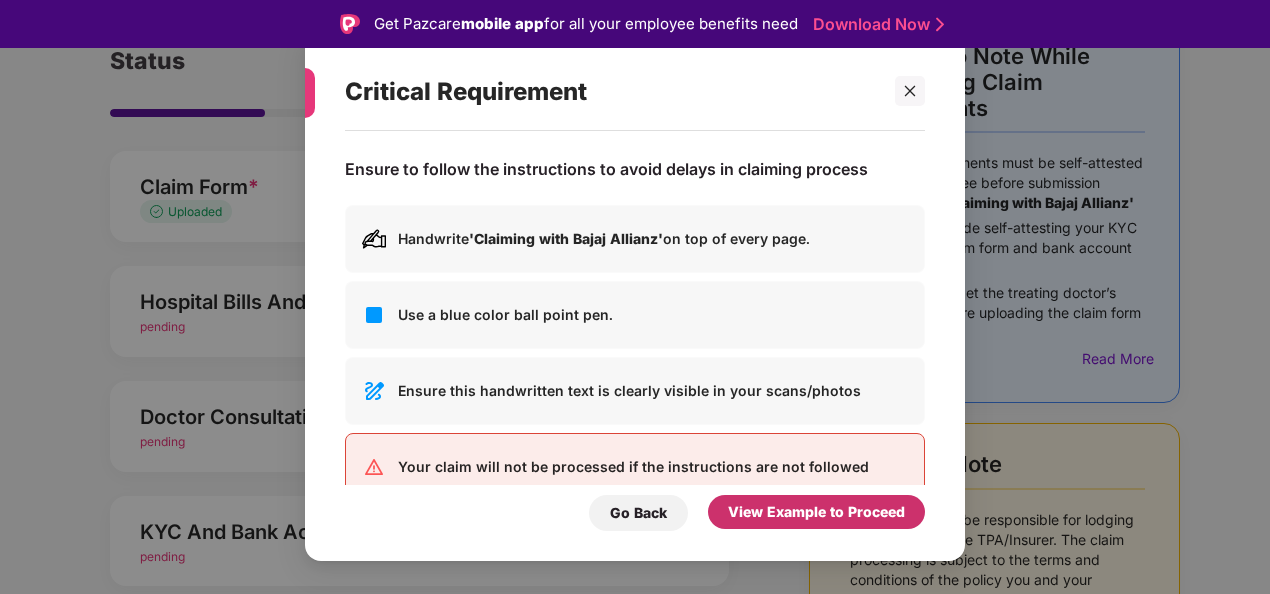 click on "View Example to Proceed" at bounding box center [816, 512] 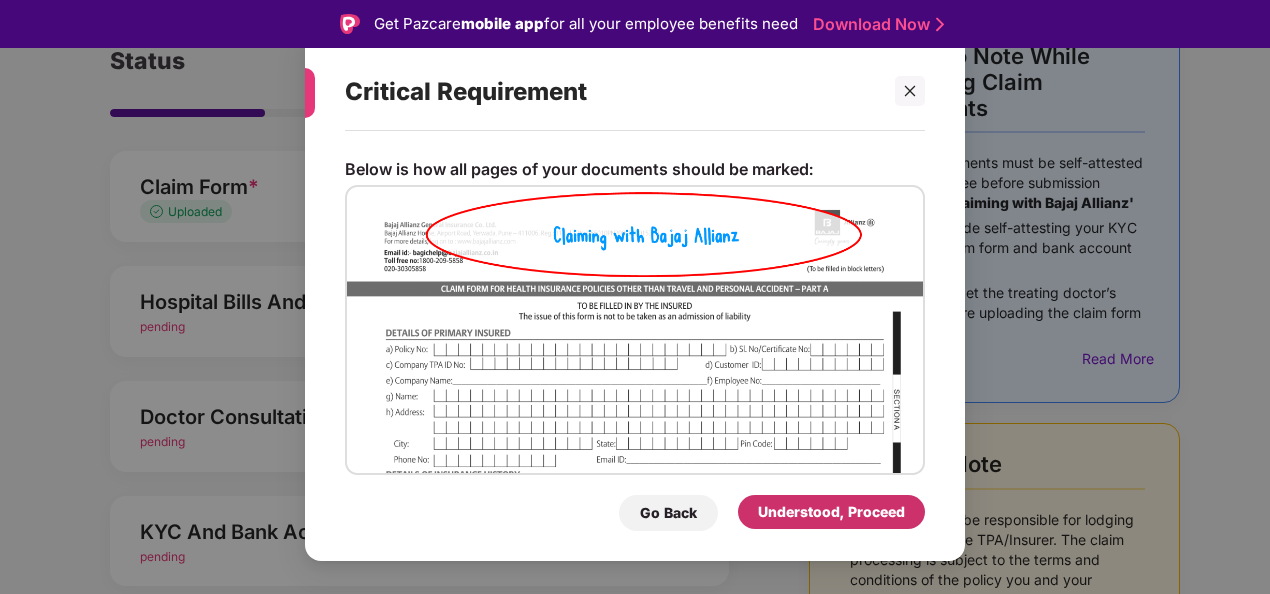 click on "Understood, Proceed" at bounding box center [831, 512] 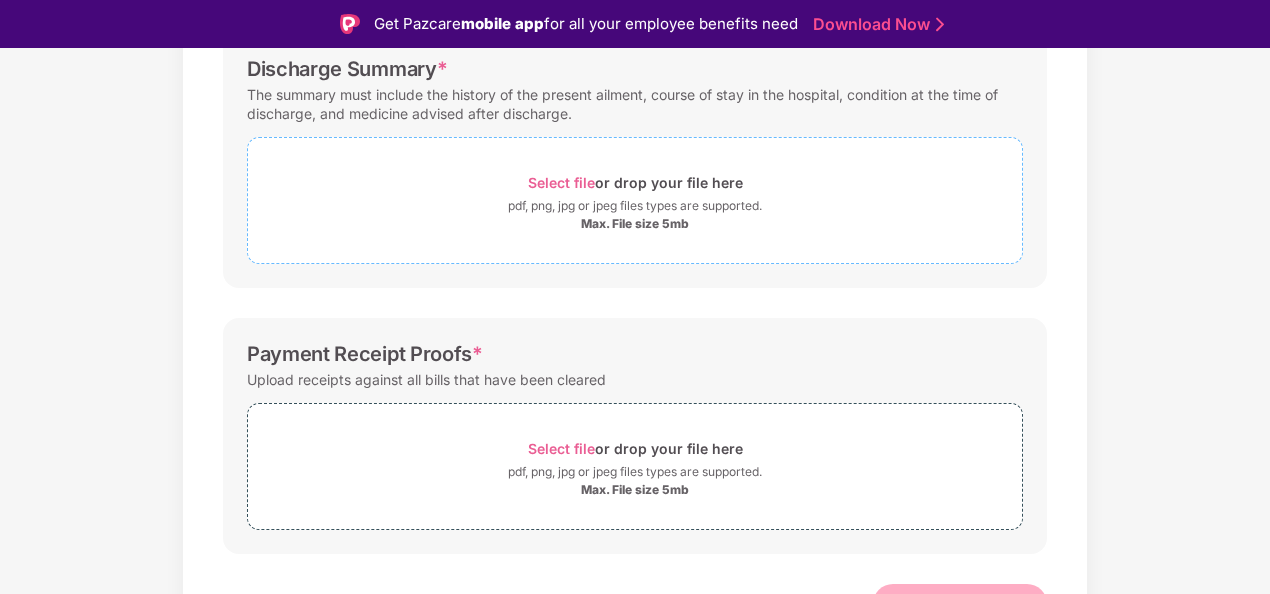 scroll, scrollTop: 590, scrollLeft: 0, axis: vertical 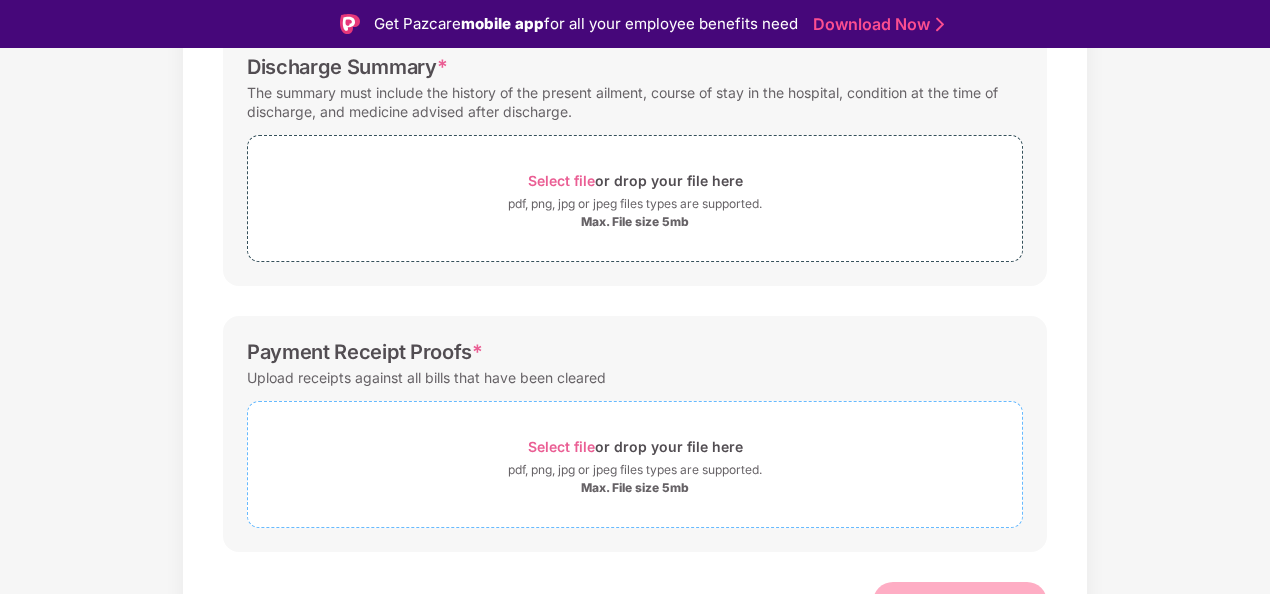 click on "Select file" at bounding box center [561, 446] 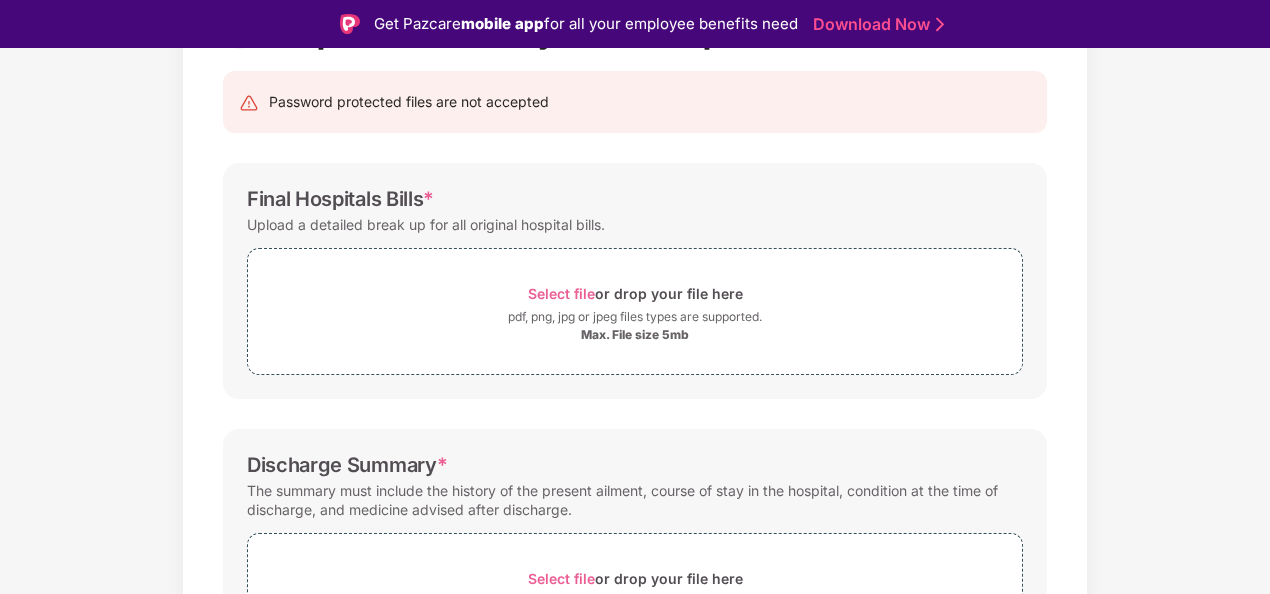 scroll, scrollTop: 191, scrollLeft: 0, axis: vertical 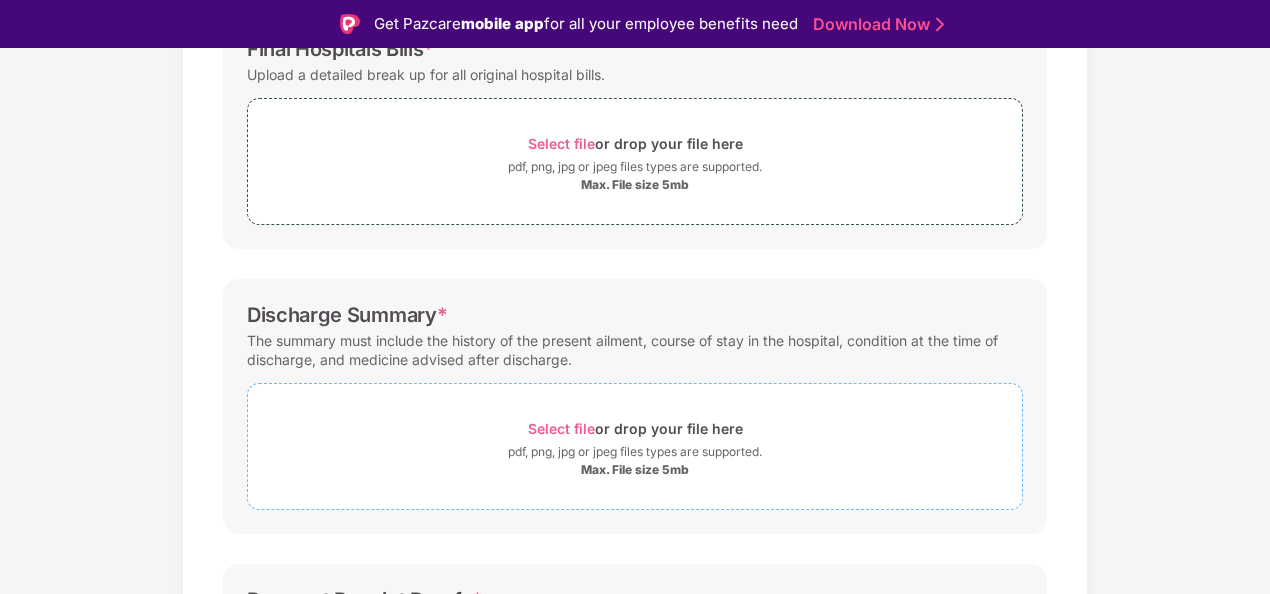 click on "Select file" at bounding box center (561, 428) 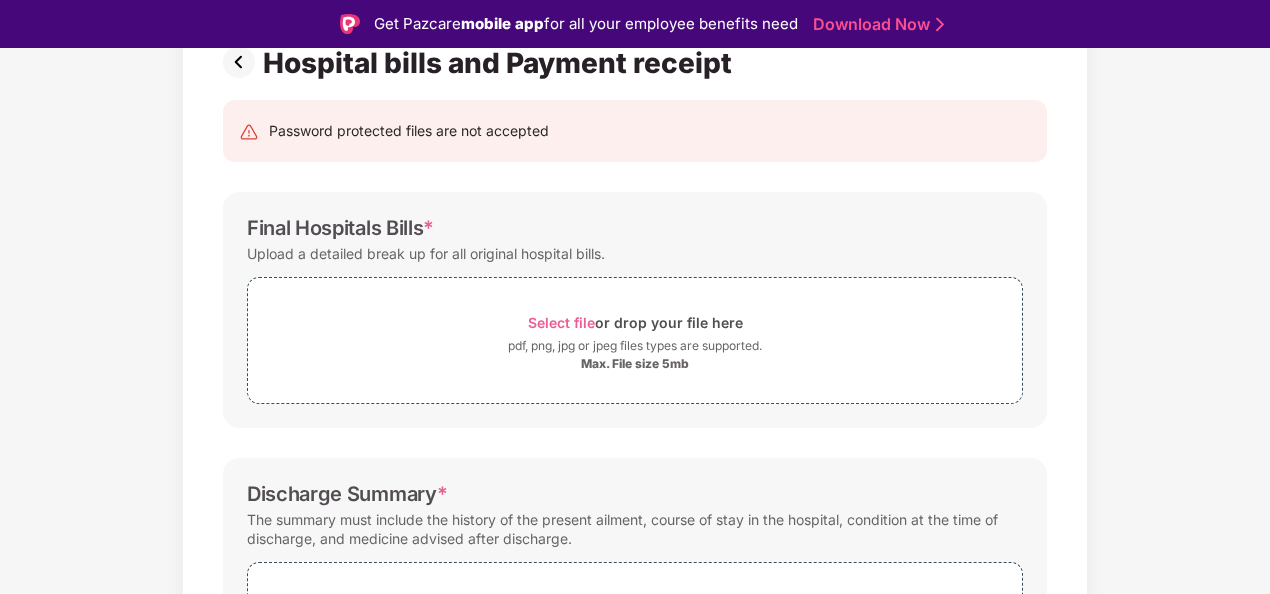 scroll, scrollTop: 162, scrollLeft: 0, axis: vertical 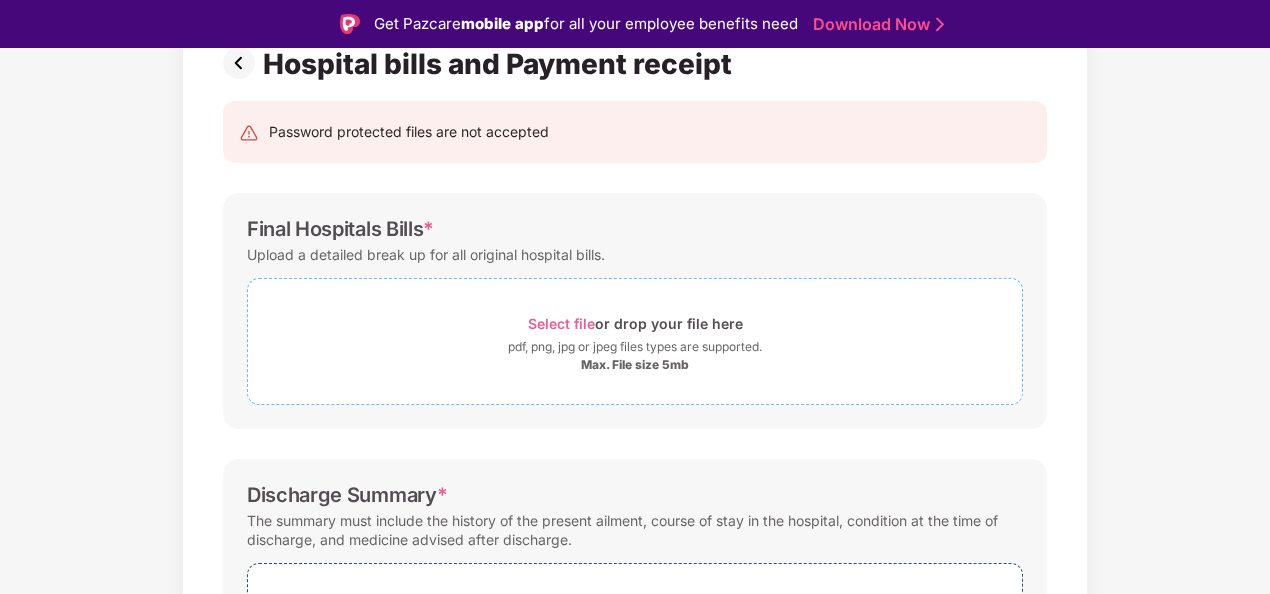 click on "Select file" at bounding box center (561, 323) 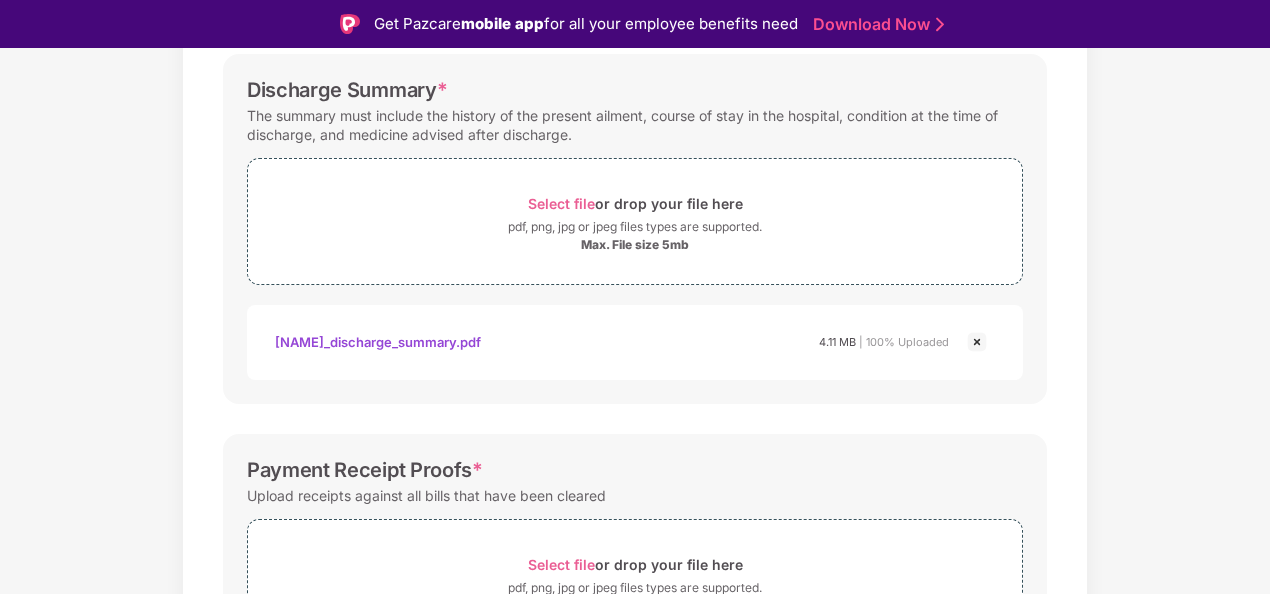 scroll, scrollTop: 925, scrollLeft: 0, axis: vertical 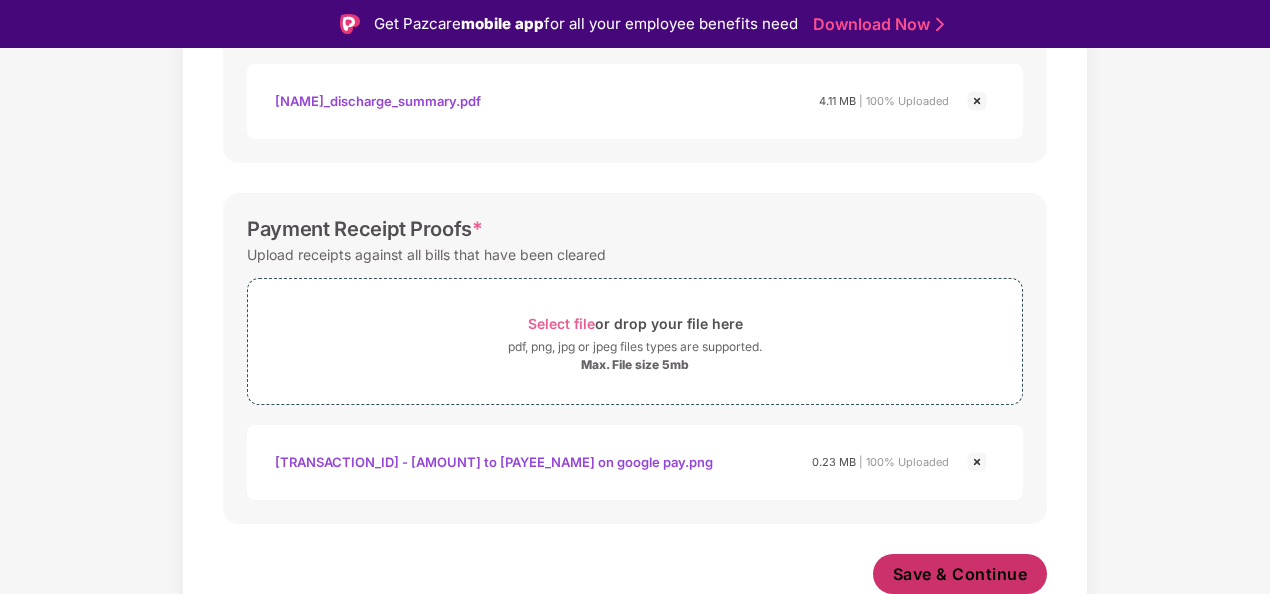 click on "Save & Continue" at bounding box center (960, 574) 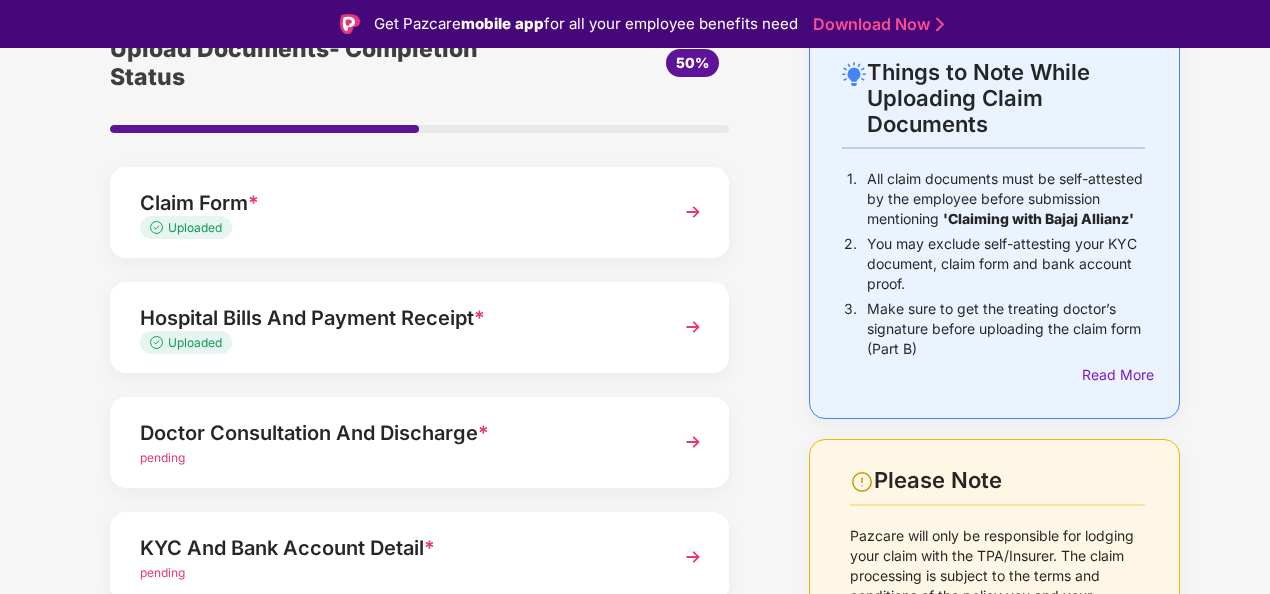 scroll, scrollTop: 115, scrollLeft: 0, axis: vertical 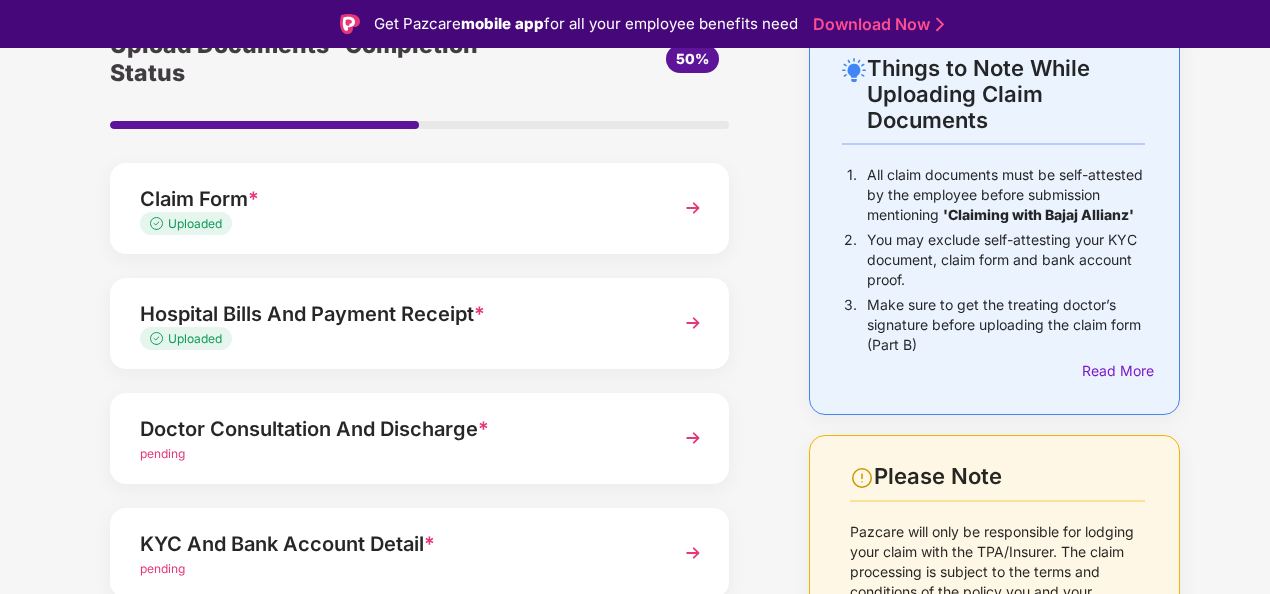 click at bounding box center [693, 438] 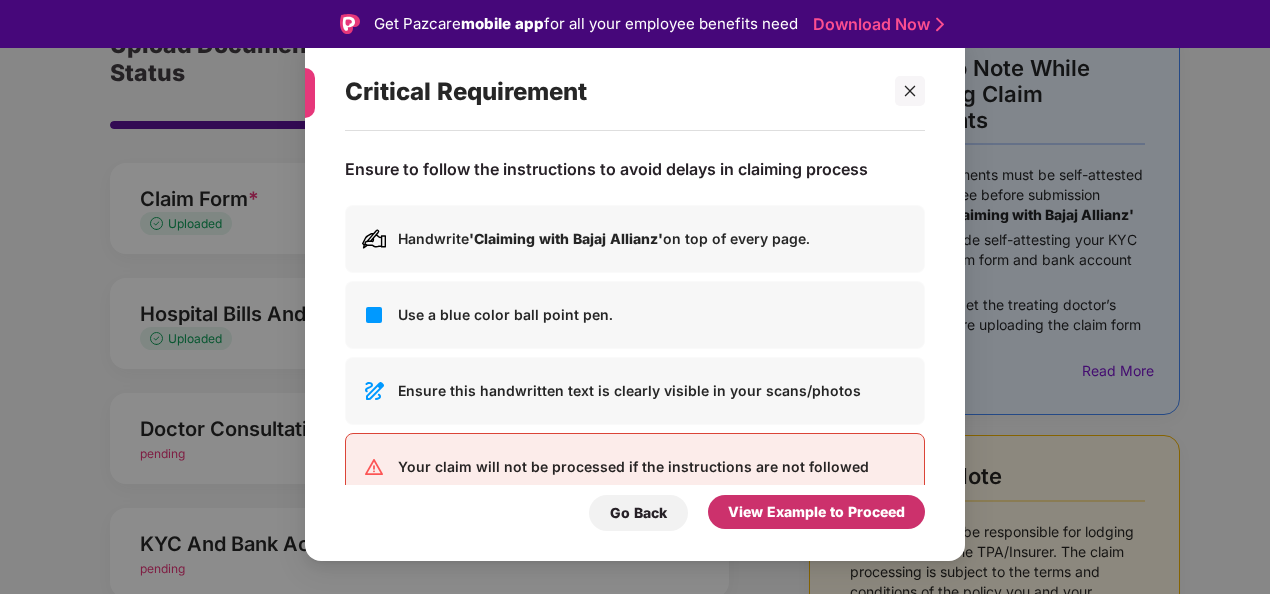 click on "View Example to Proceed" at bounding box center (816, 512) 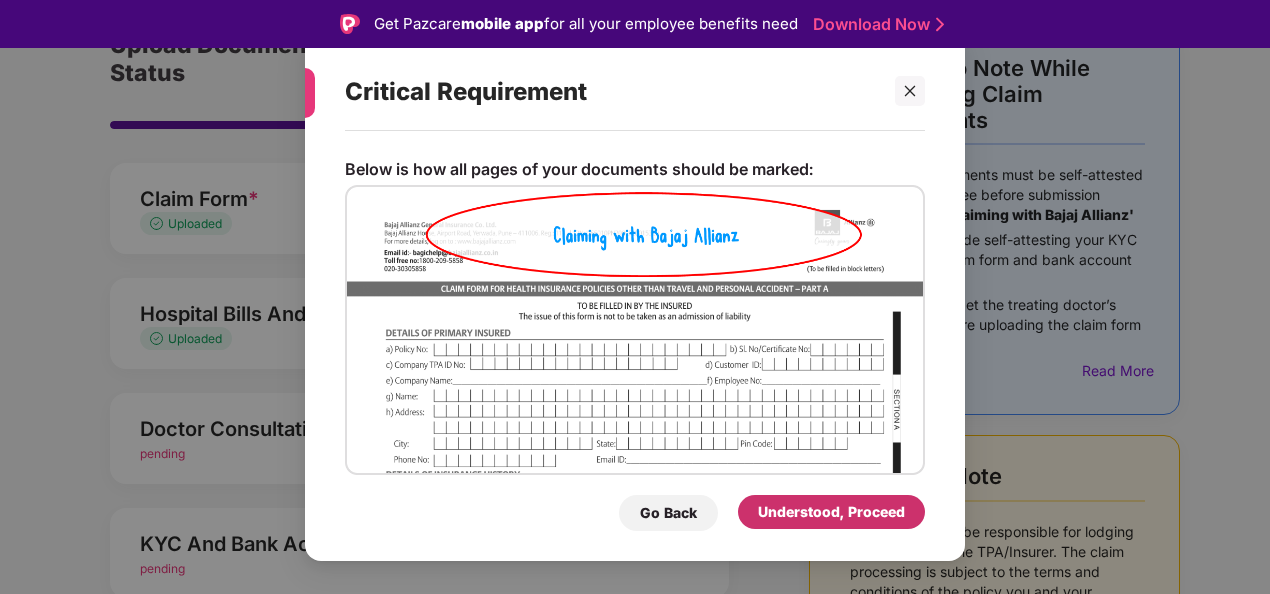 click on "Understood, Proceed" at bounding box center [831, 512] 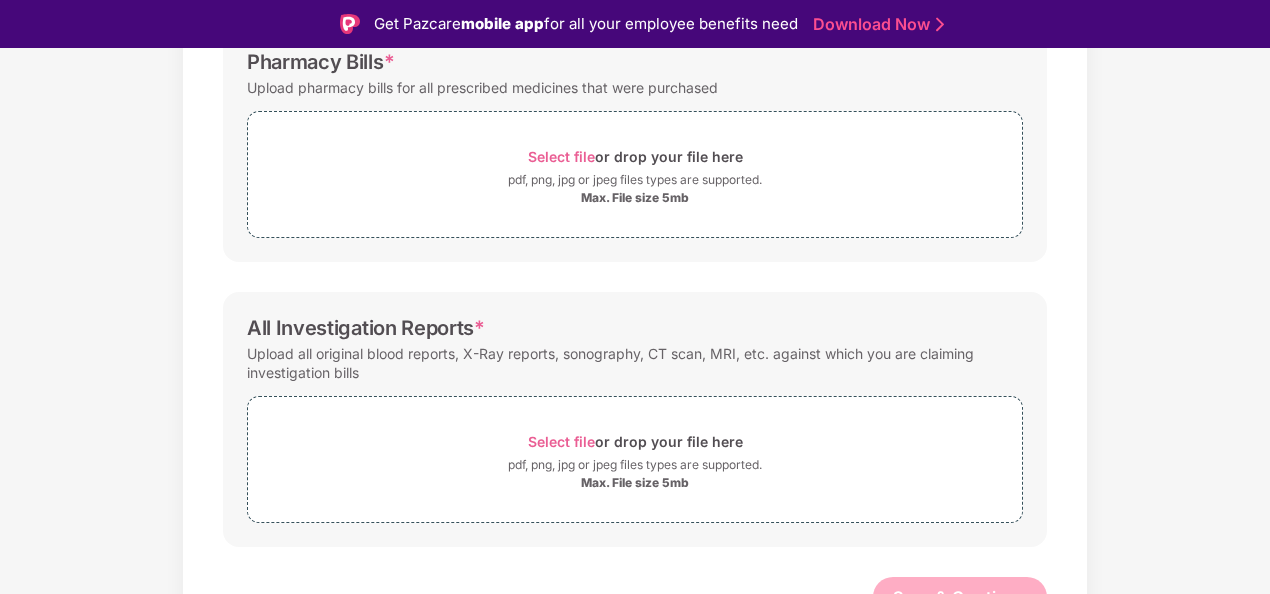 scroll, scrollTop: 618, scrollLeft: 0, axis: vertical 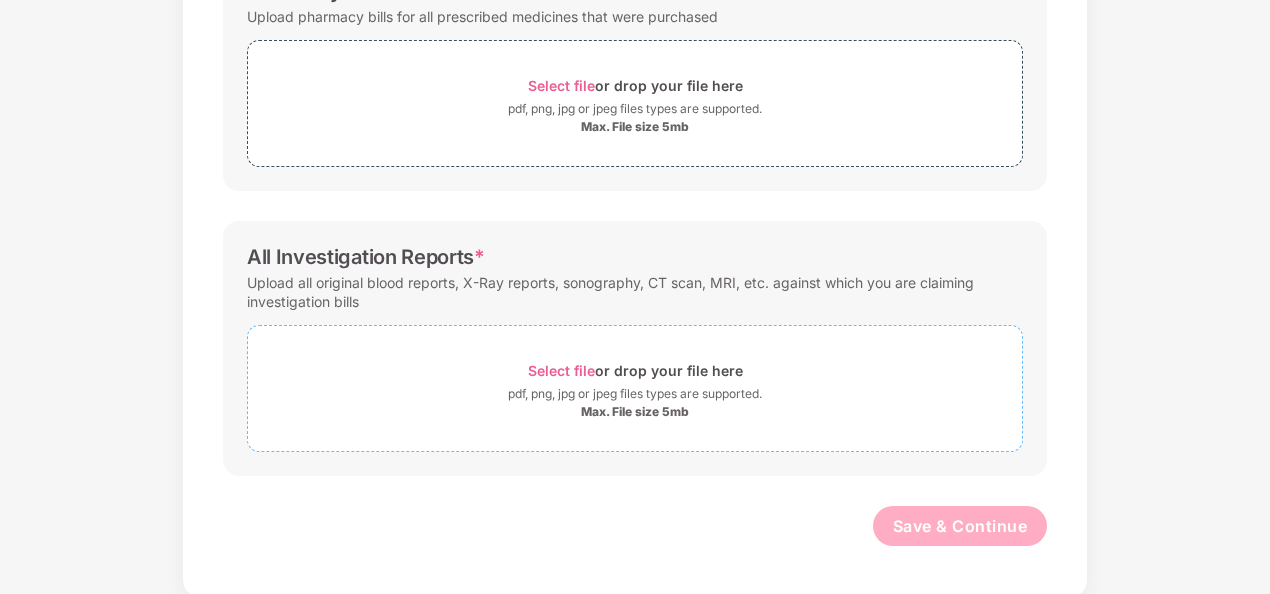 click on "Select file" at bounding box center [561, 370] 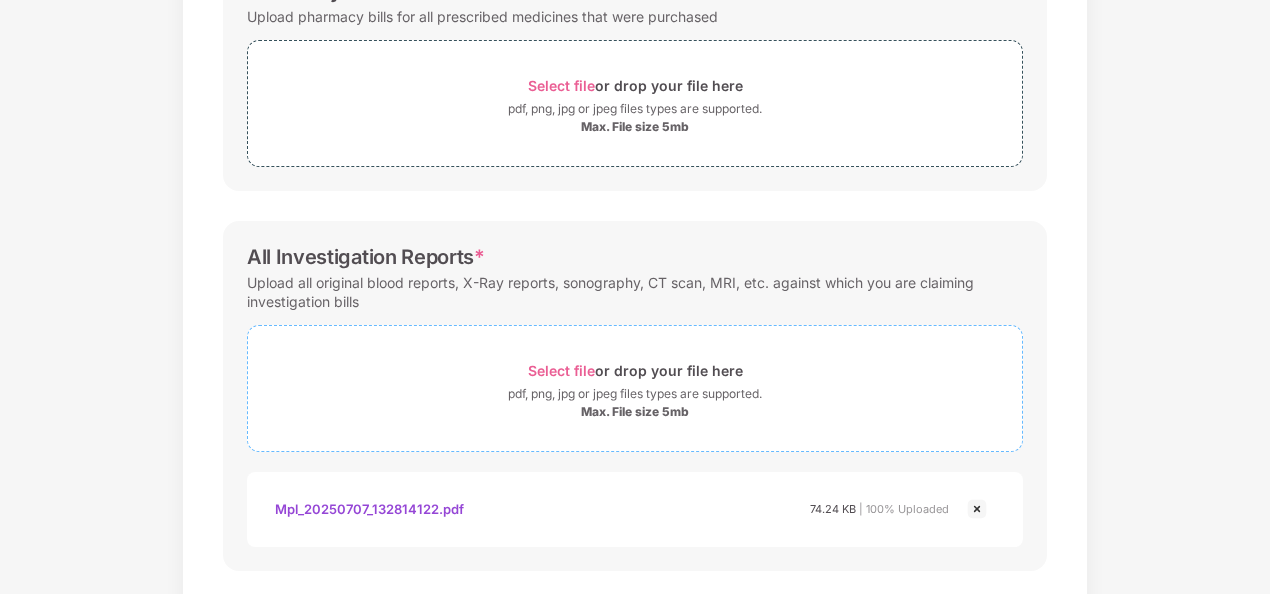 click on "Select file" at bounding box center [561, 370] 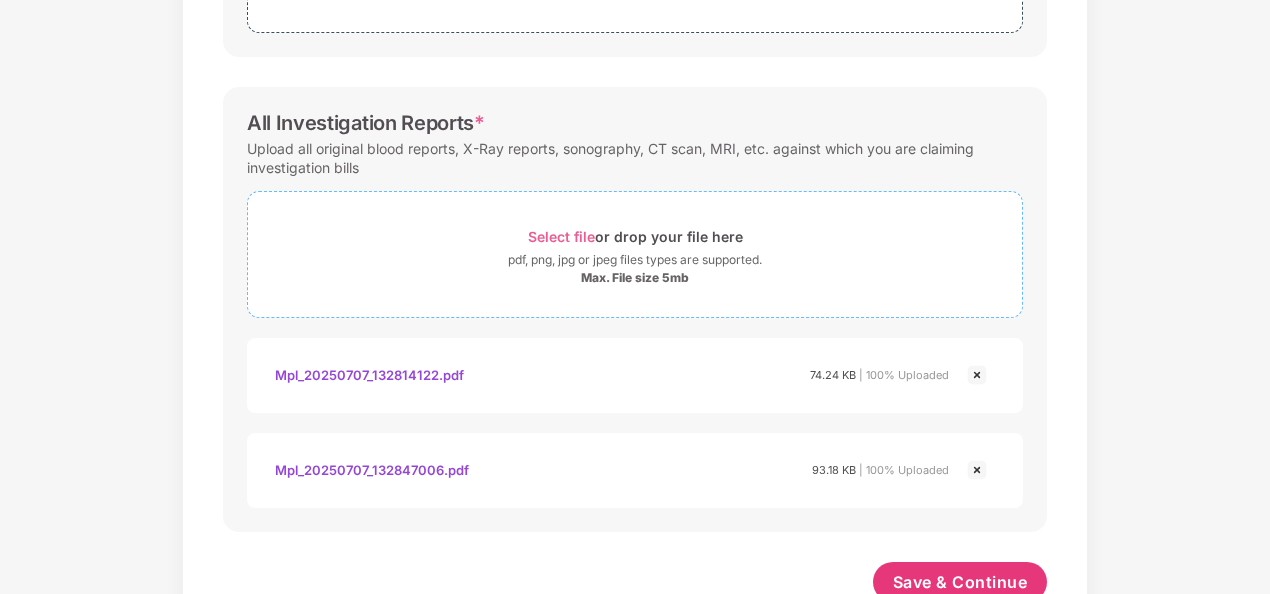 scroll, scrollTop: 756, scrollLeft: 0, axis: vertical 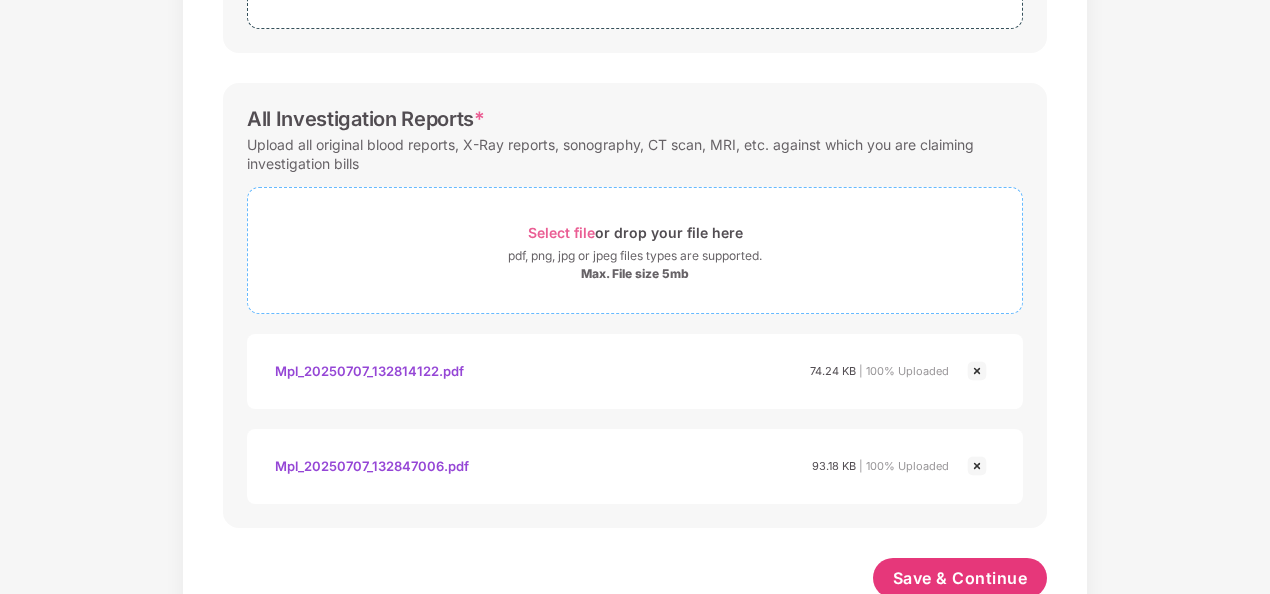 click on "Select file" at bounding box center (561, 232) 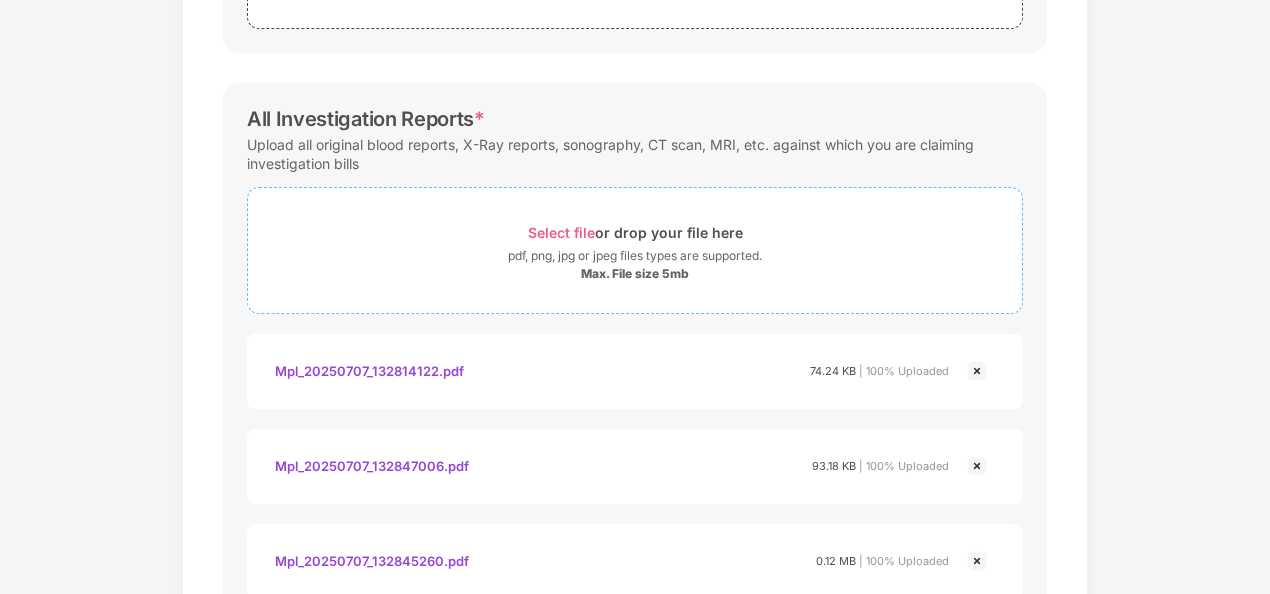 click on "Select file" at bounding box center (561, 232) 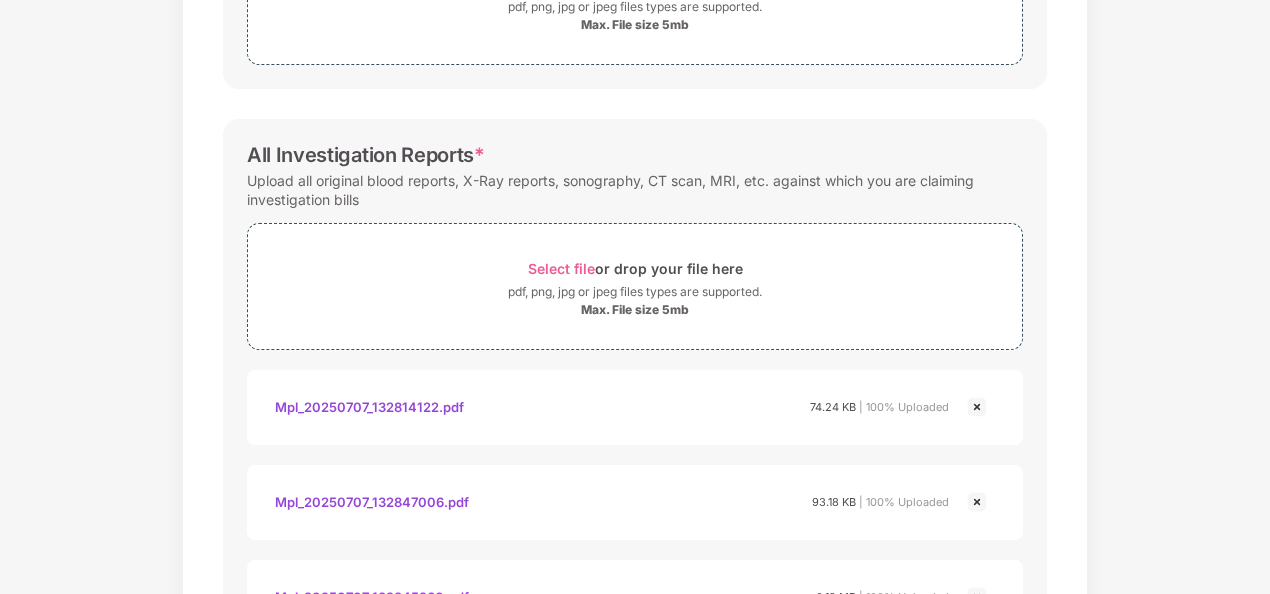 scroll, scrollTop: 674, scrollLeft: 0, axis: vertical 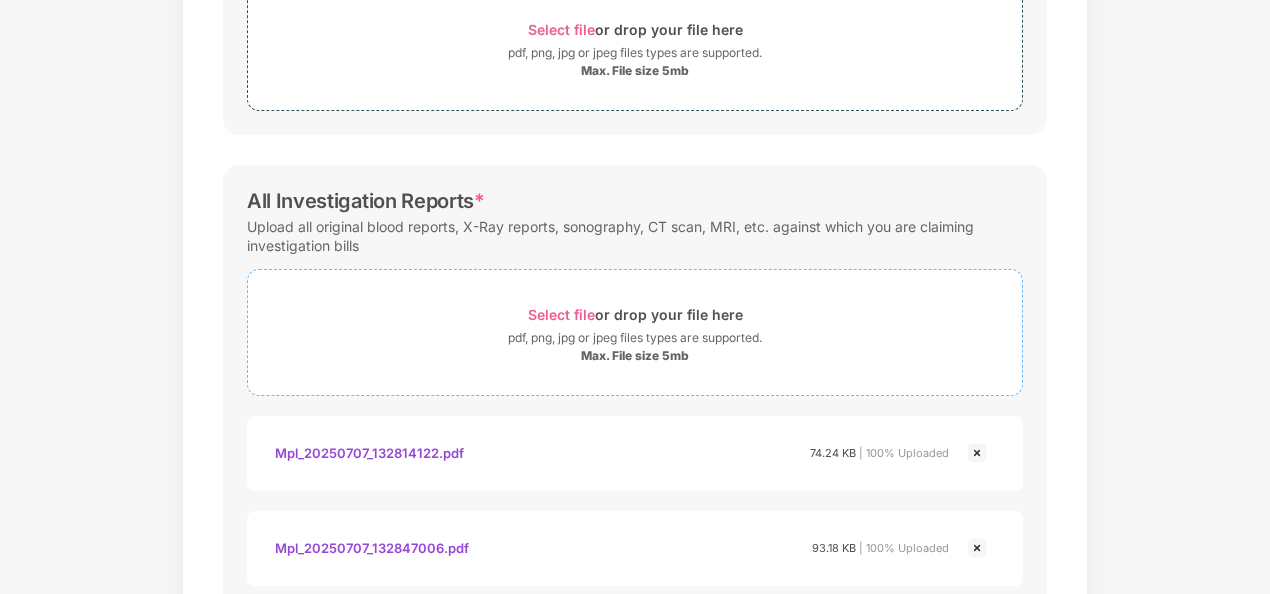 click on "Select file" at bounding box center (561, 314) 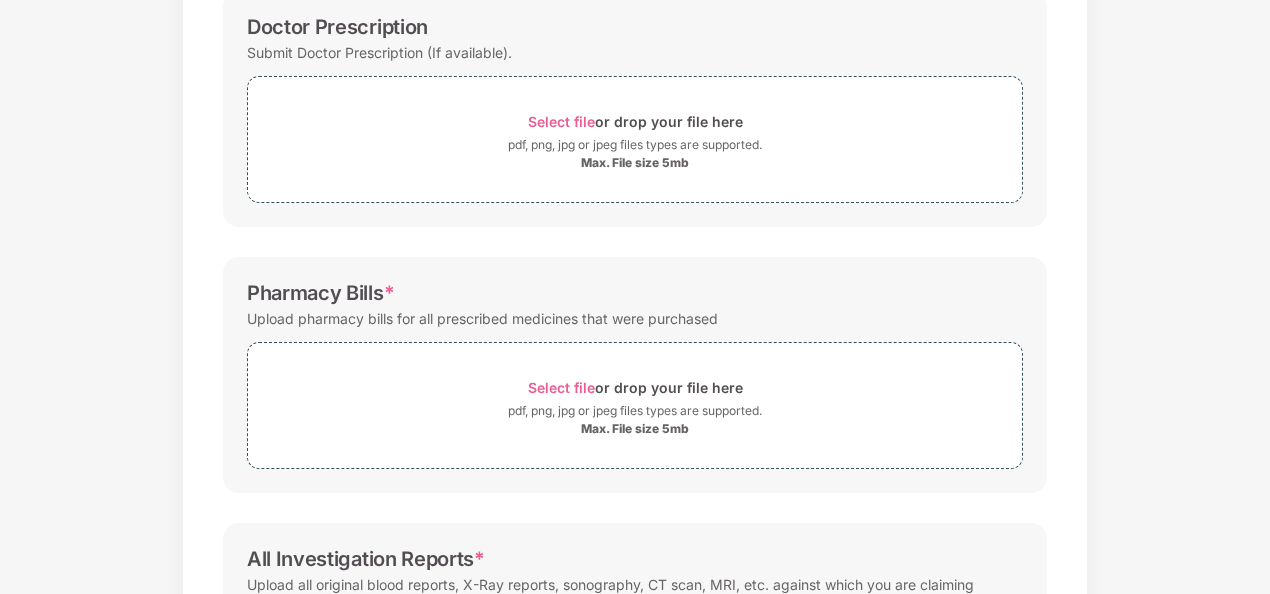 scroll, scrollTop: 312, scrollLeft: 0, axis: vertical 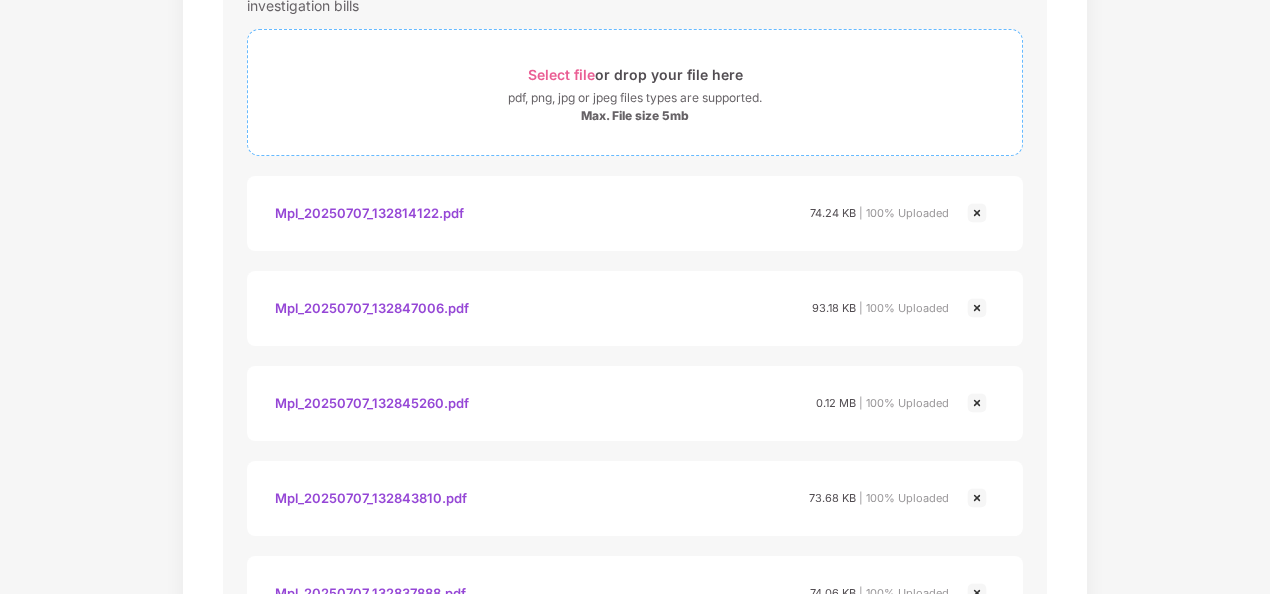 click on "Select file" at bounding box center (561, 74) 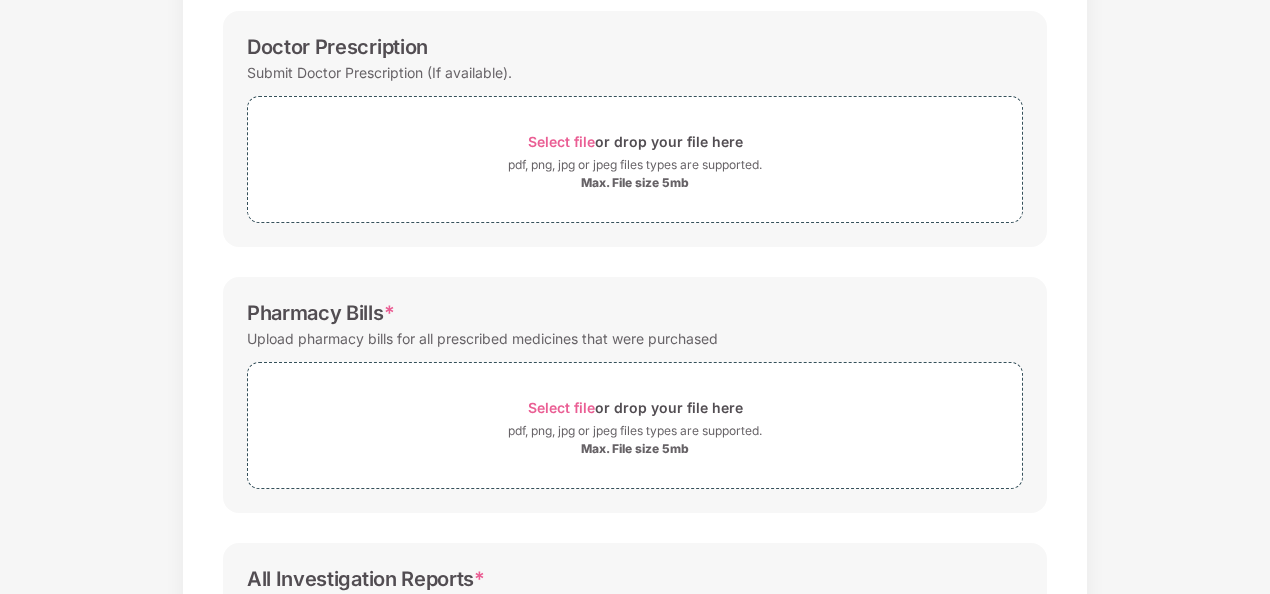 scroll, scrollTop: 240, scrollLeft: 0, axis: vertical 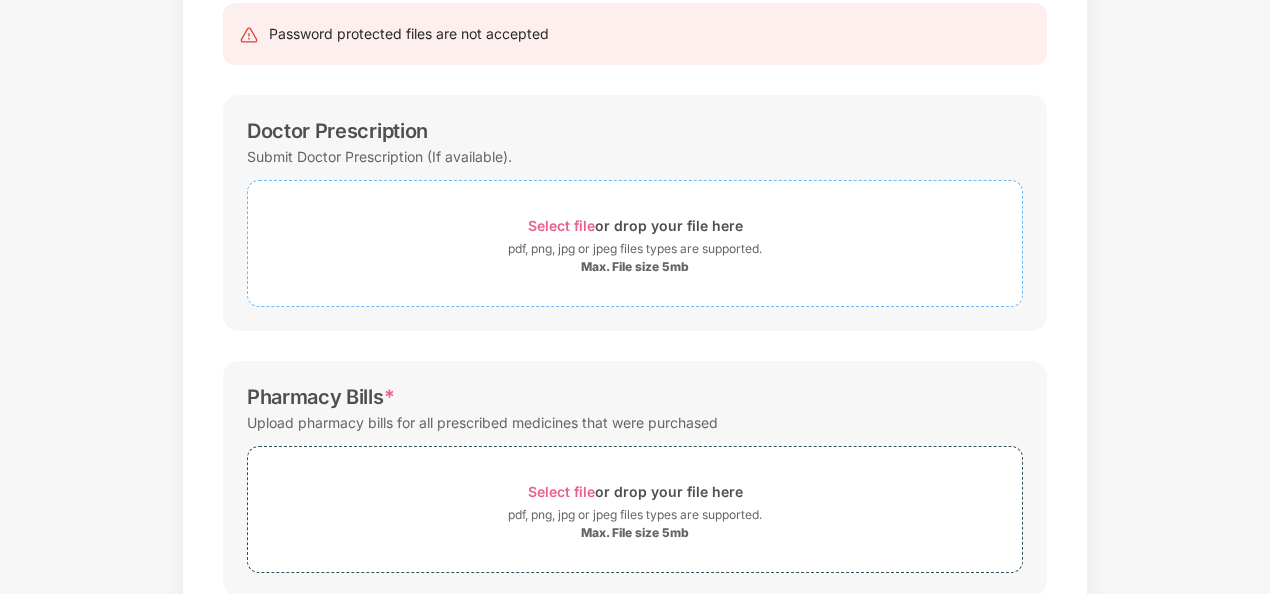 click on "Select file" at bounding box center (561, 225) 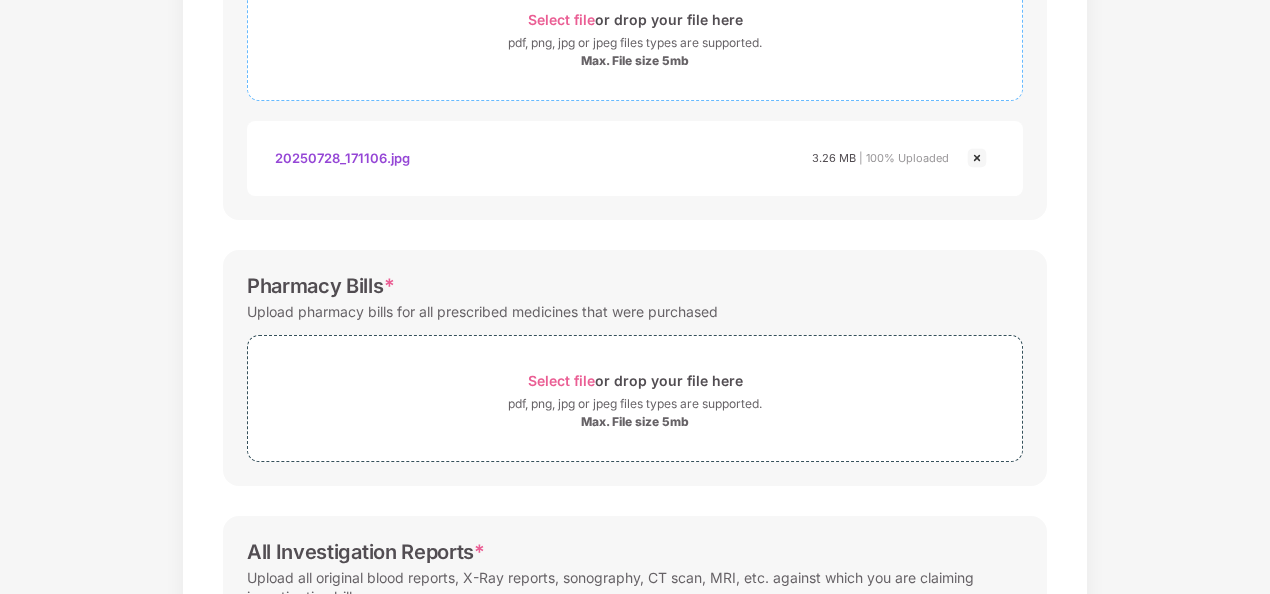 scroll, scrollTop: 436, scrollLeft: 0, axis: vertical 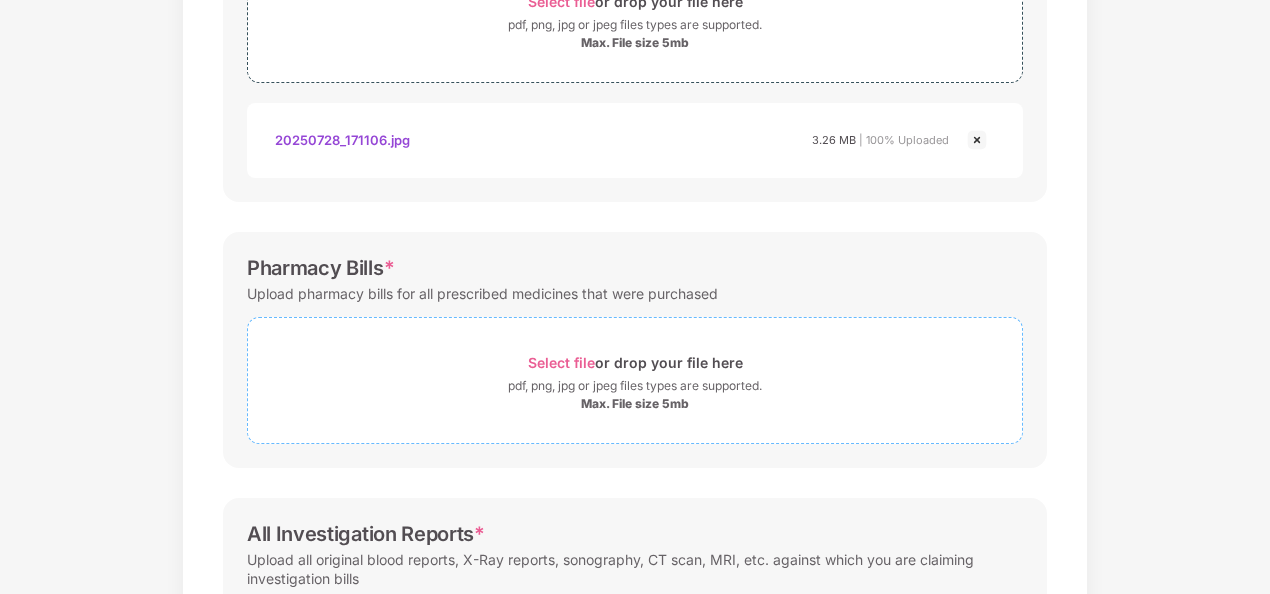 click on "Select file" at bounding box center [561, 362] 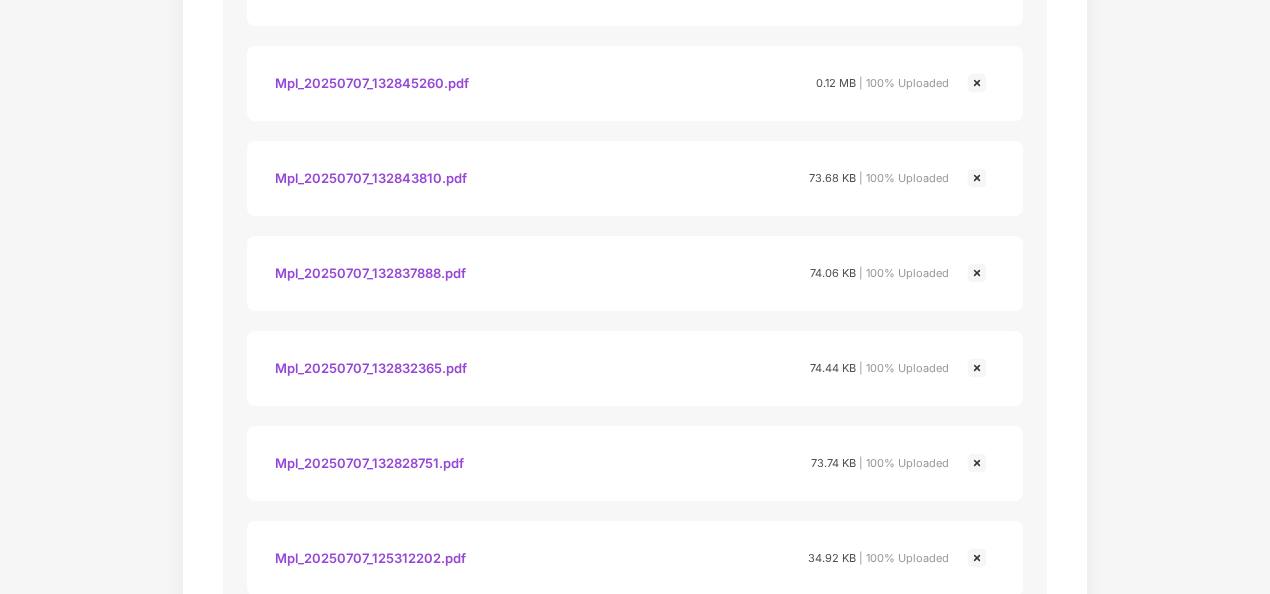 scroll, scrollTop: 1948, scrollLeft: 0, axis: vertical 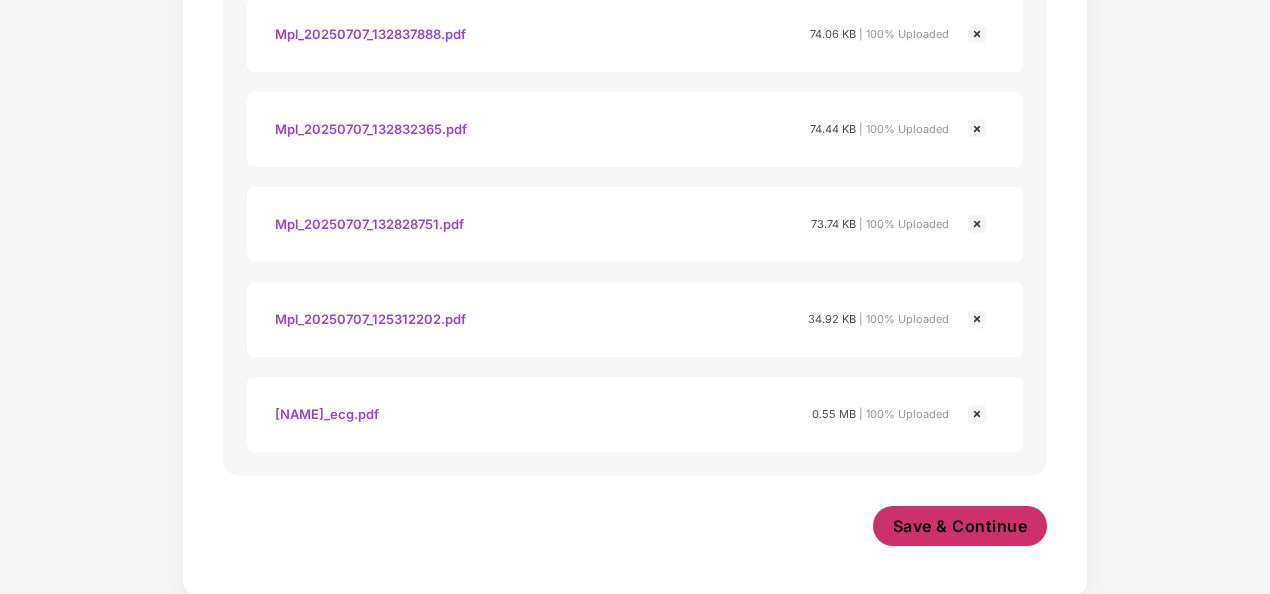 click on "Save & Continue" at bounding box center [960, 526] 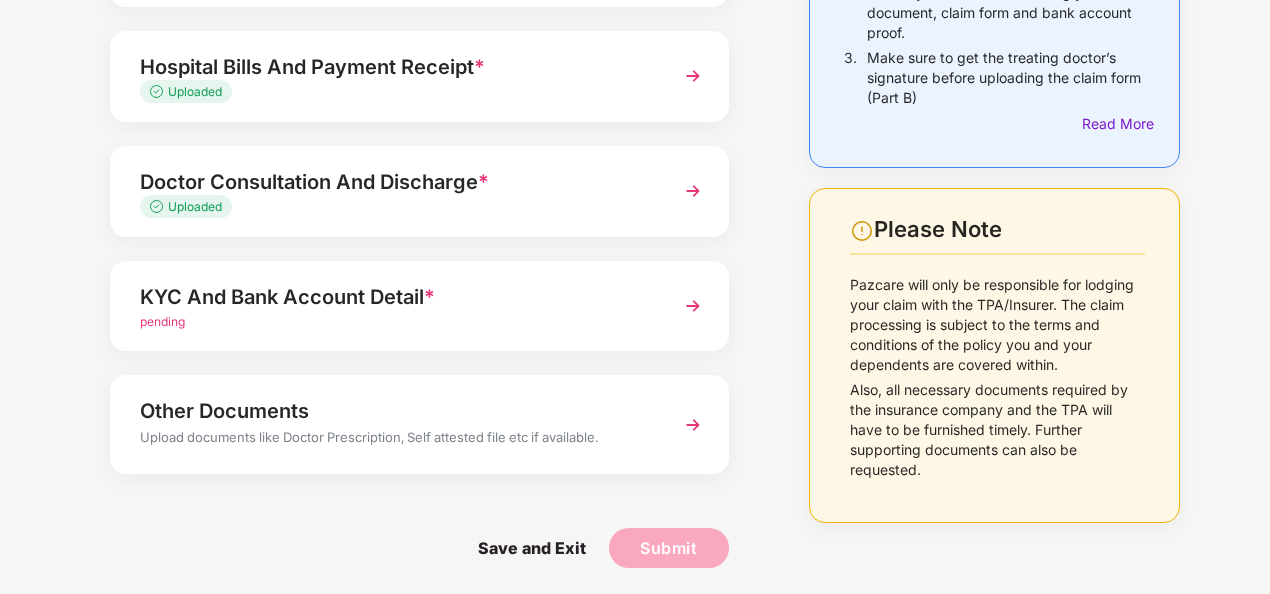 scroll, scrollTop: 318, scrollLeft: 0, axis: vertical 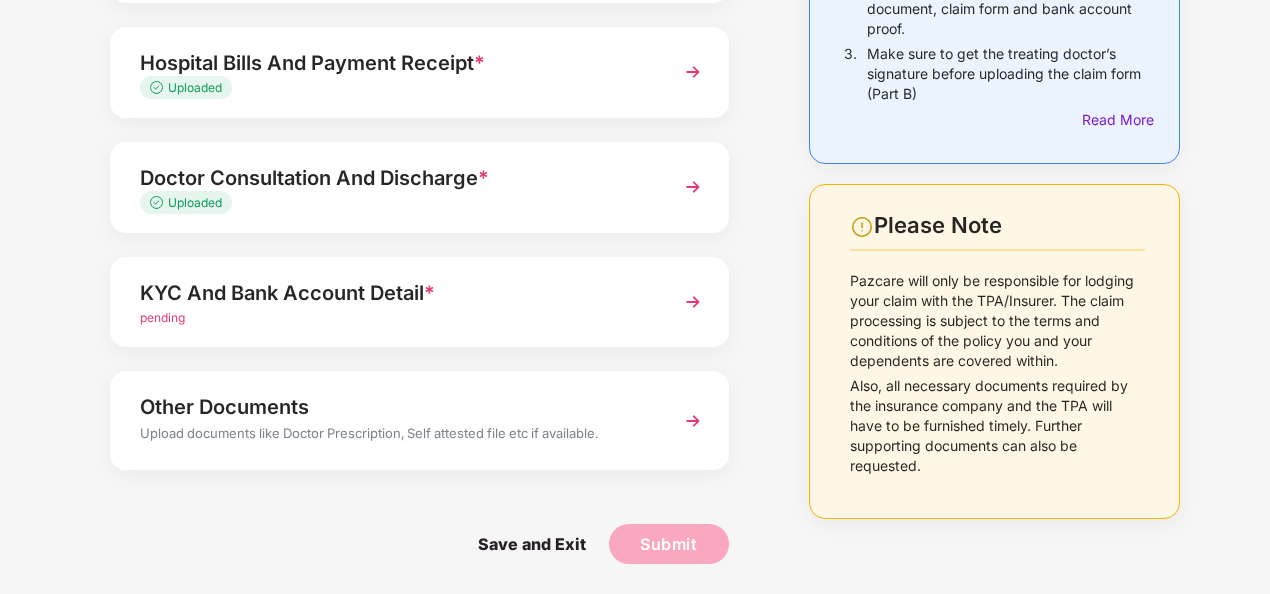 click on "pending" at bounding box center (396, 318) 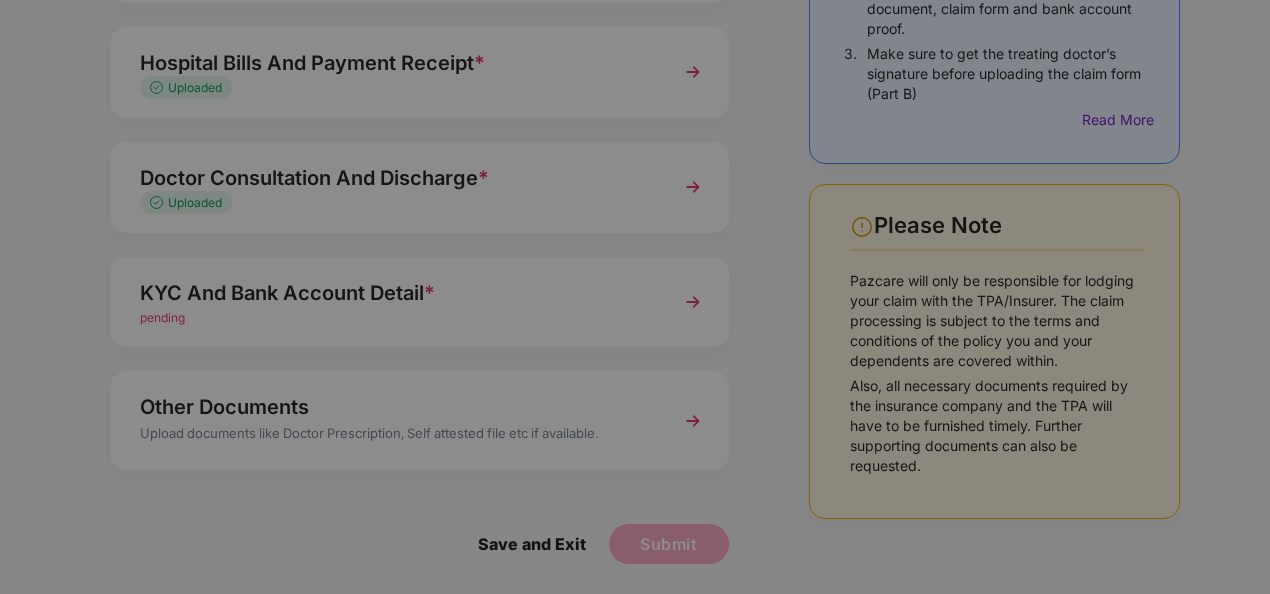 scroll, scrollTop: 0, scrollLeft: 0, axis: both 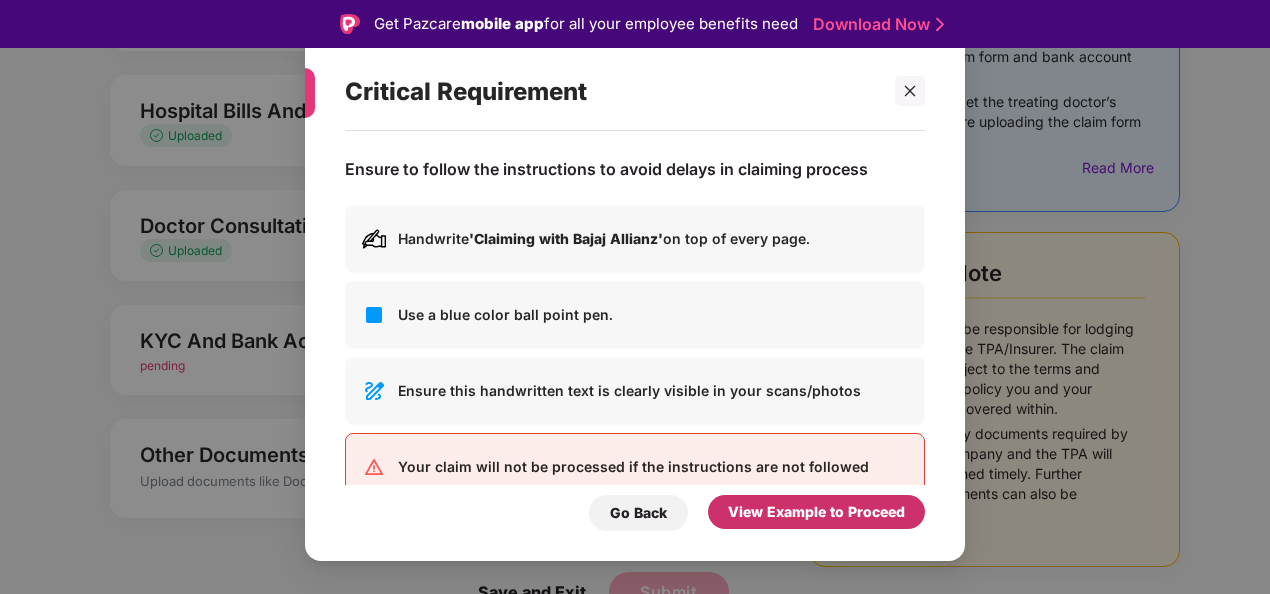 click on "View Example to Proceed" at bounding box center [816, 512] 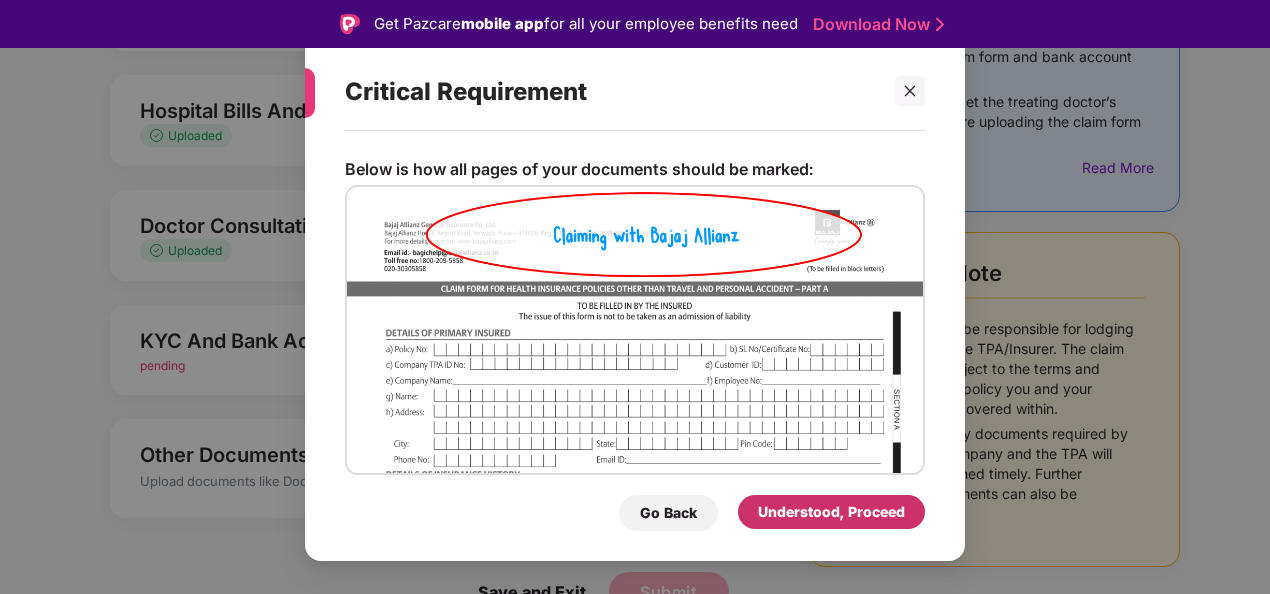 click on "Understood, Proceed" at bounding box center [831, 512] 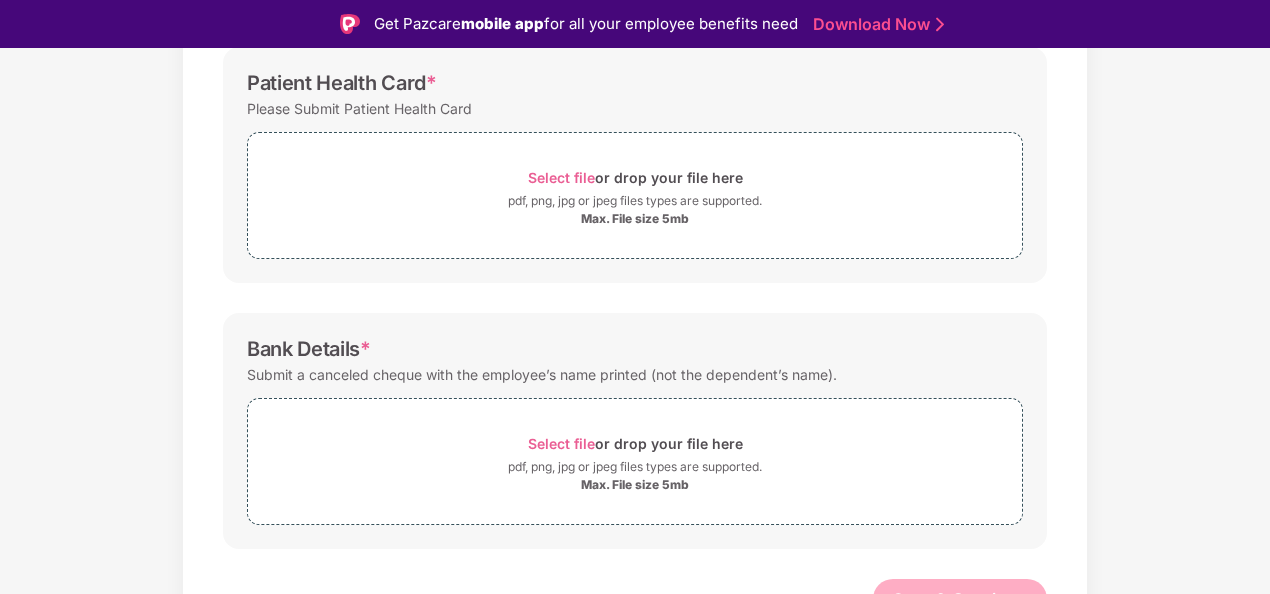 scroll, scrollTop: 576, scrollLeft: 0, axis: vertical 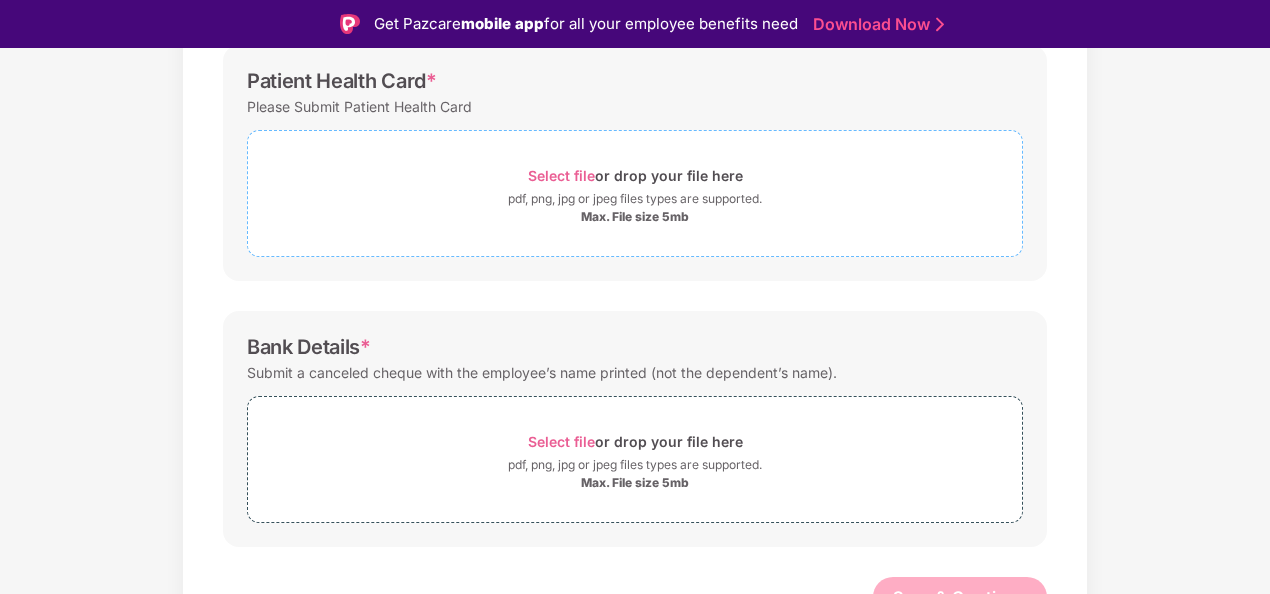 click on "Select file  or drop your file here pdf, png, jpg or jpeg files types are supported. Max. File size 5mb" at bounding box center [635, 193] 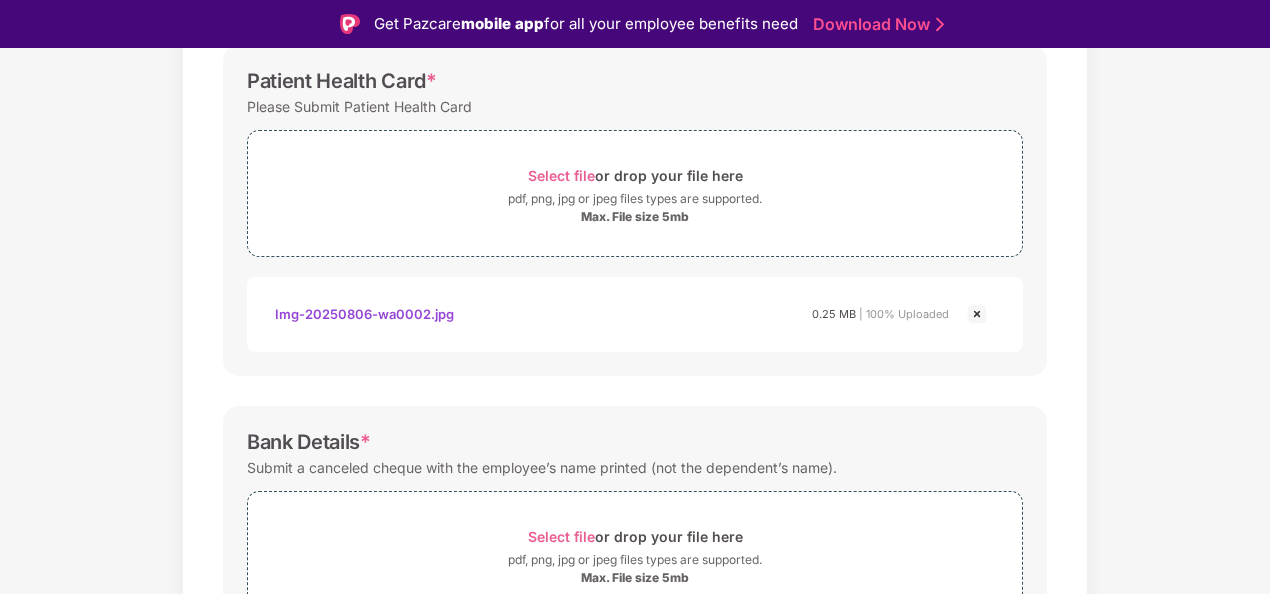 click at bounding box center (977, 314) 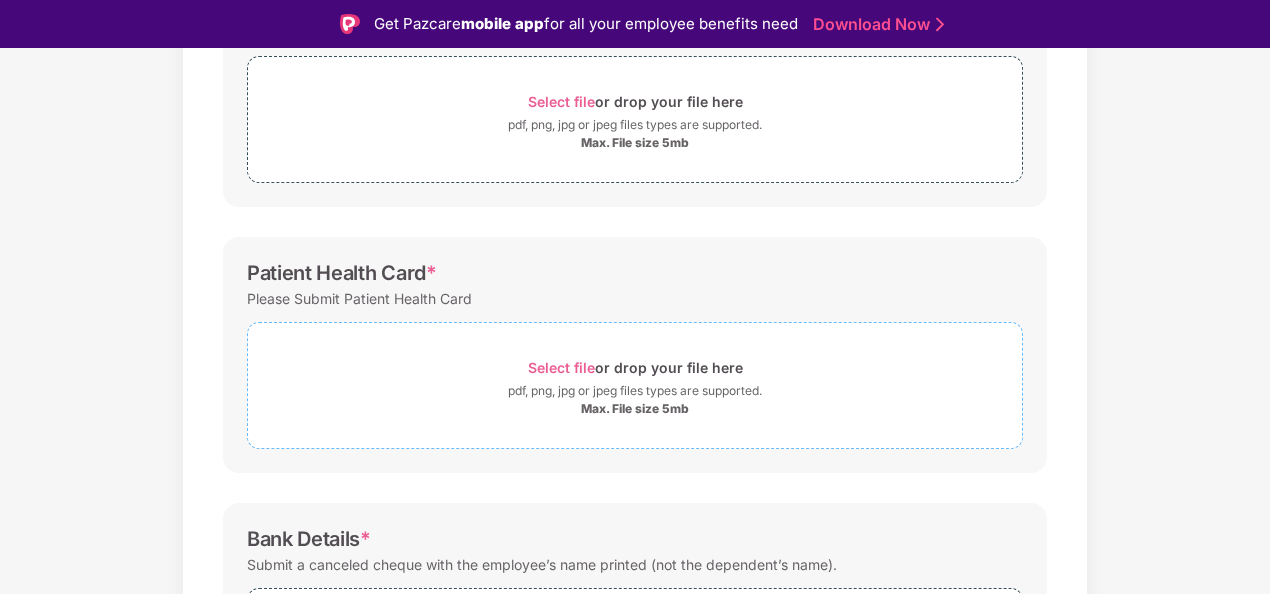 scroll, scrollTop: 313, scrollLeft: 0, axis: vertical 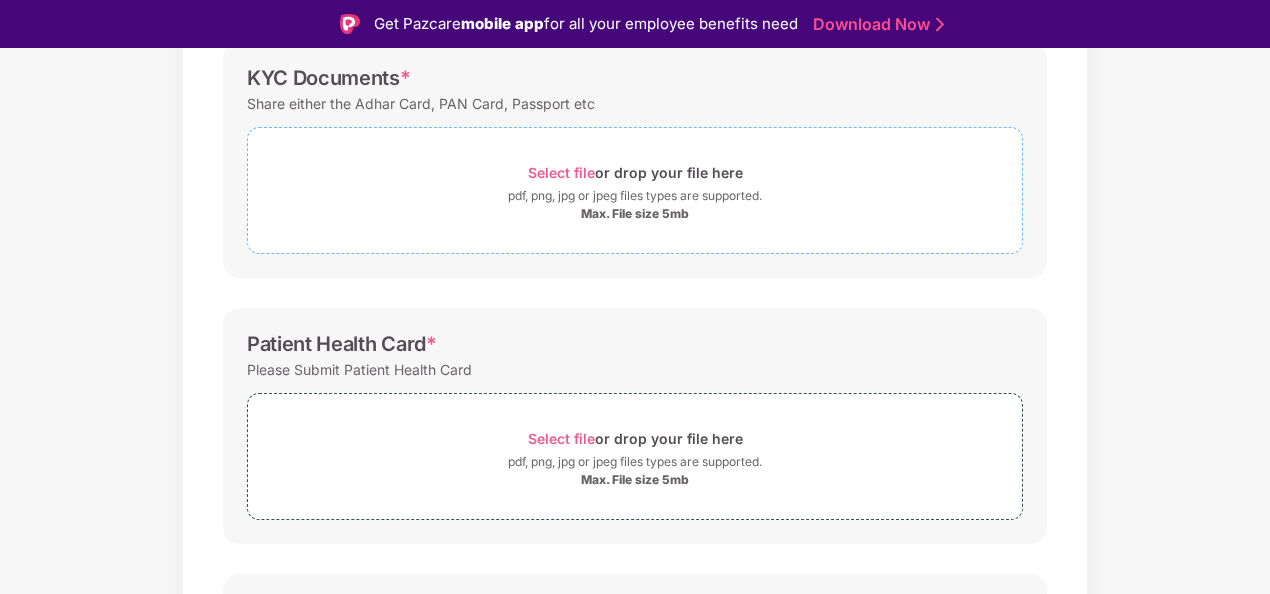 click on "Select file" at bounding box center (561, 172) 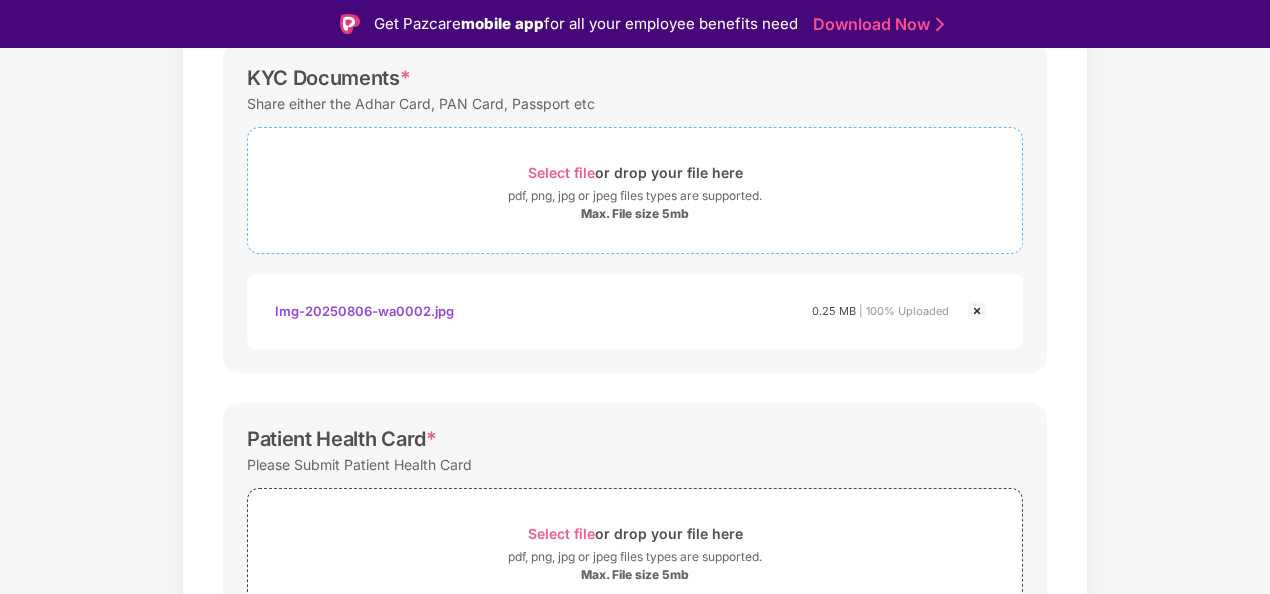 click on "Select file" at bounding box center [561, 172] 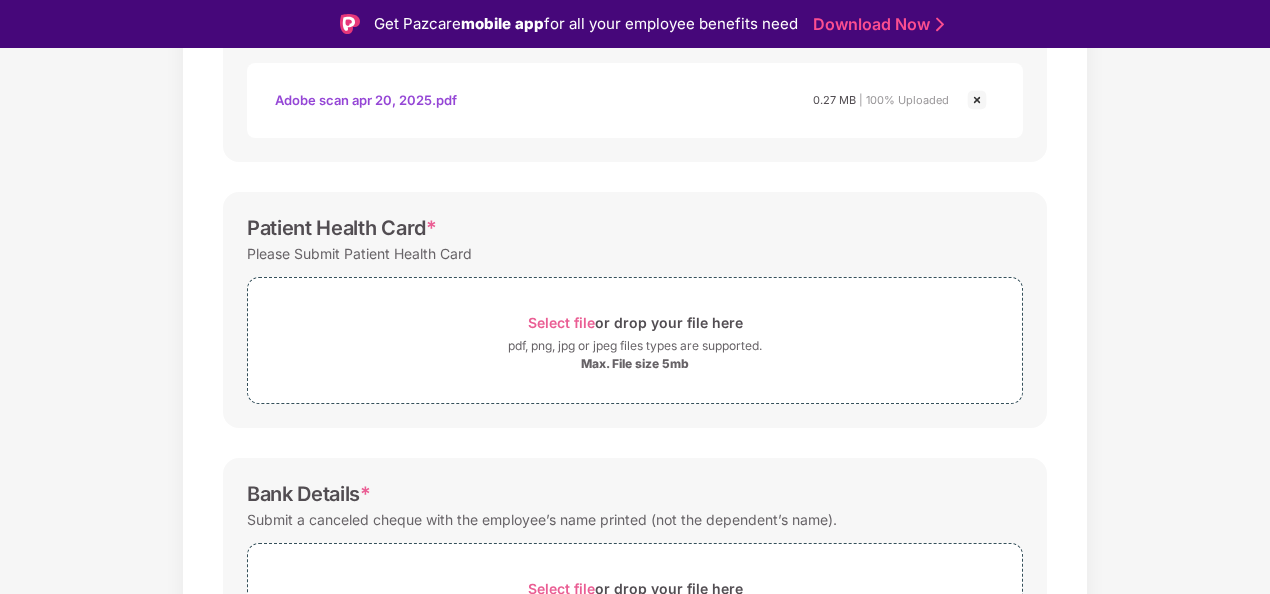 scroll, scrollTop: 789, scrollLeft: 0, axis: vertical 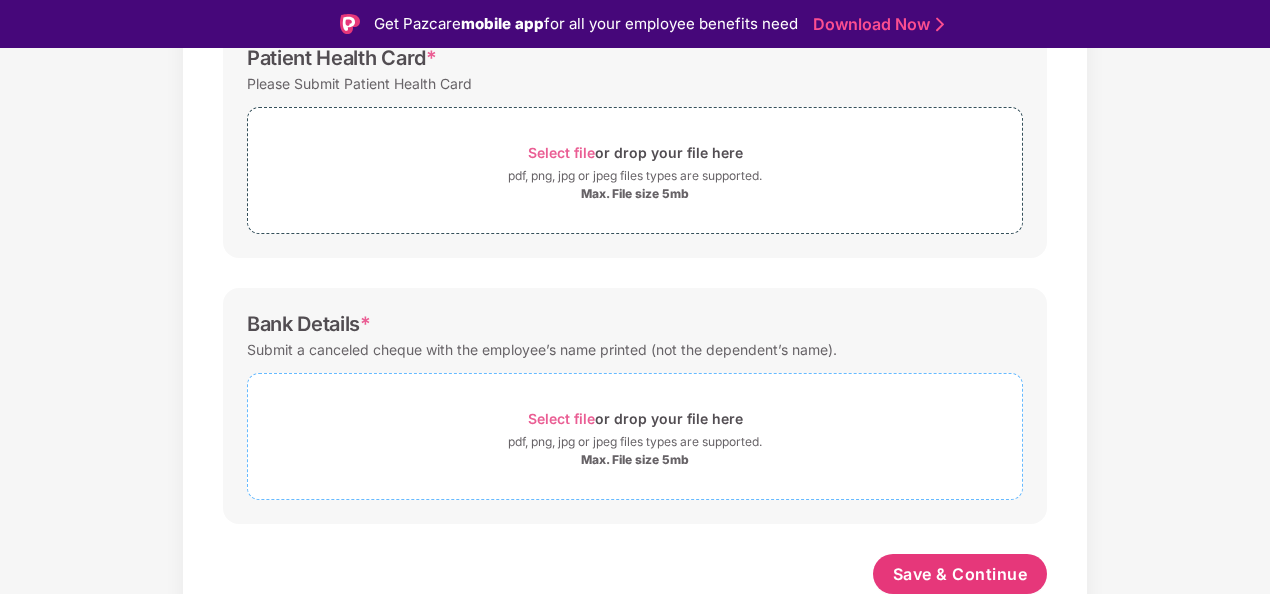 click on "Select file  or drop your file here pdf, png, jpg or jpeg files types are supported. Max. File size 5mb" at bounding box center [635, 436] 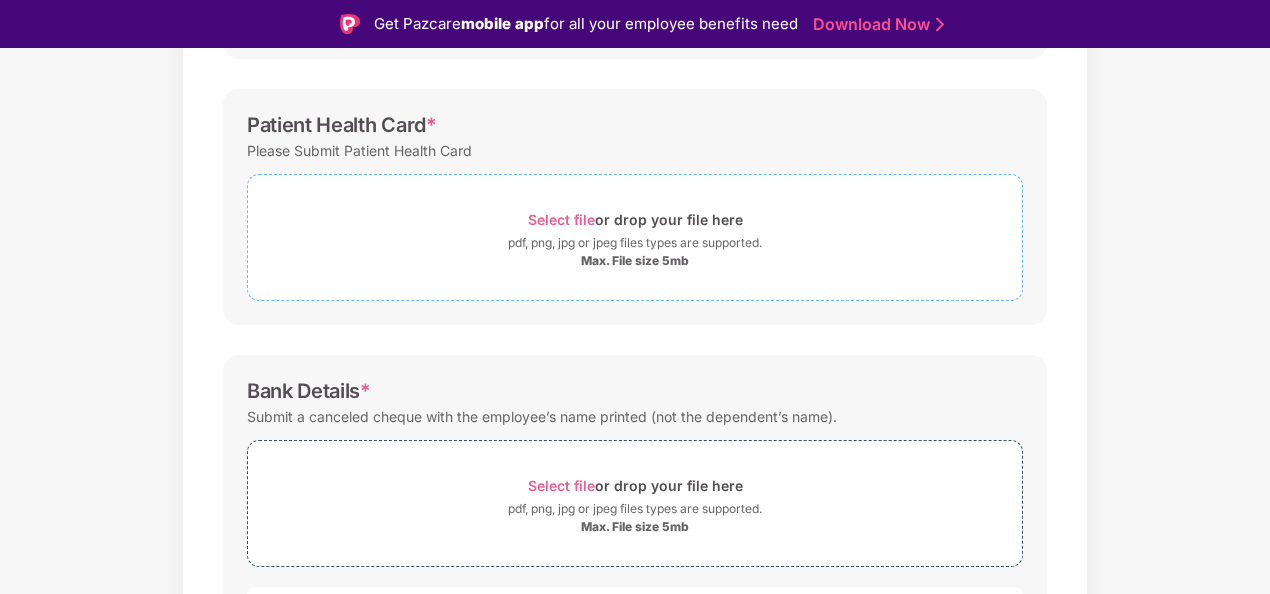 scroll, scrollTop: 721, scrollLeft: 0, axis: vertical 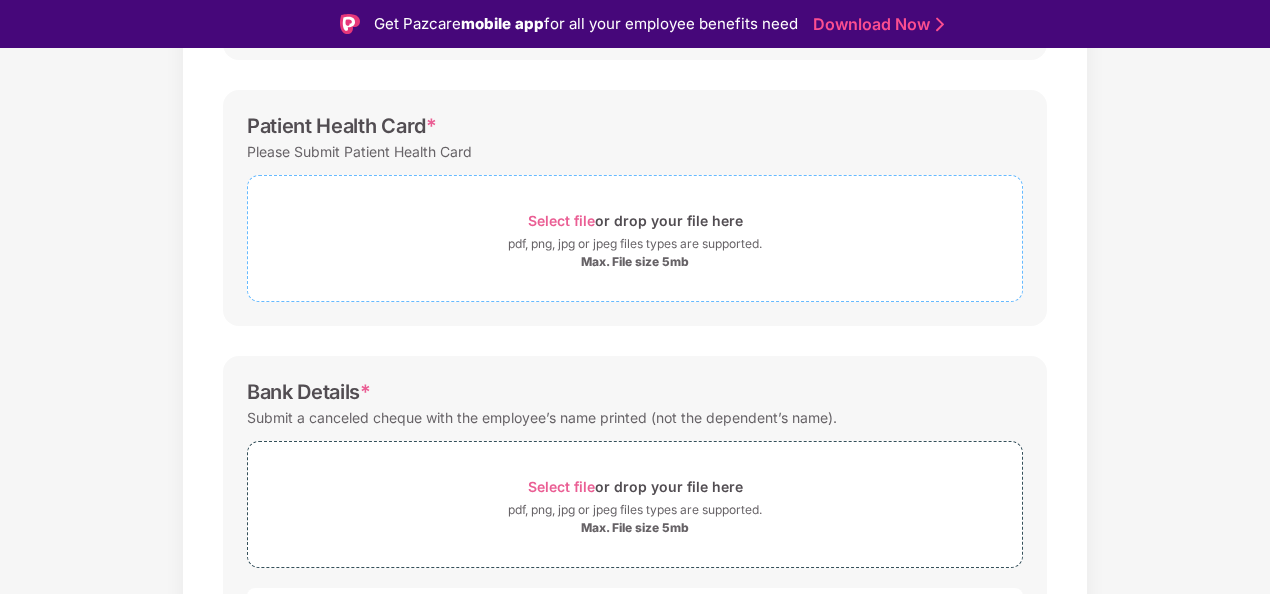 click on "Select file" at bounding box center (561, 220) 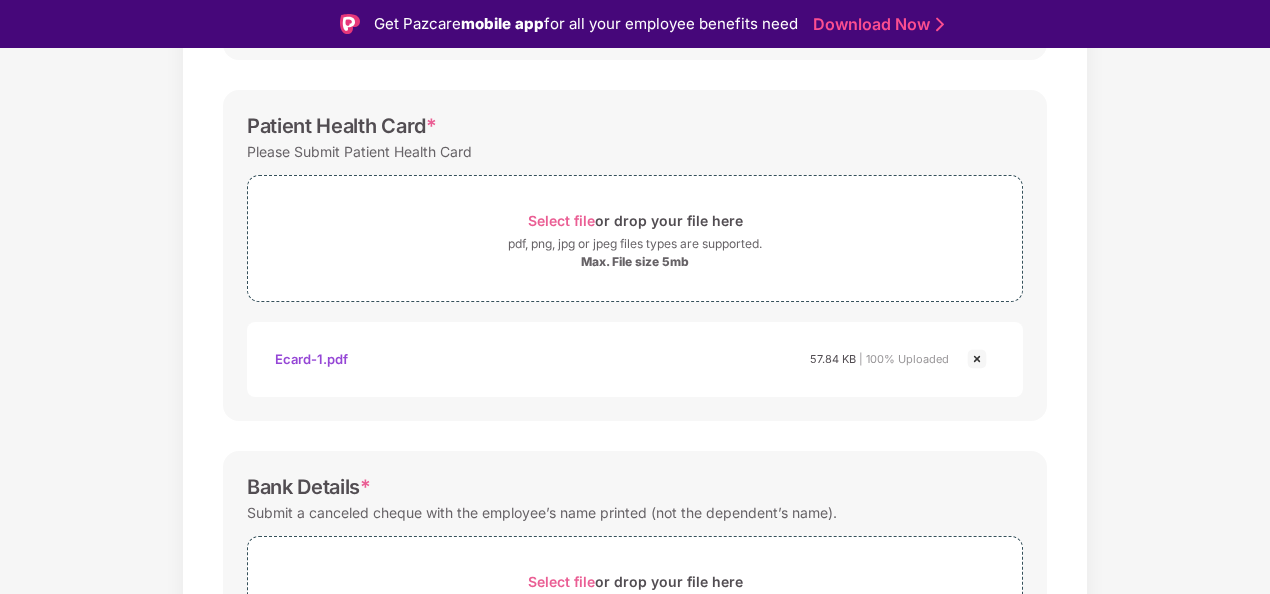 scroll, scrollTop: 979, scrollLeft: 0, axis: vertical 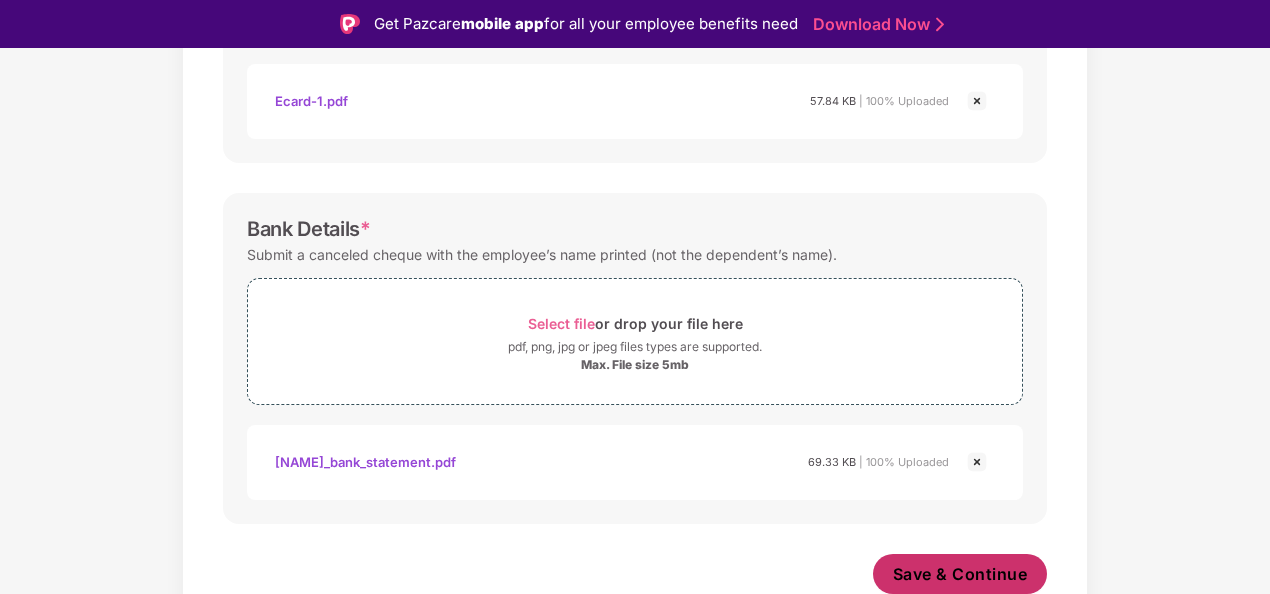 click on "Save & Continue" at bounding box center [960, 574] 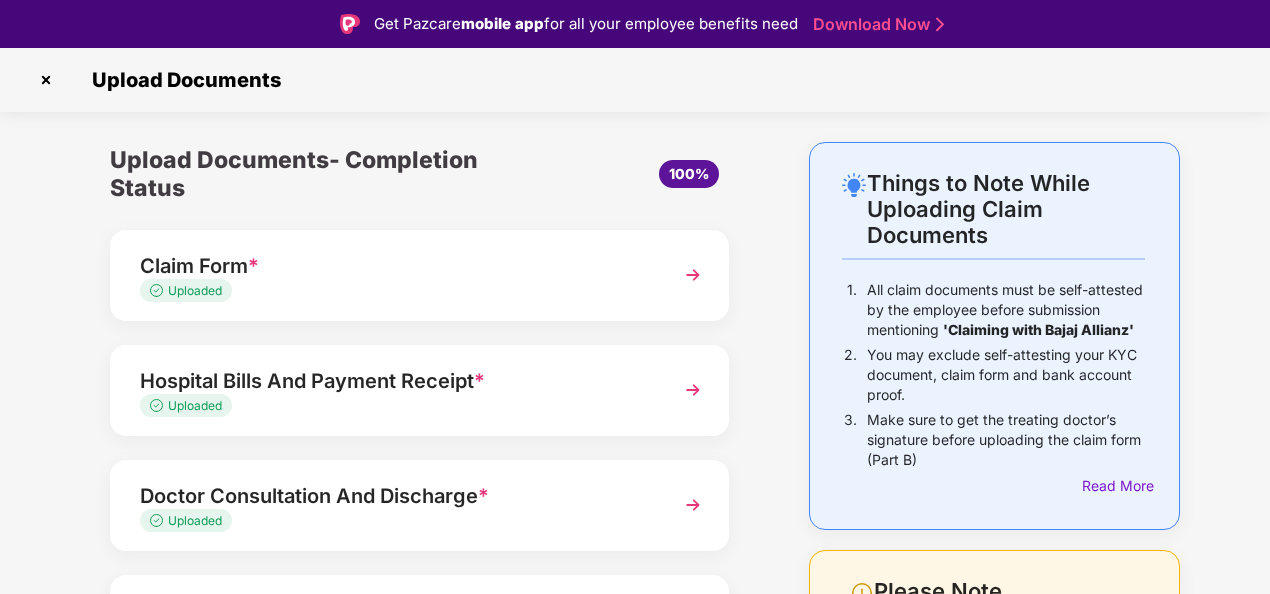 scroll, scrollTop: 270, scrollLeft: 0, axis: vertical 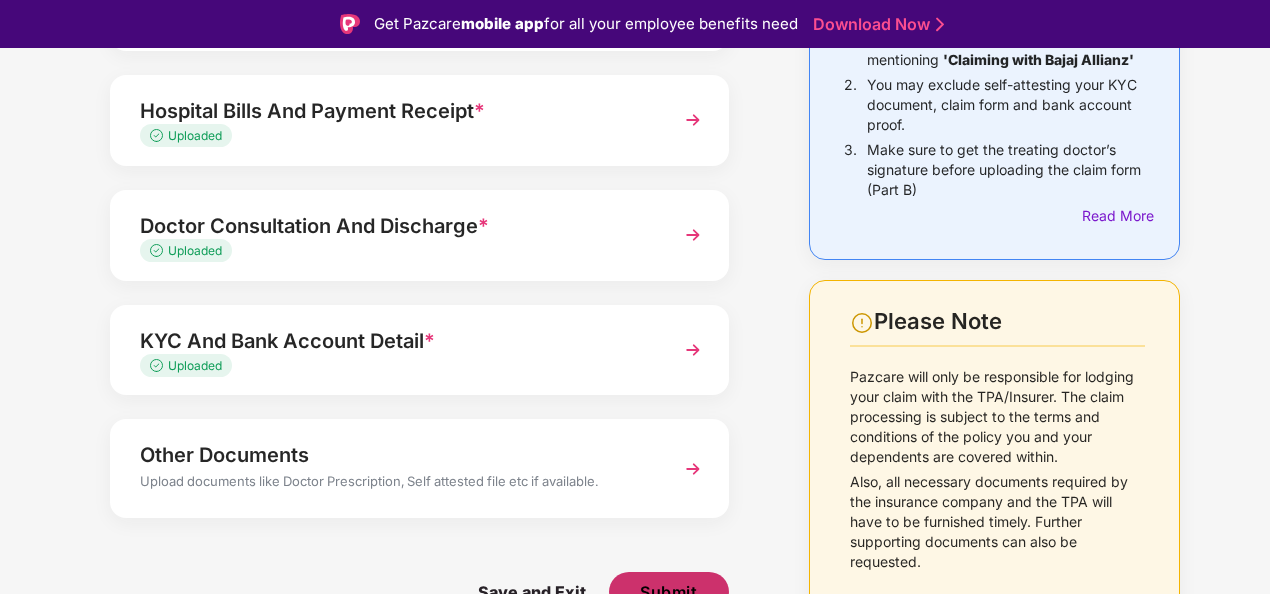 click on "Submit" at bounding box center (668, 592) 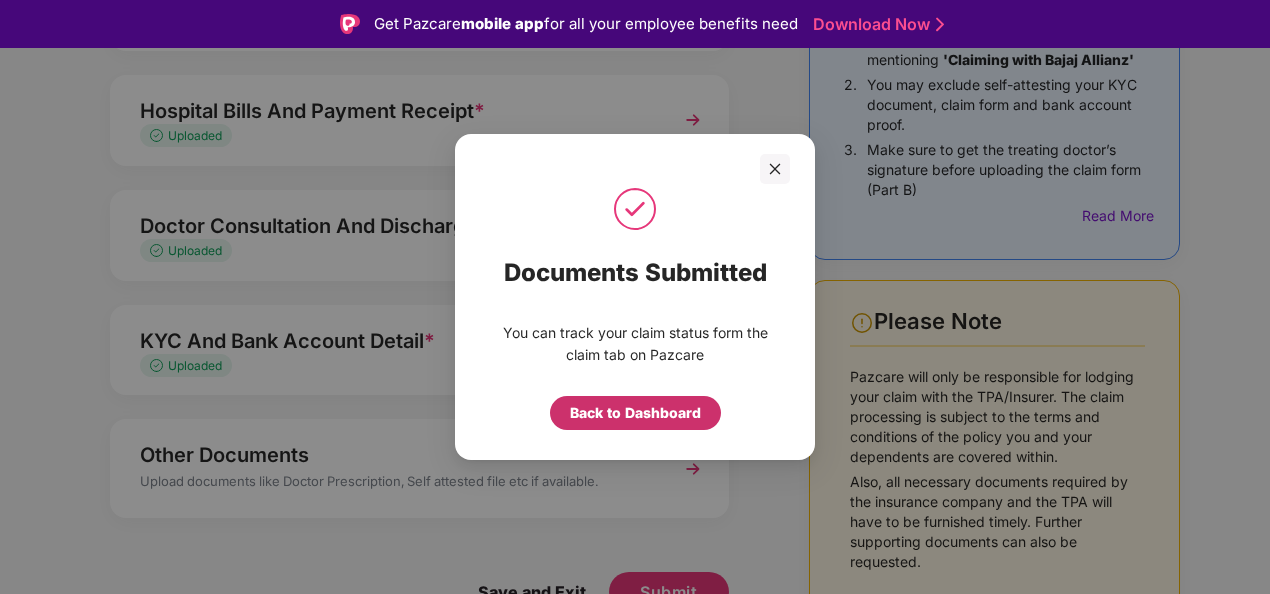 click on "Back to Dashboard" at bounding box center (635, 413) 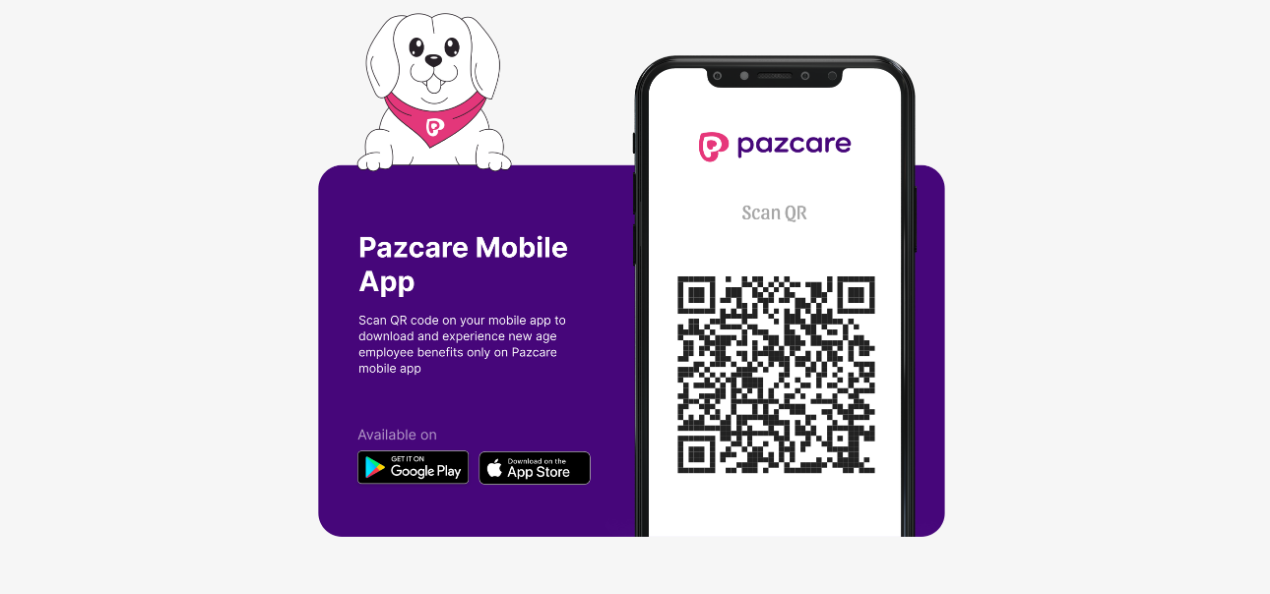 scroll, scrollTop: 0, scrollLeft: 0, axis: both 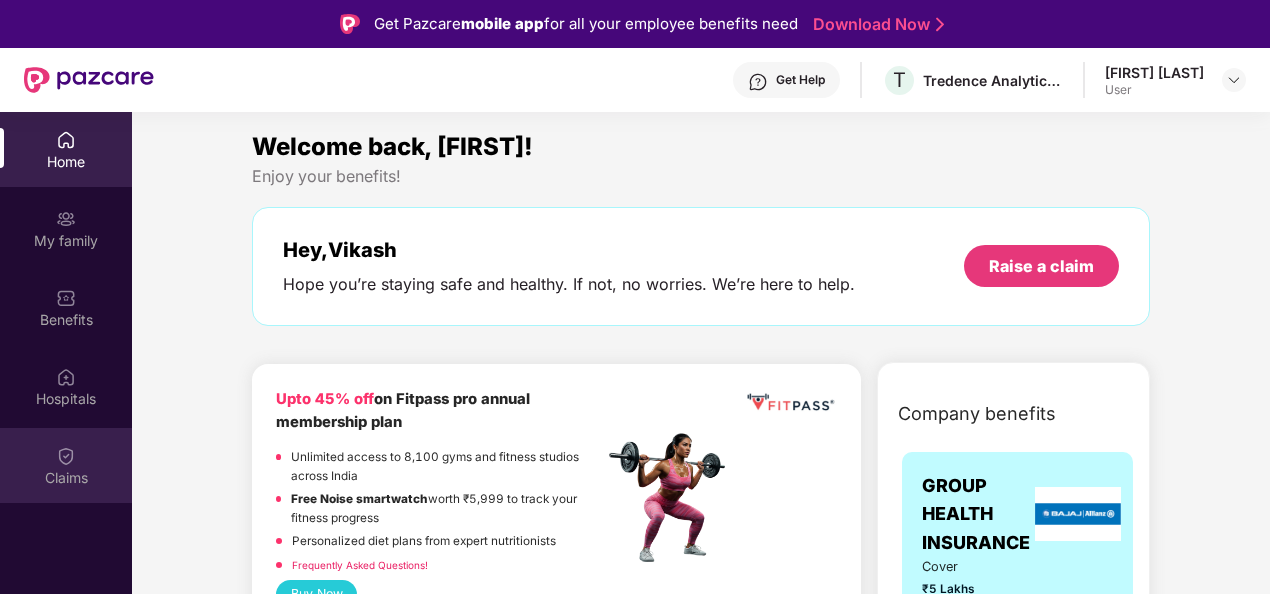 click on "Claims" at bounding box center (66, 465) 